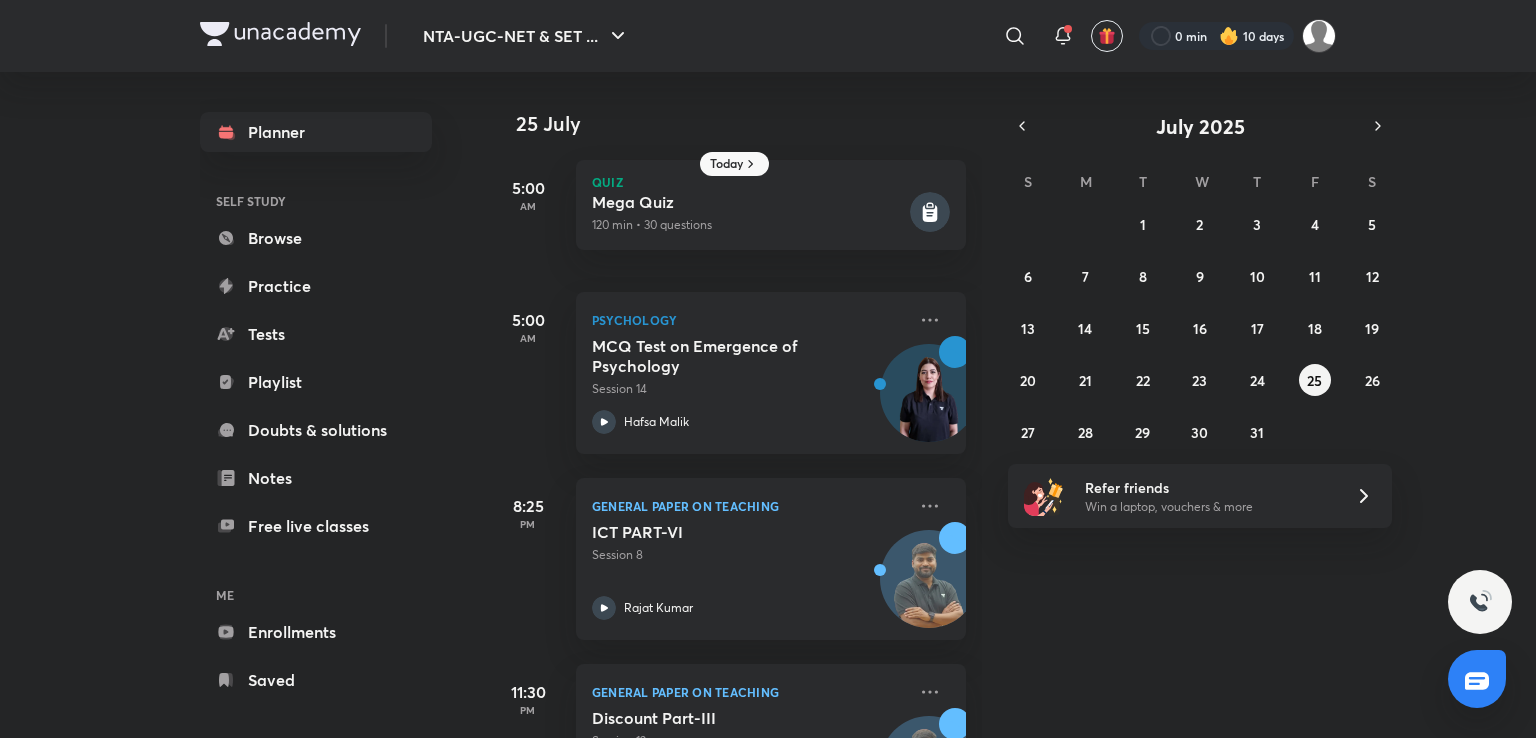 scroll, scrollTop: 0, scrollLeft: 0, axis: both 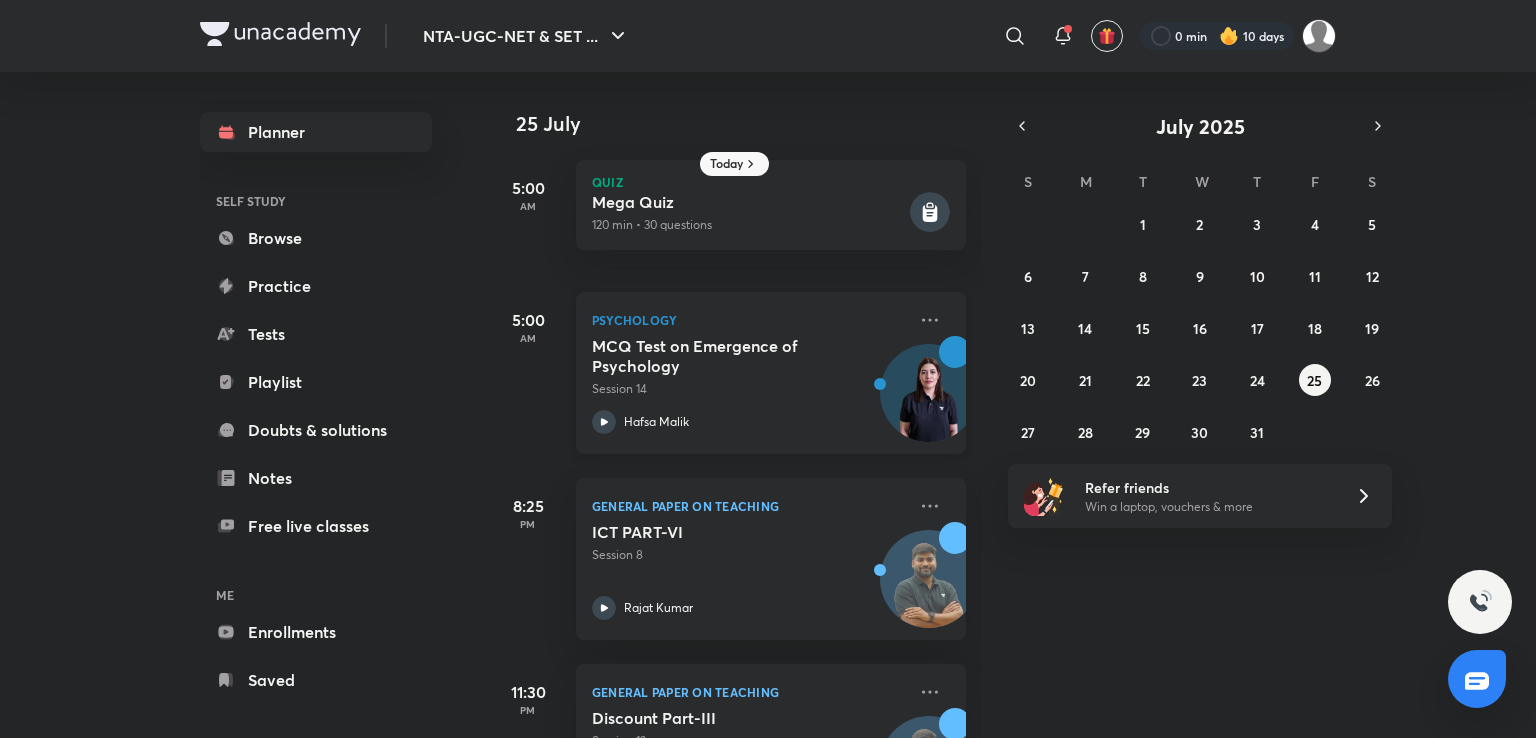 click at bounding box center (929, 403) 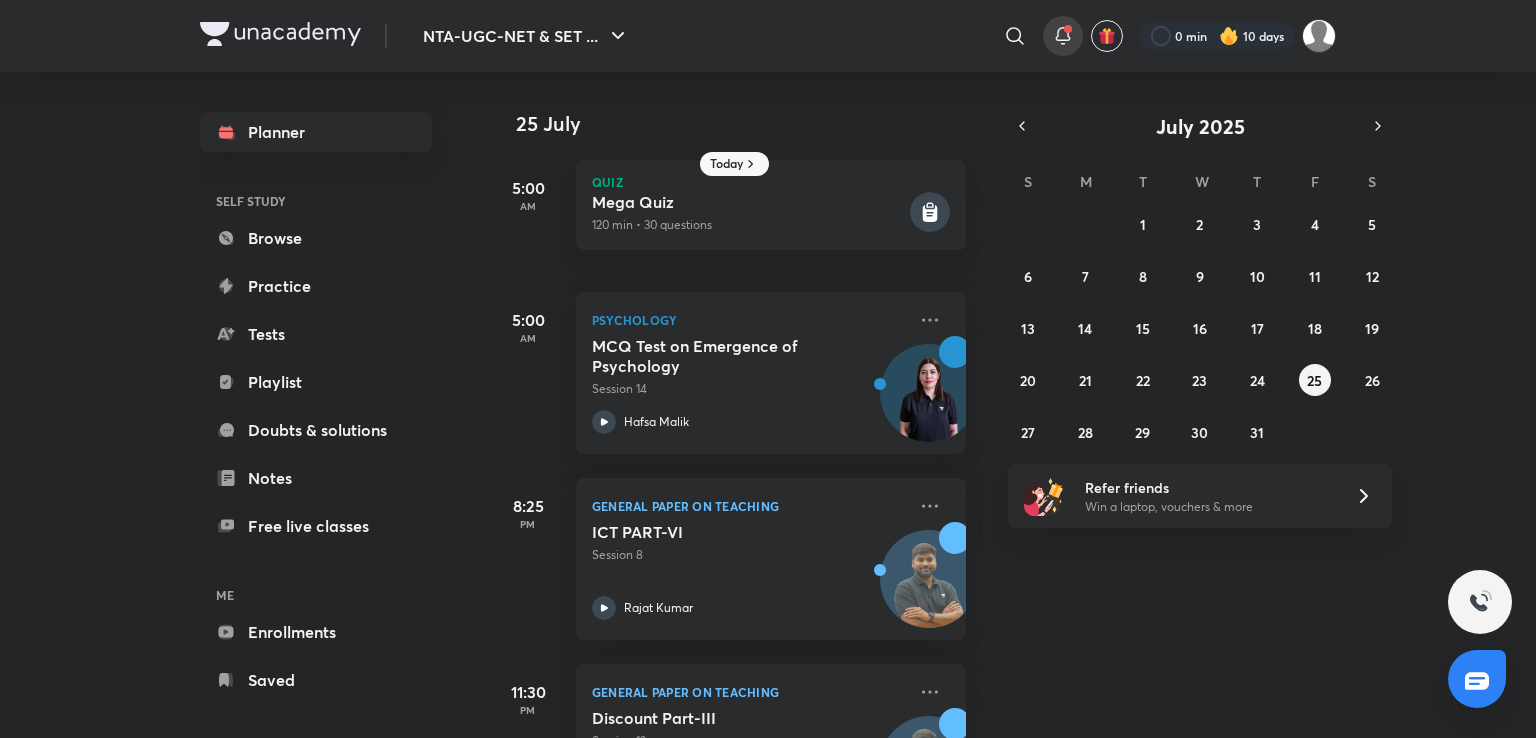 click 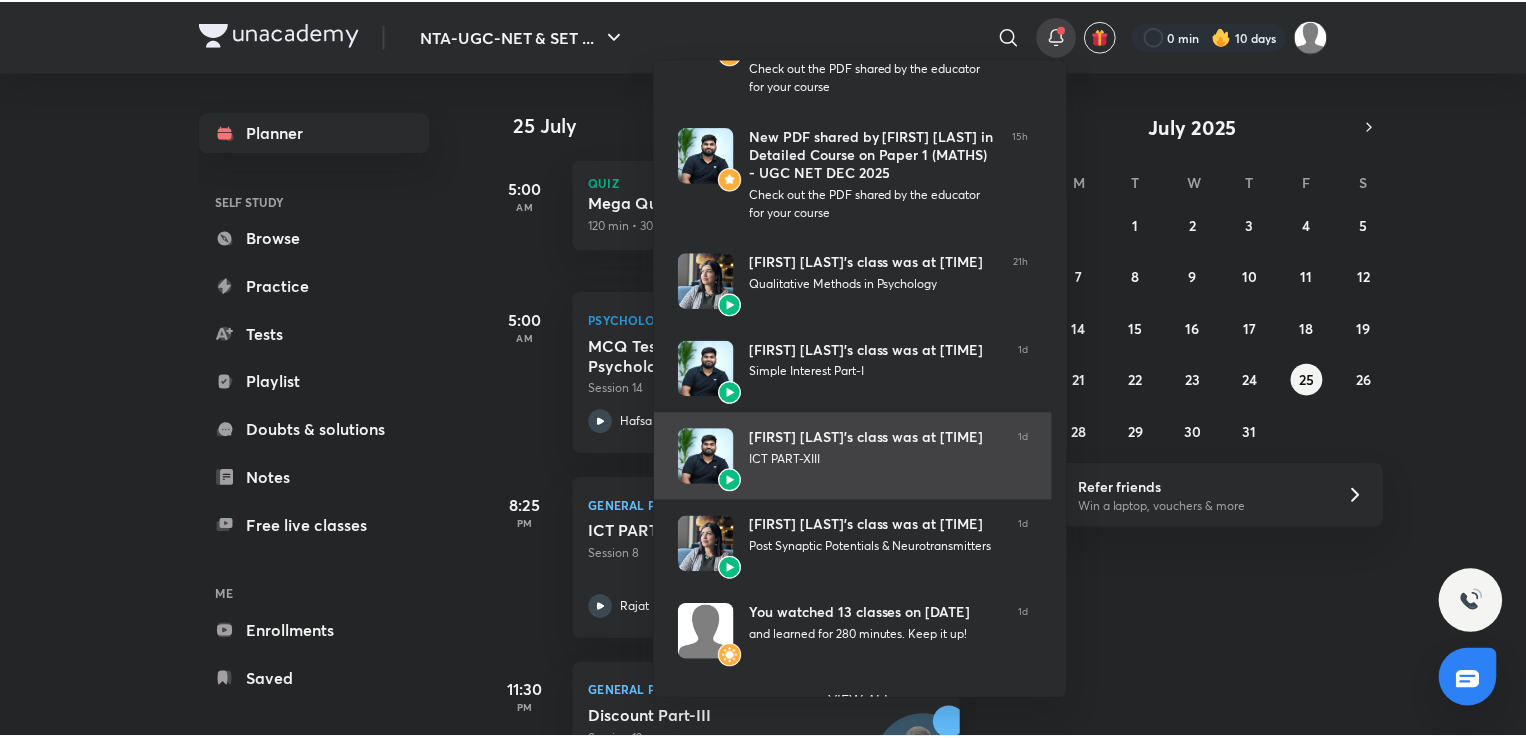 scroll, scrollTop: 404, scrollLeft: 0, axis: vertical 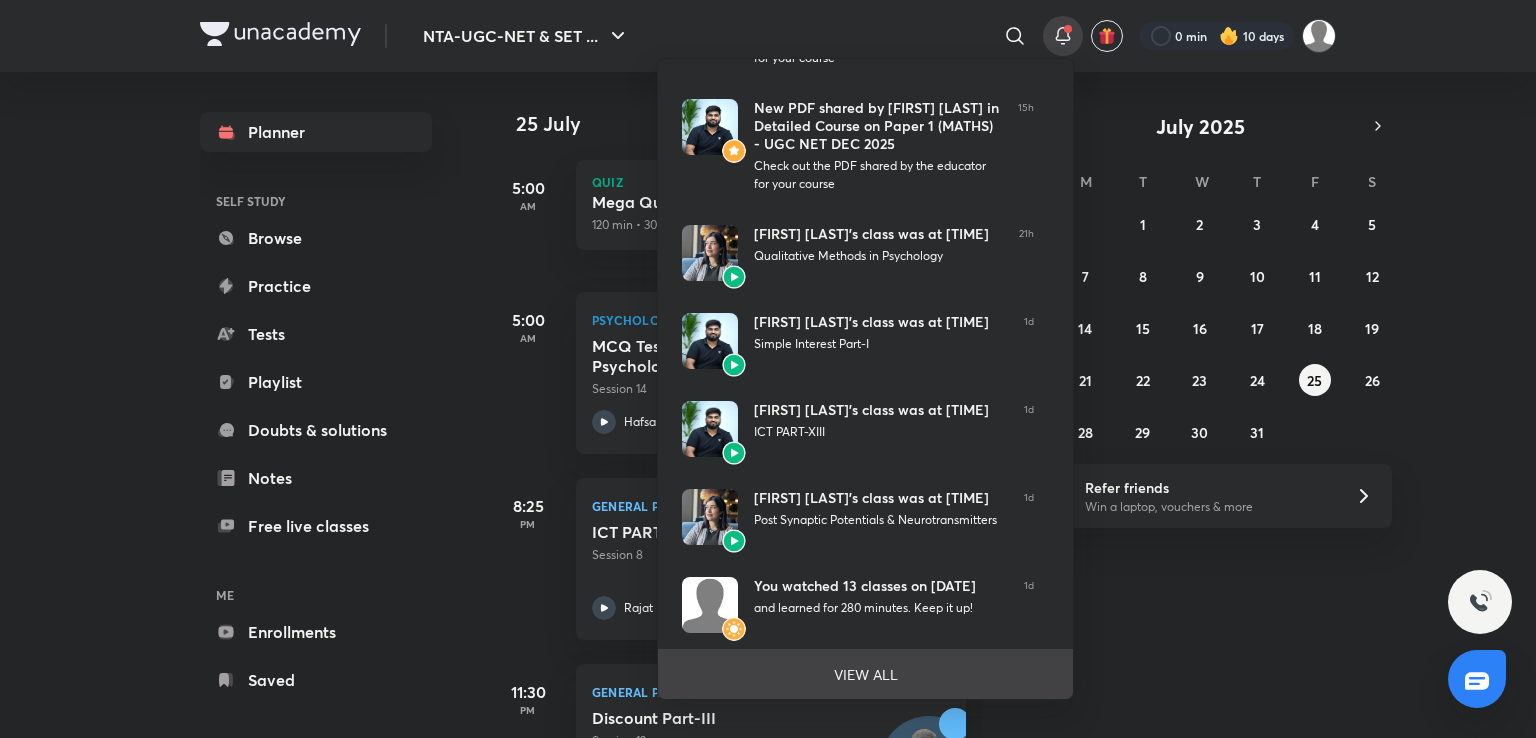 click on "VIEW ALL" at bounding box center (865, 674) 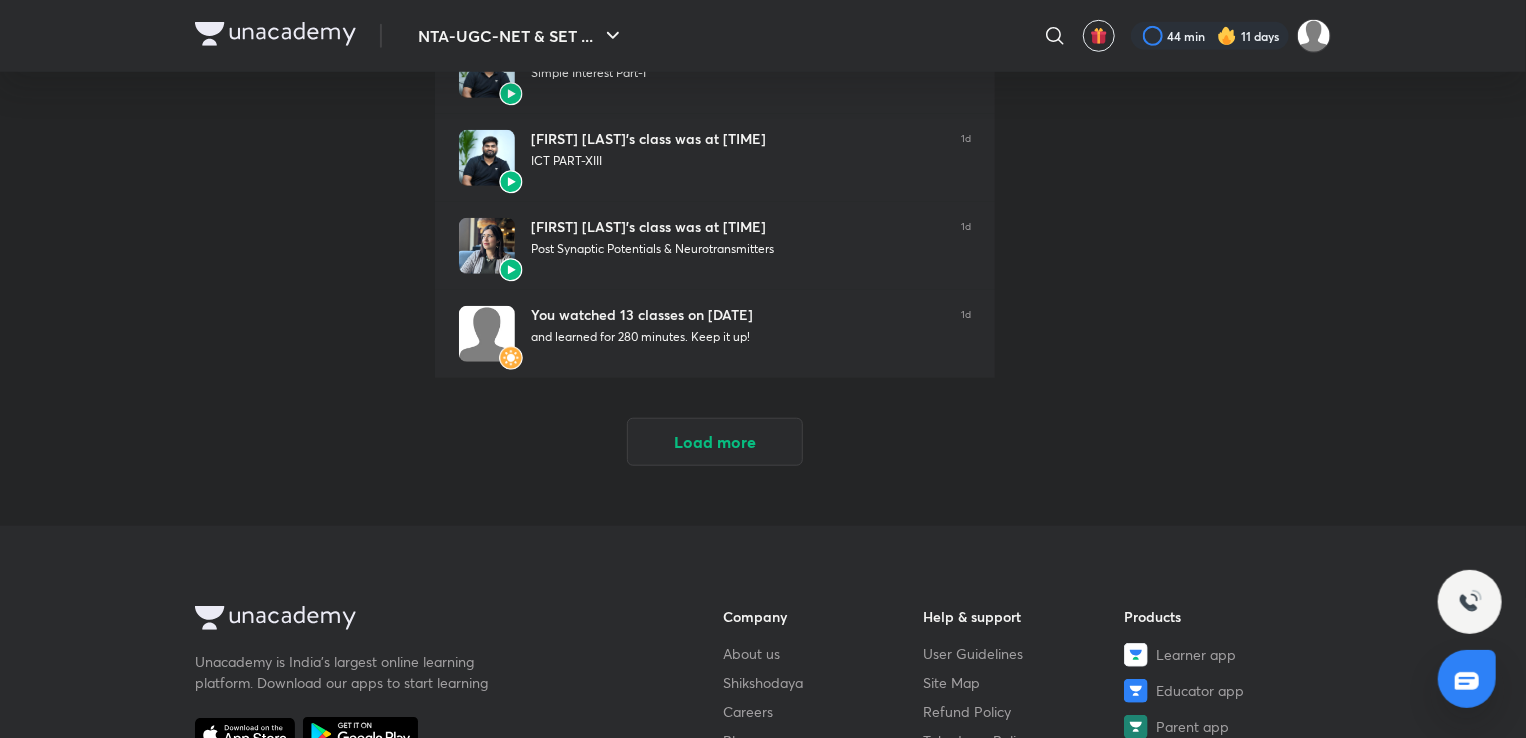 scroll, scrollTop: 672, scrollLeft: 0, axis: vertical 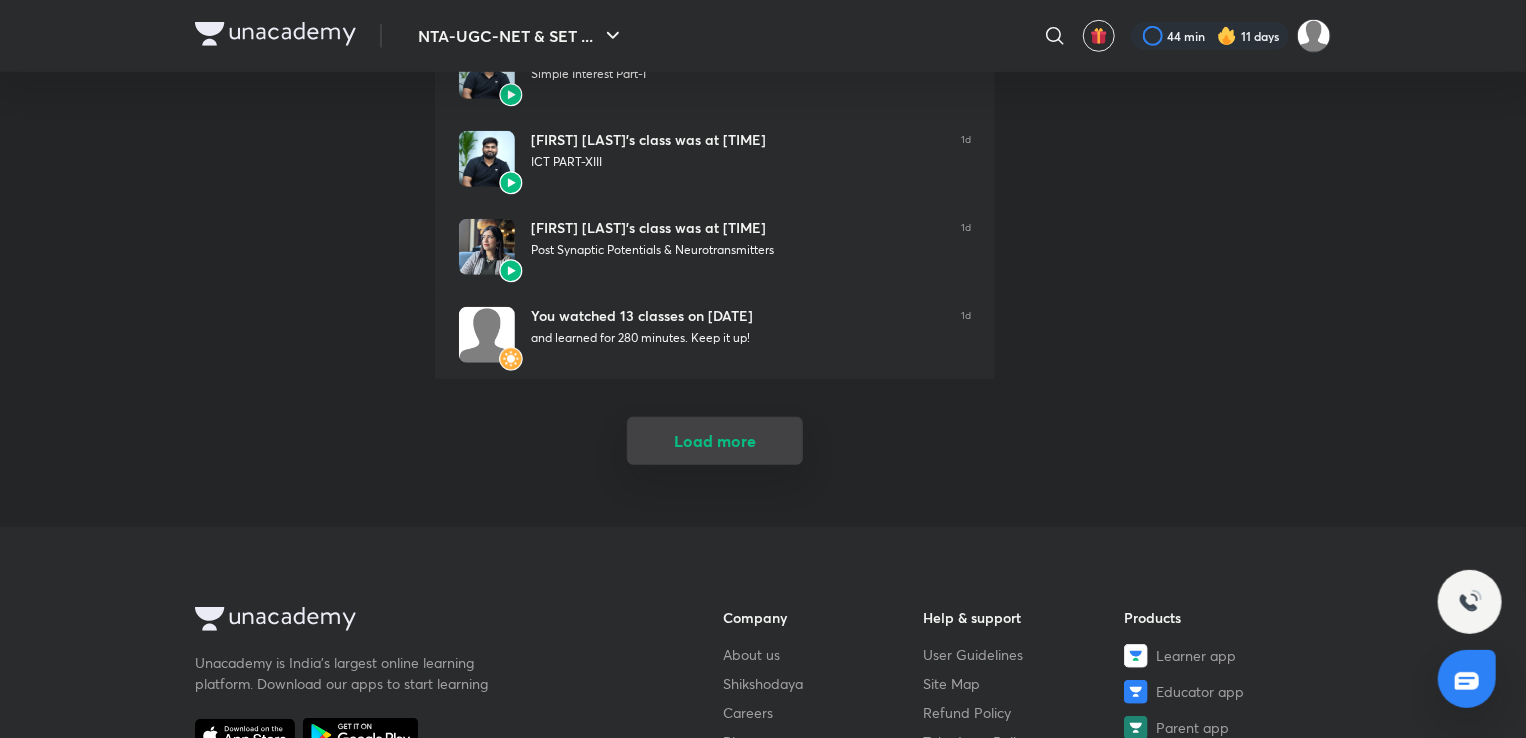click on "Load more" at bounding box center (715, 441) 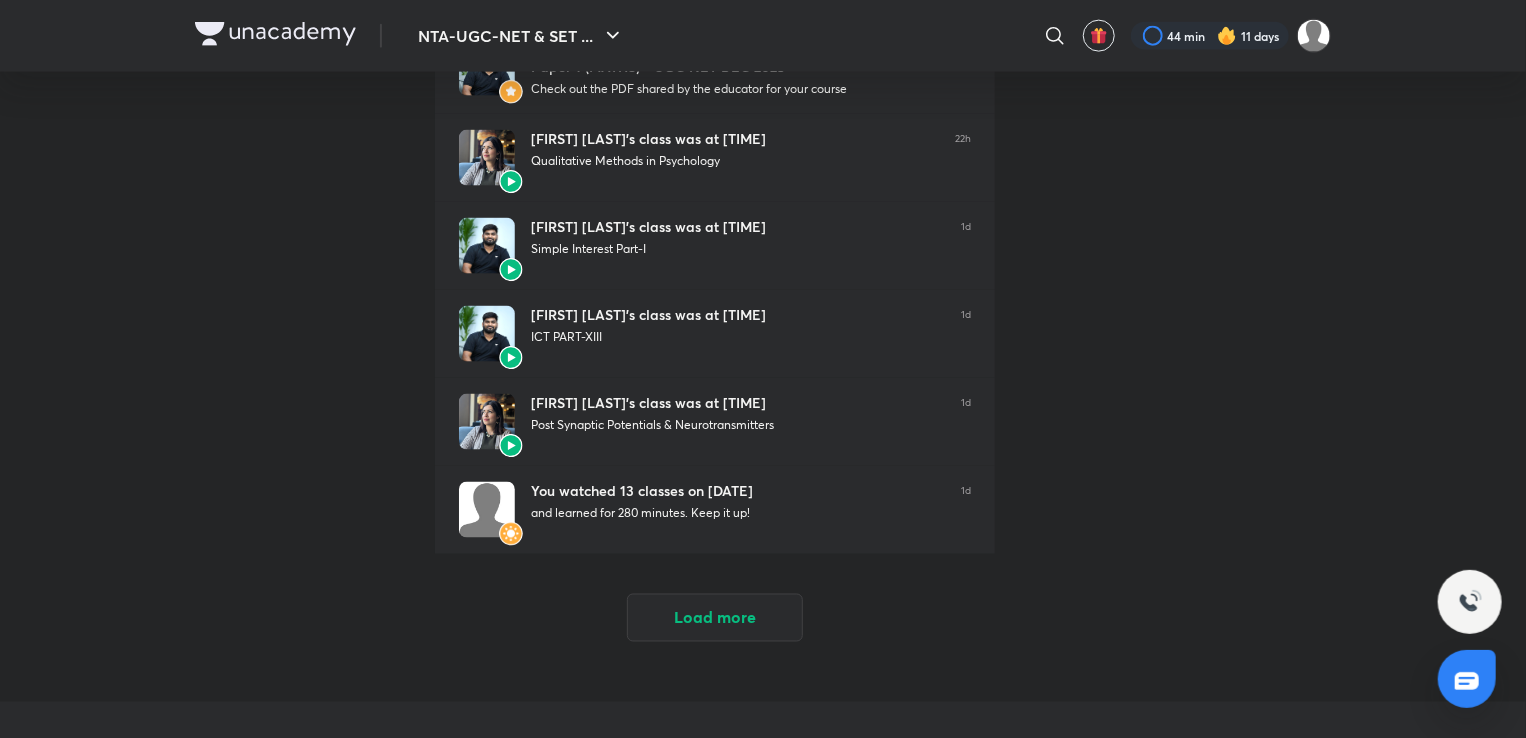 scroll, scrollTop: 1385, scrollLeft: 0, axis: vertical 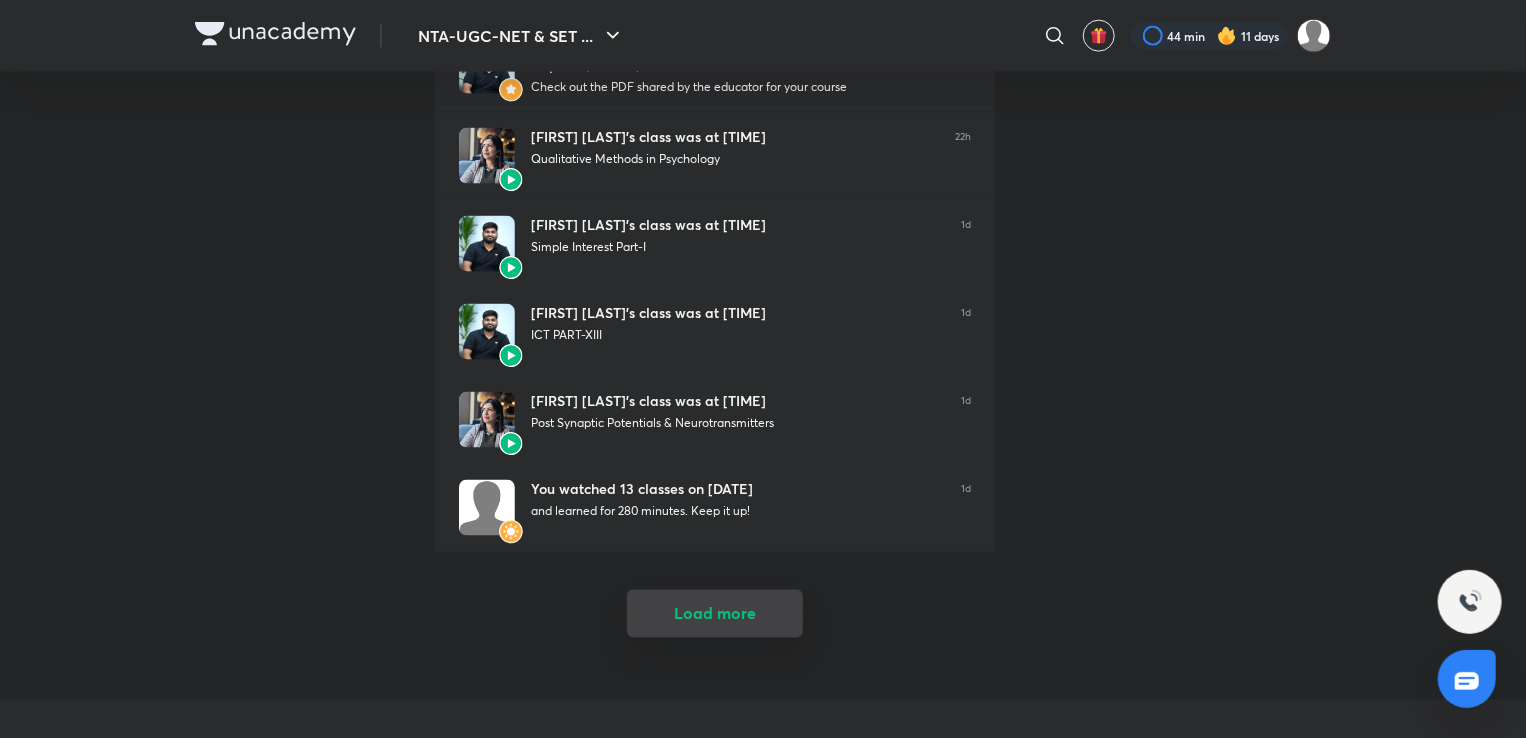 click on "Load more" at bounding box center [715, 614] 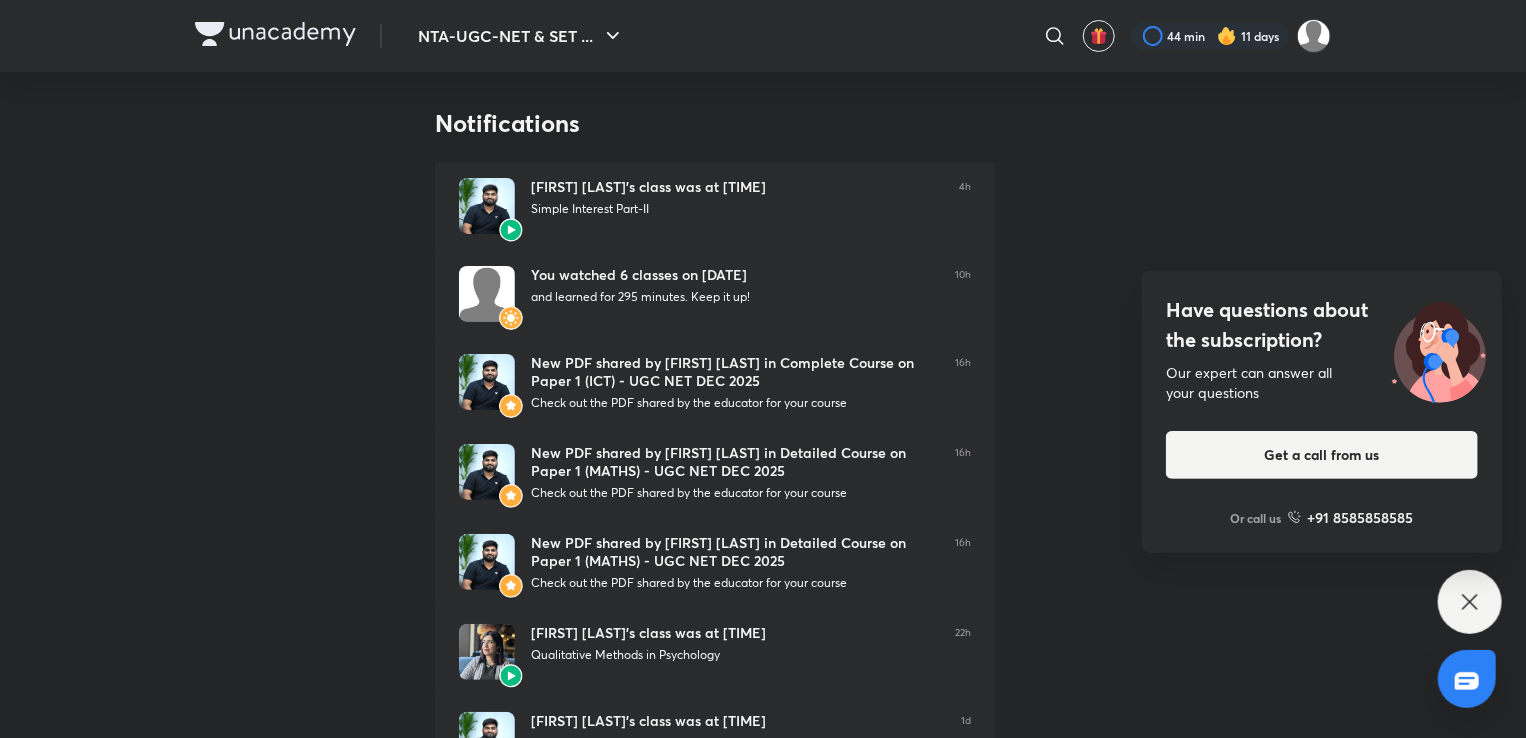scroll, scrollTop: 0, scrollLeft: 0, axis: both 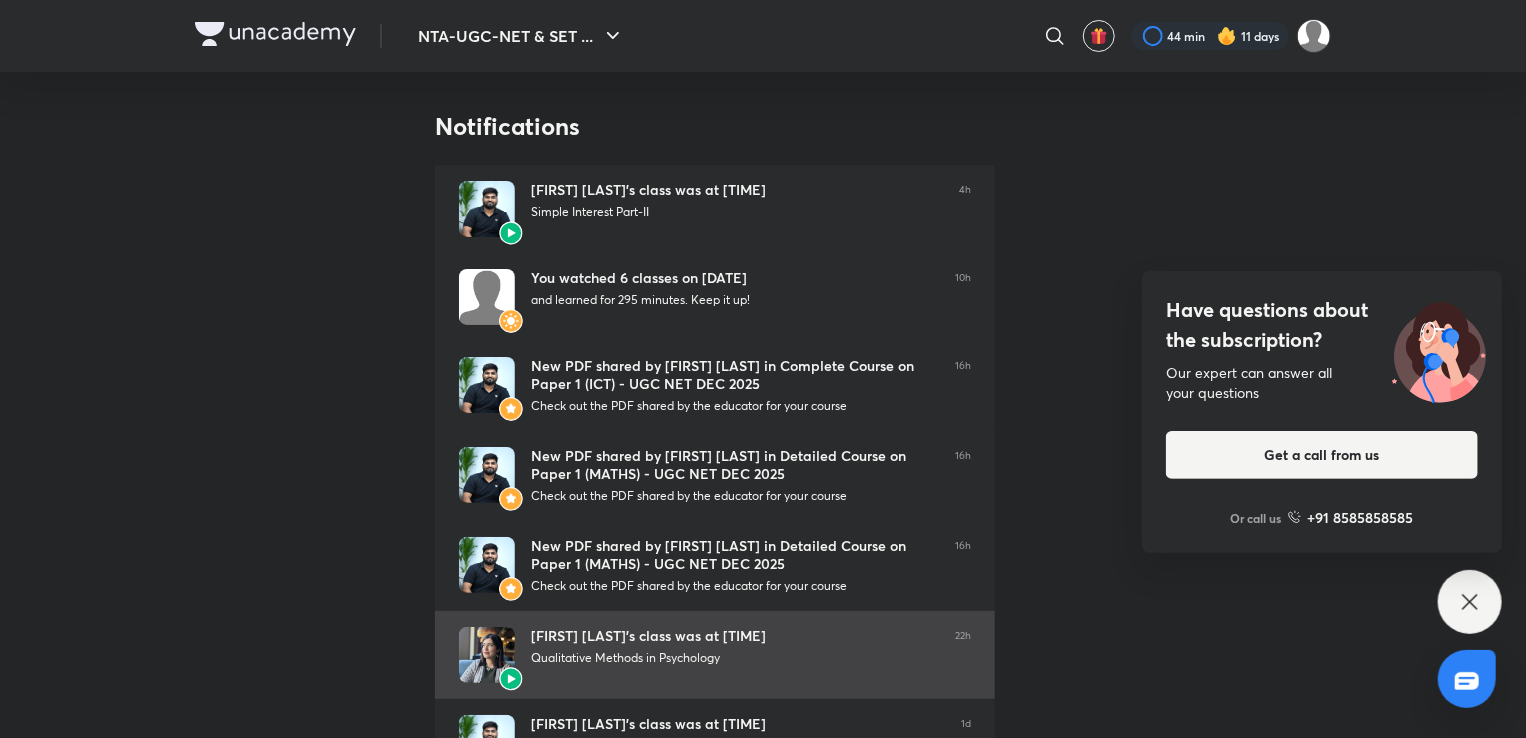 click at bounding box center [487, 655] 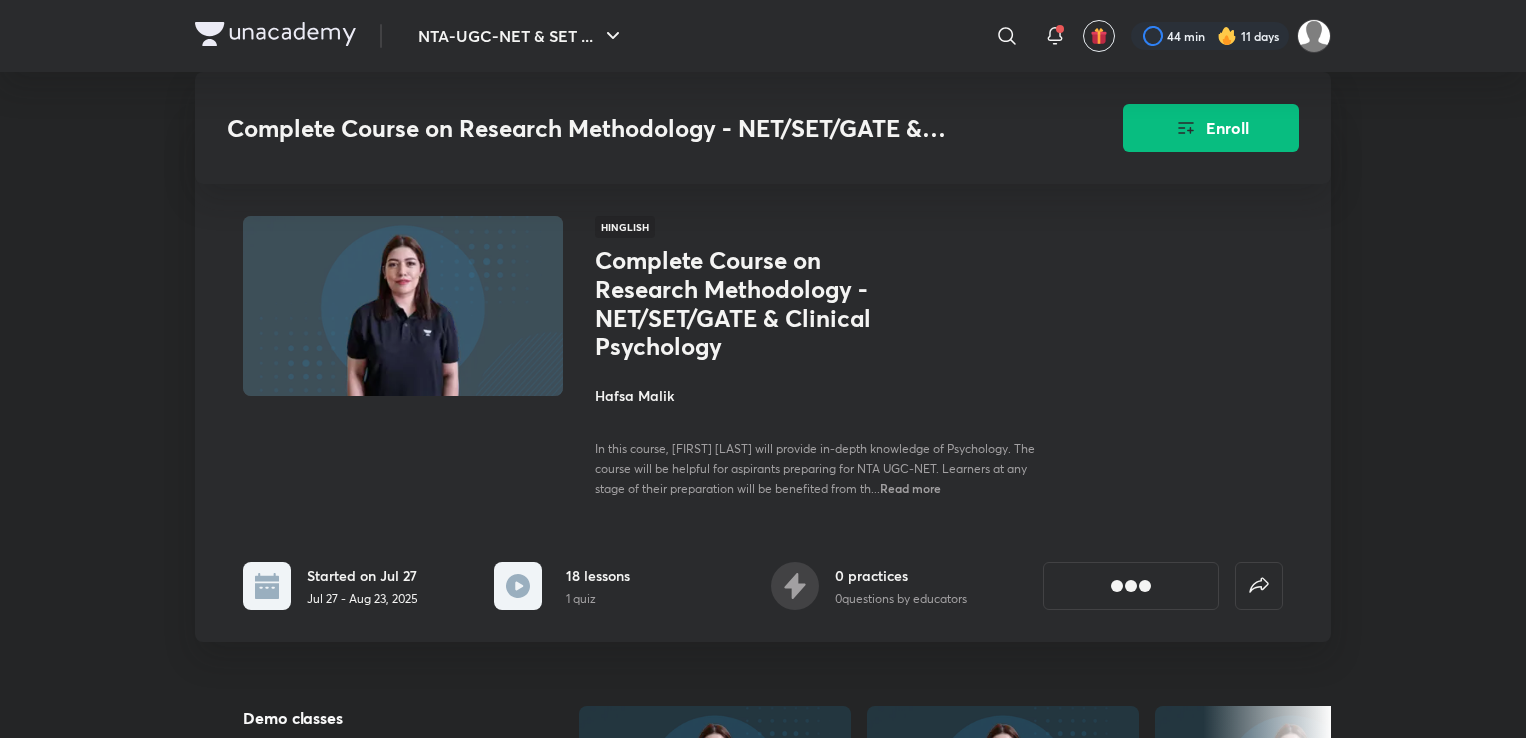 scroll, scrollTop: 466, scrollLeft: 0, axis: vertical 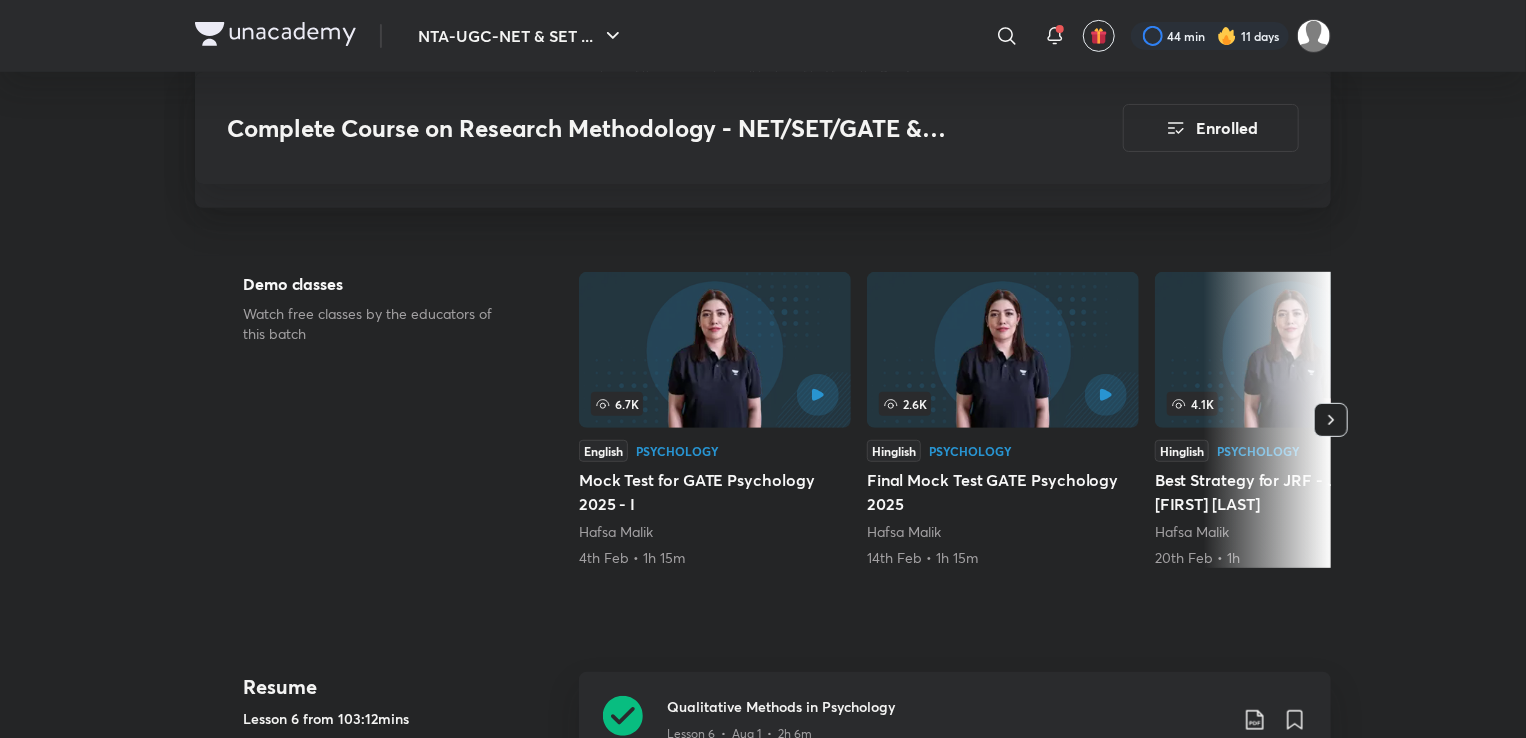 click 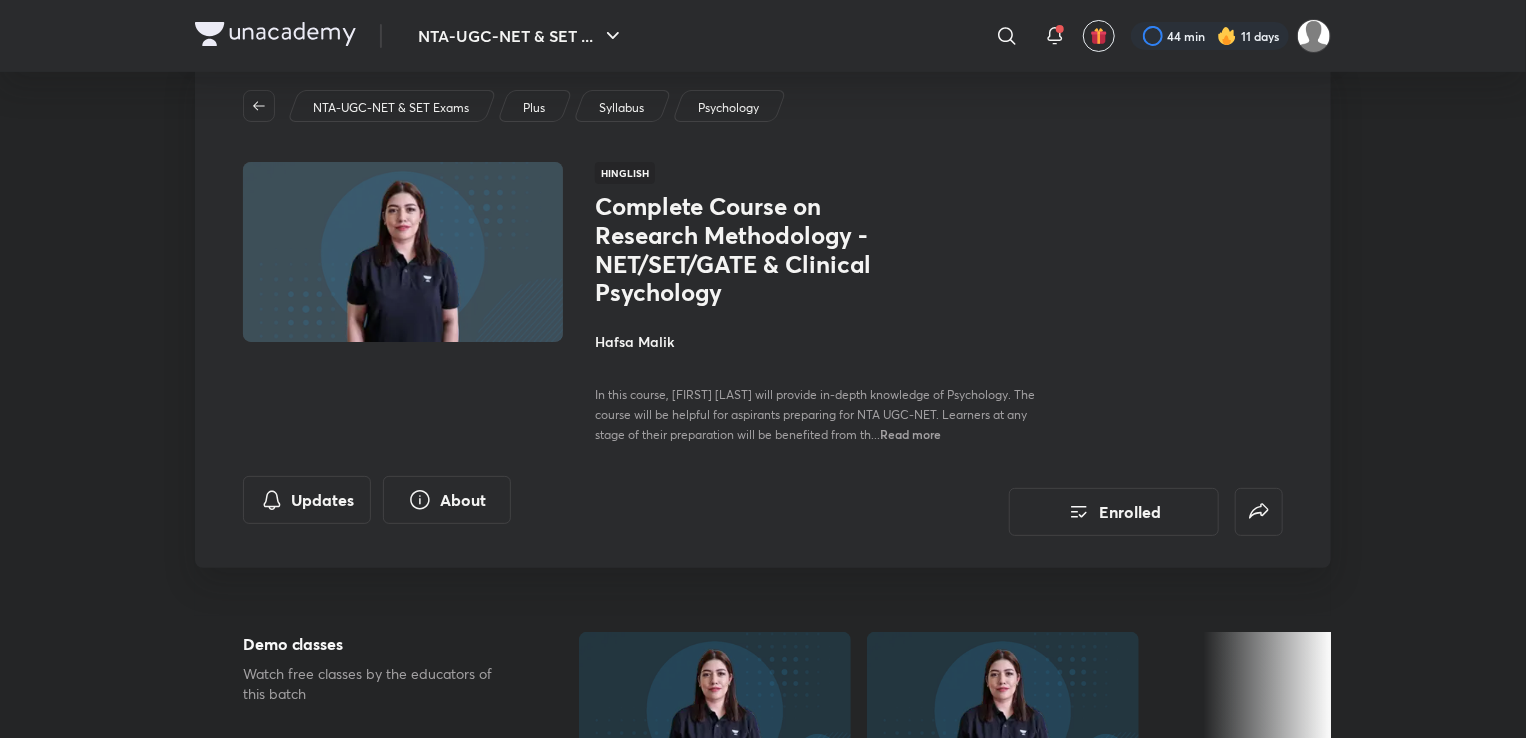 scroll, scrollTop: 56, scrollLeft: 0, axis: vertical 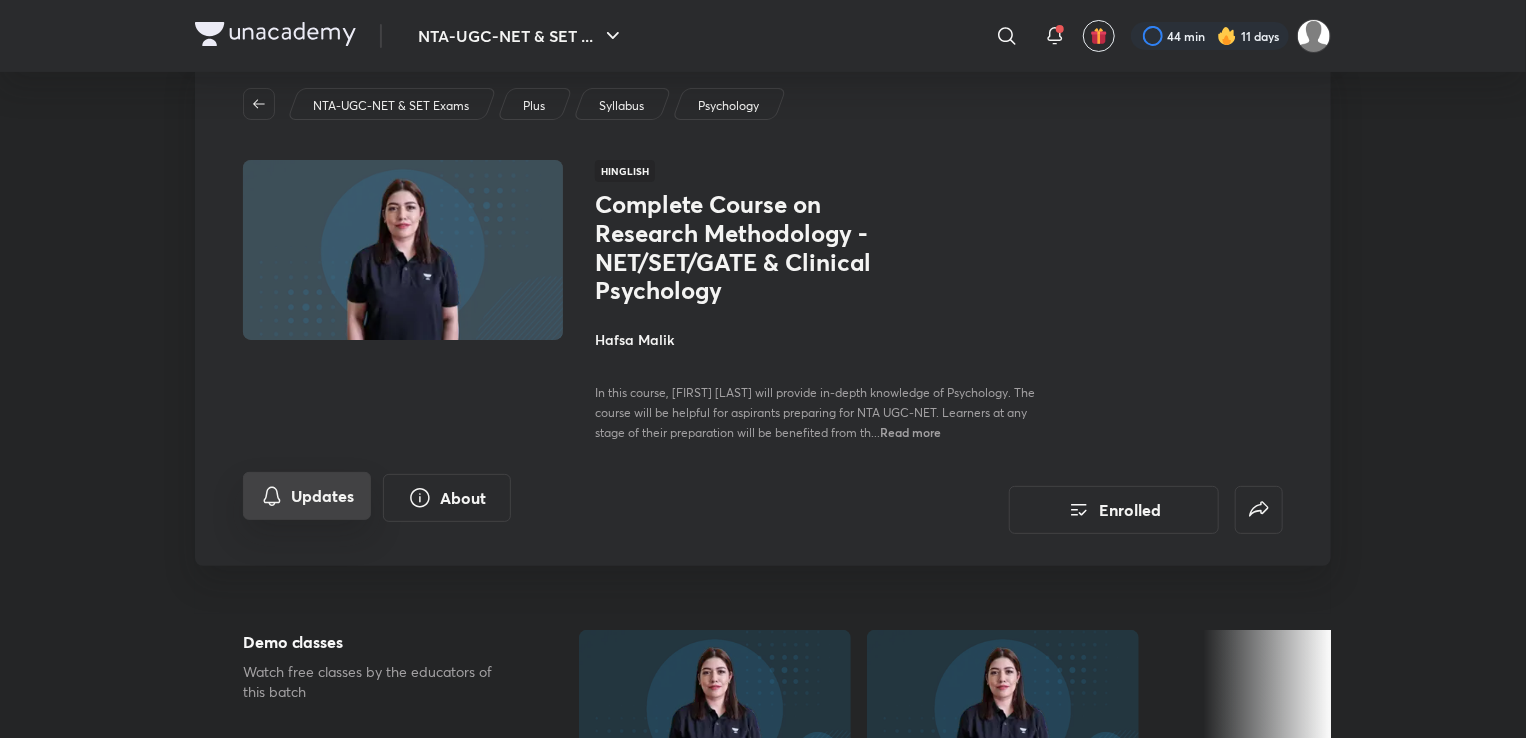 click on "Updates" at bounding box center (307, 496) 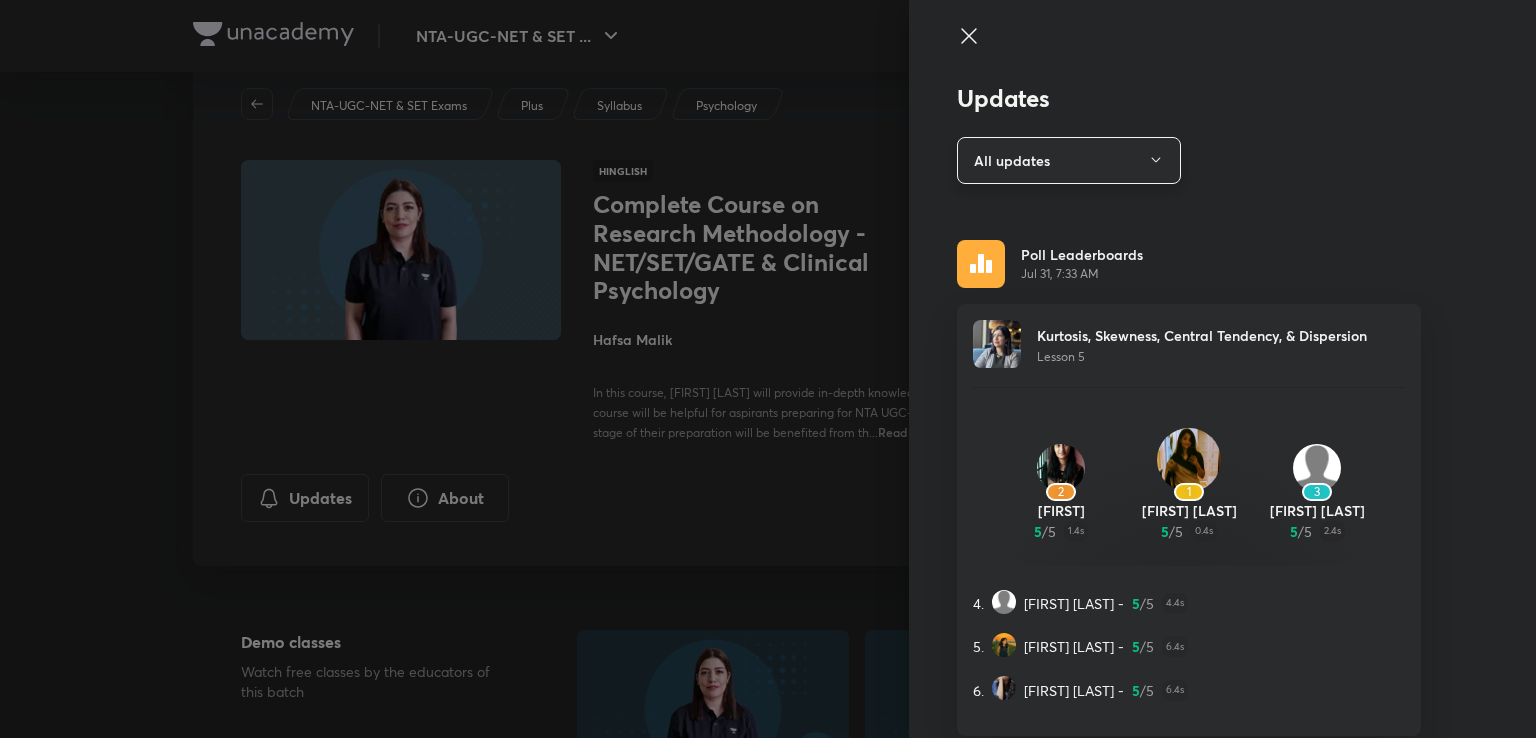 click on "All updates" at bounding box center (1069, 160) 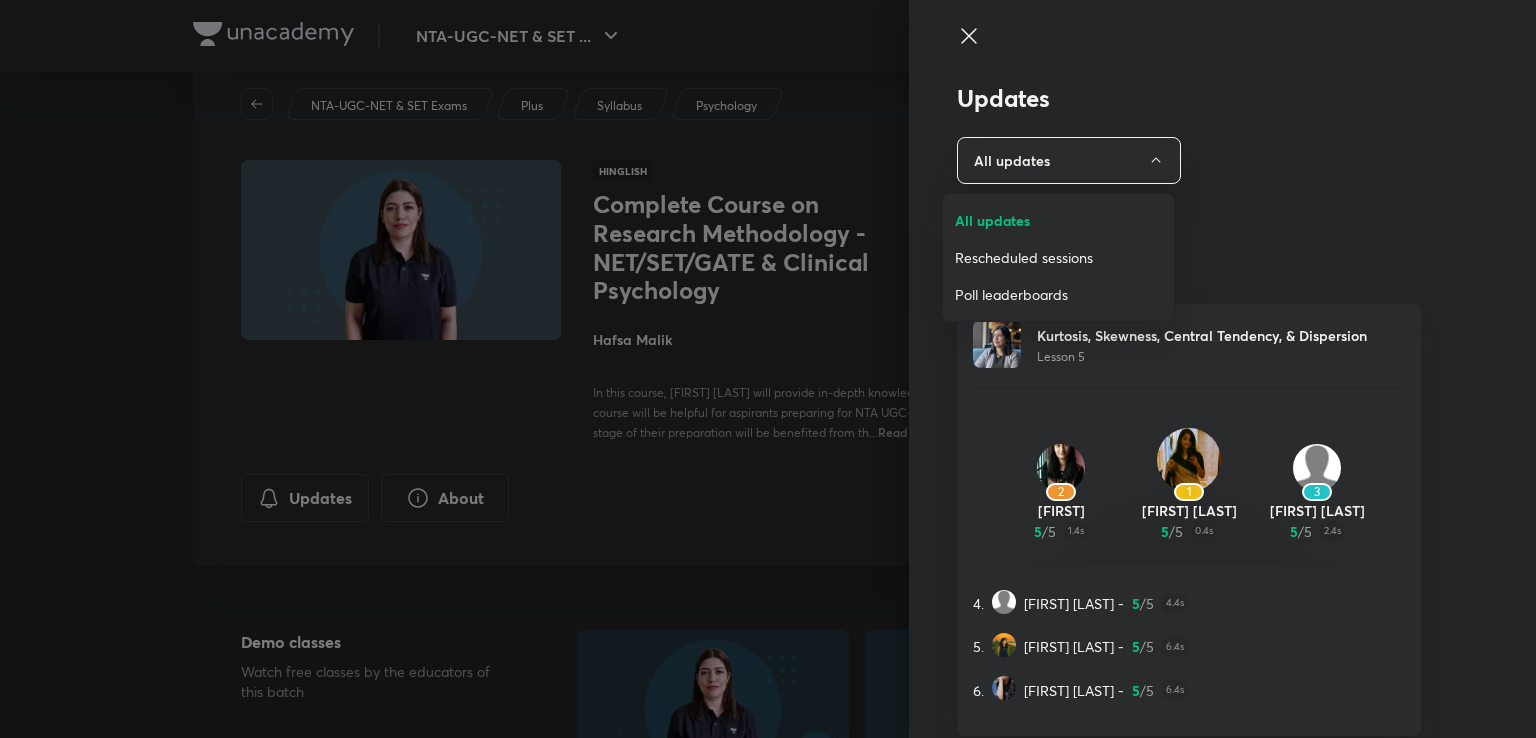 click at bounding box center (768, 369) 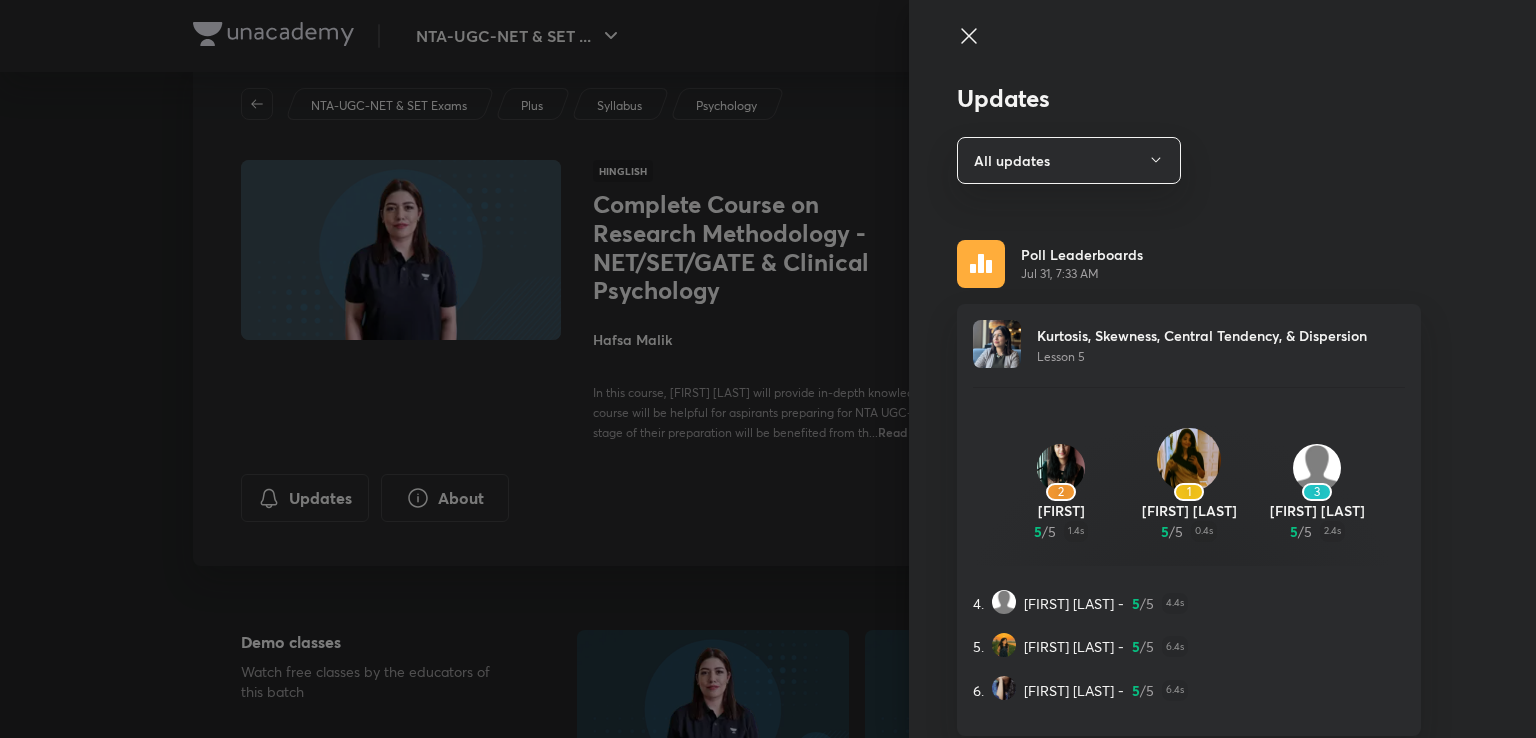 click at bounding box center (768, 369) 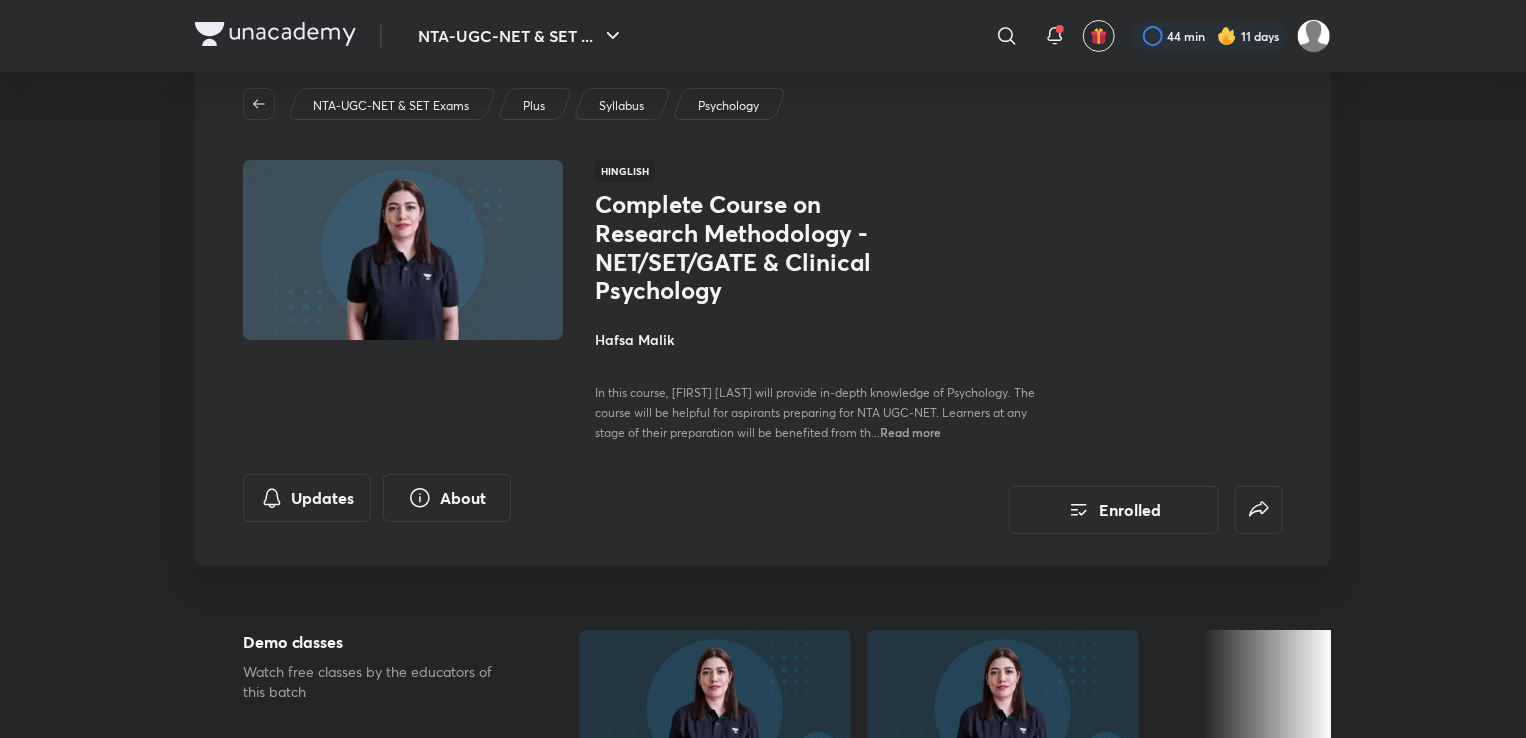 click on "Psychology" at bounding box center (728, 106) 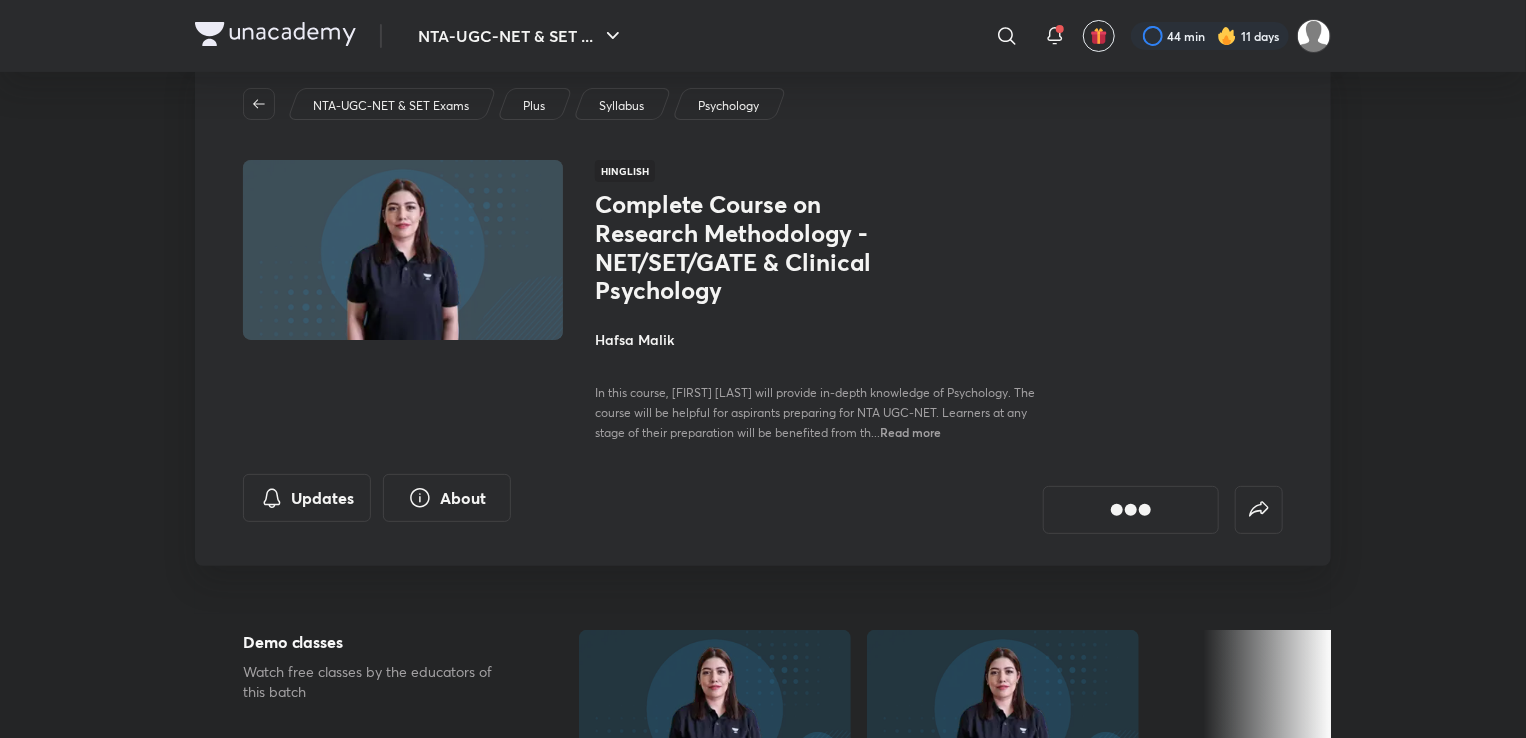 click on "Psychology" at bounding box center (728, 106) 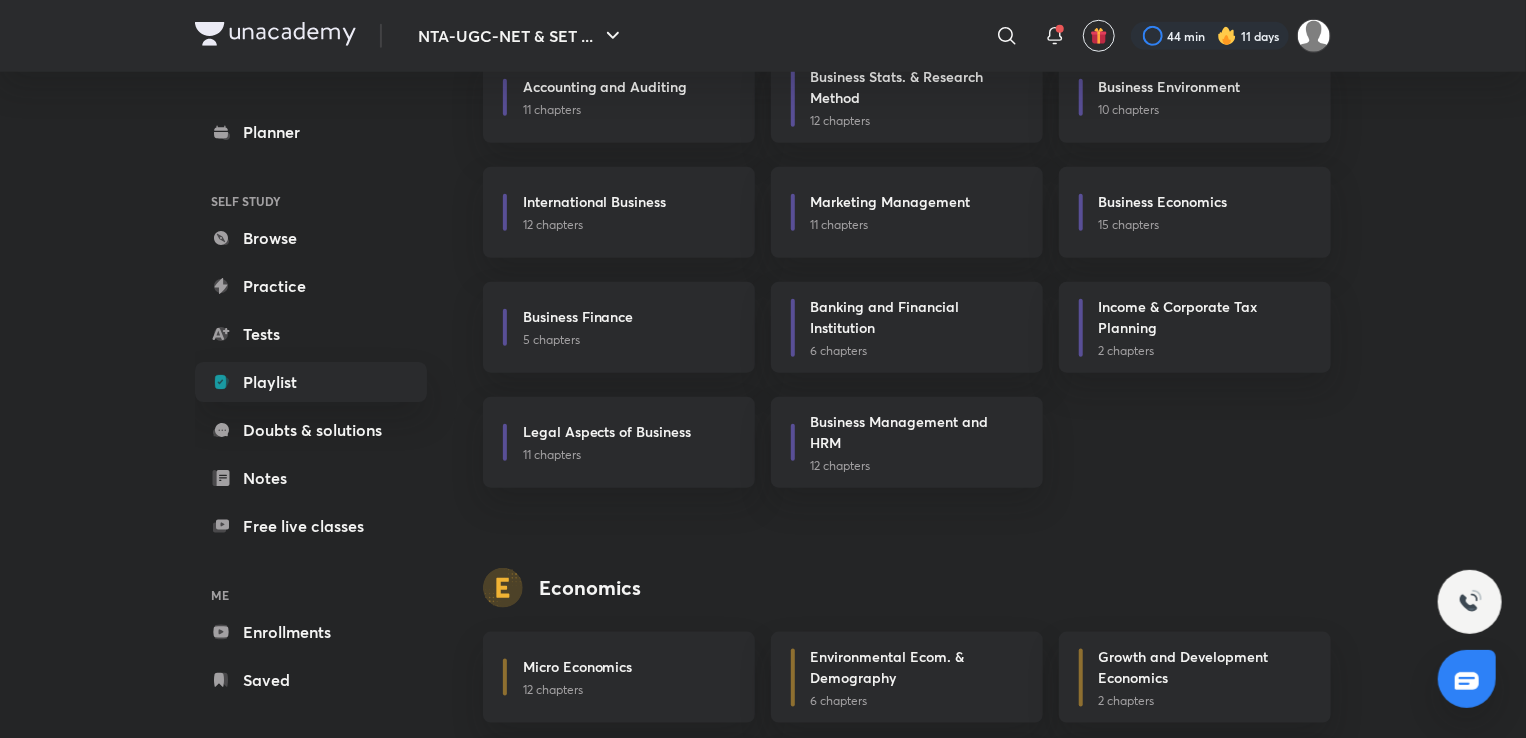 scroll, scrollTop: 787, scrollLeft: 0, axis: vertical 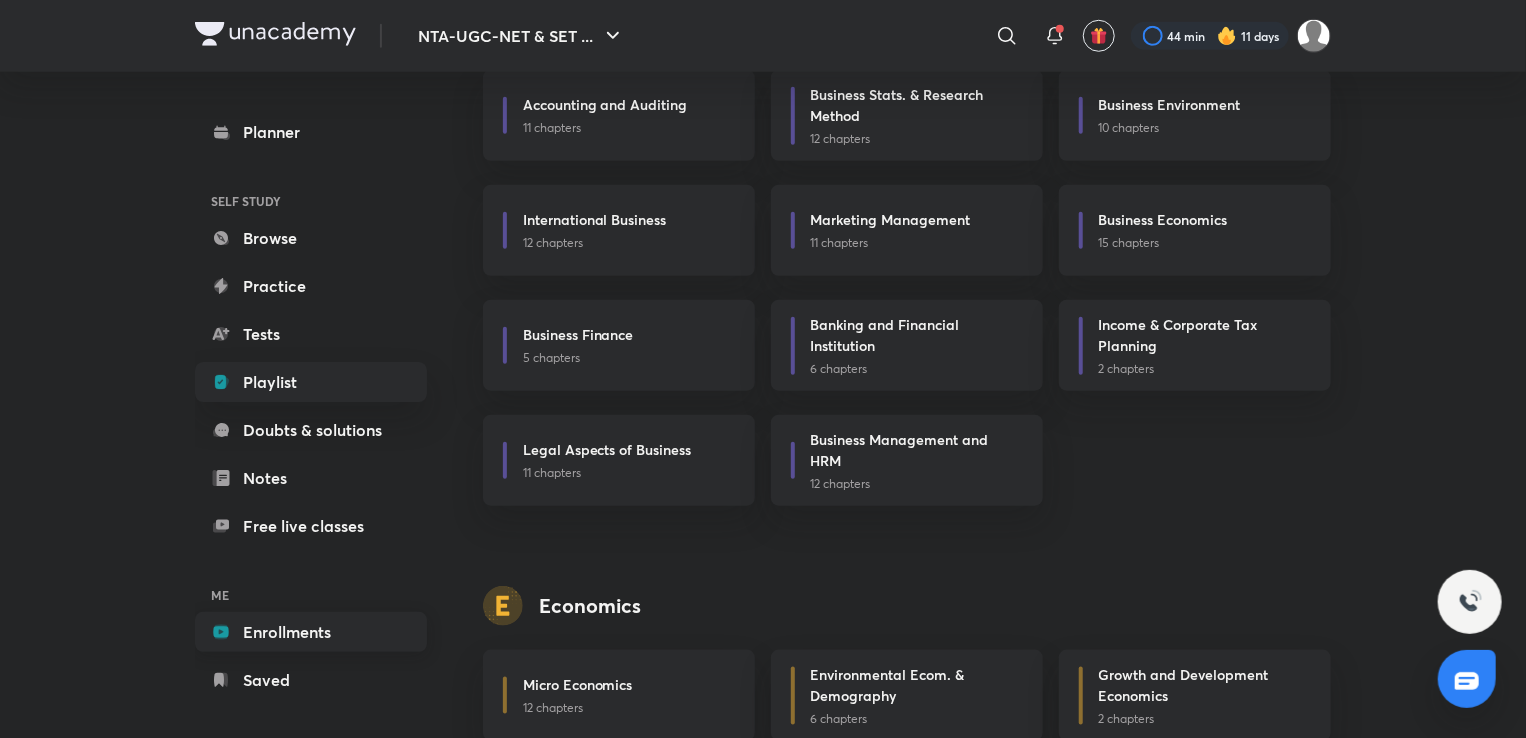 click on "Enrollments" at bounding box center [311, 632] 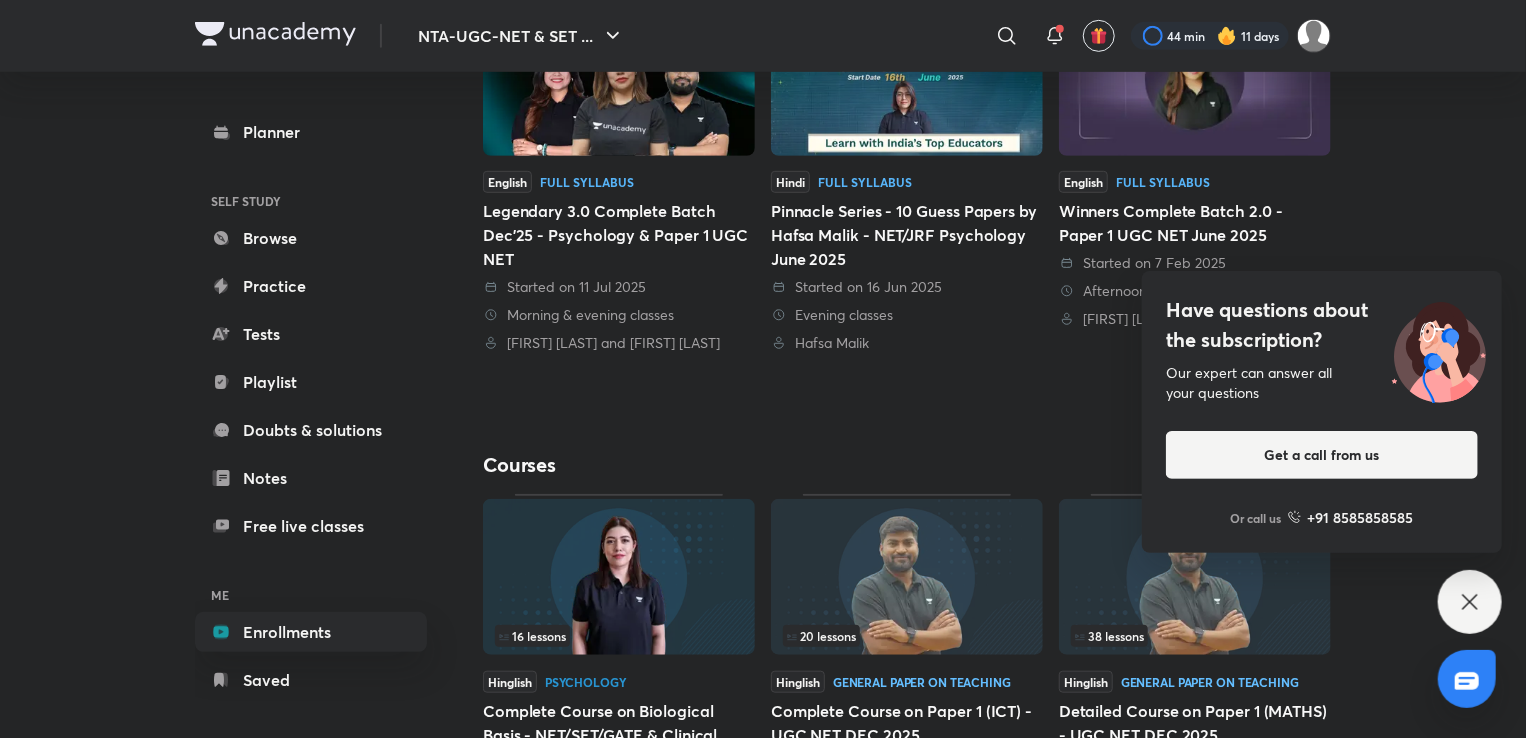 scroll, scrollTop: 540, scrollLeft: 0, axis: vertical 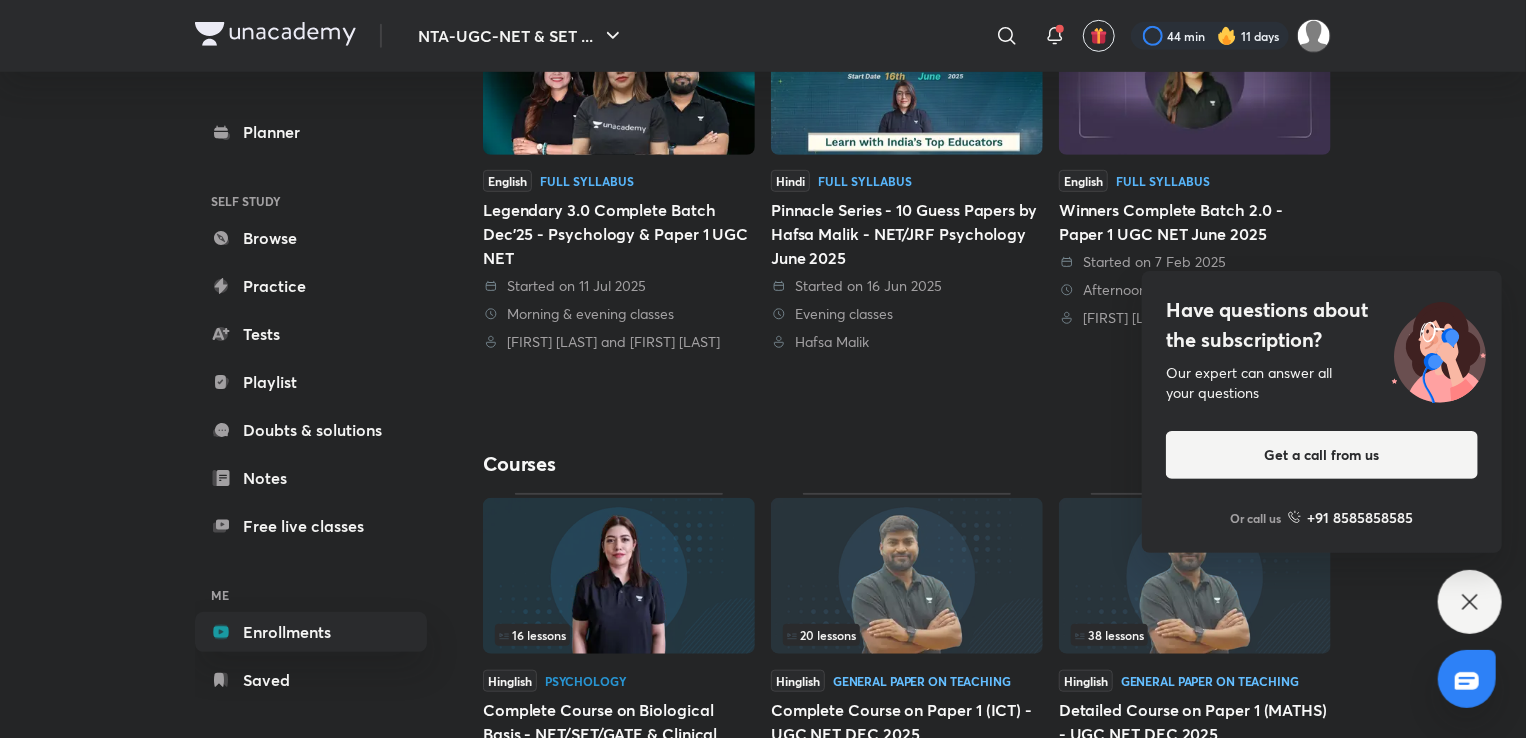 click 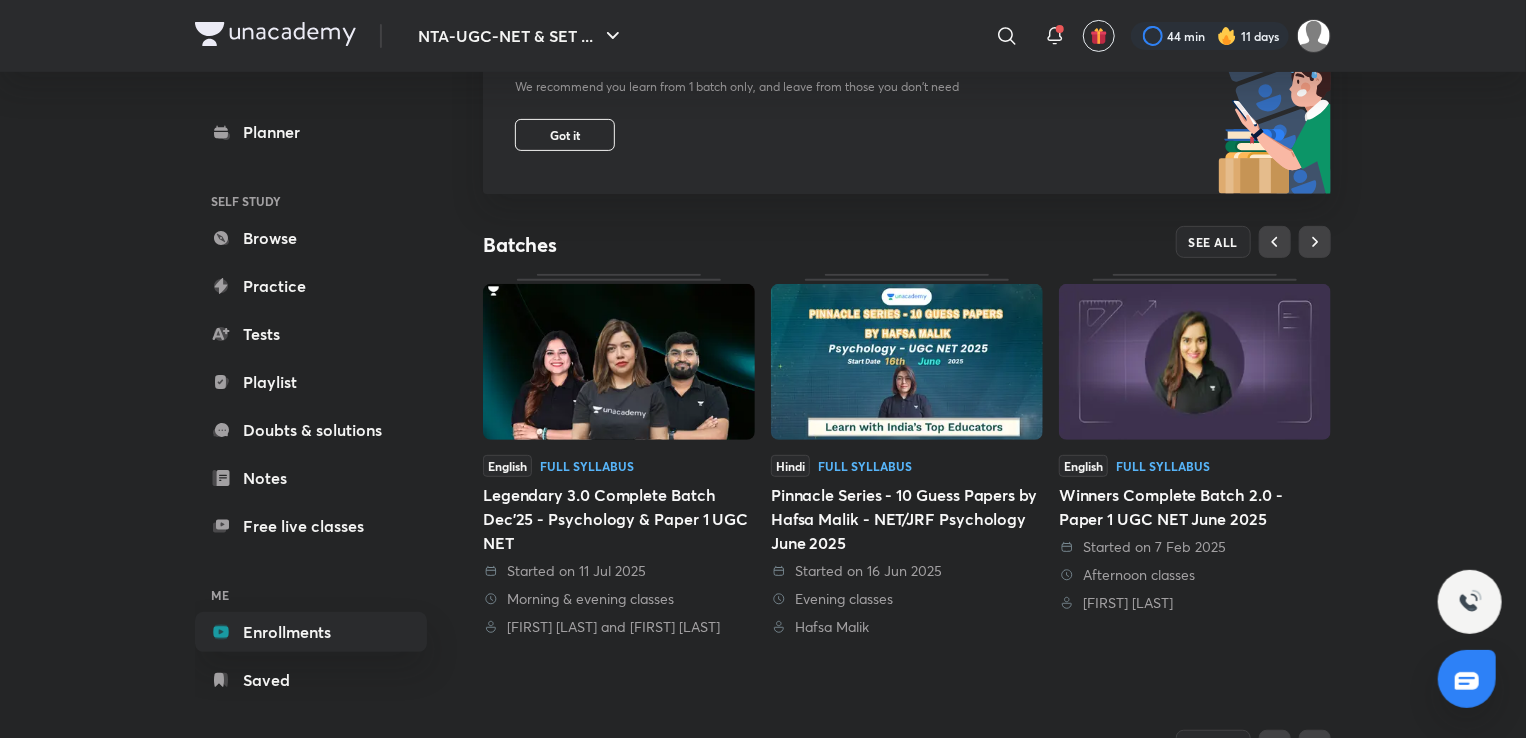 scroll, scrollTop: 256, scrollLeft: 0, axis: vertical 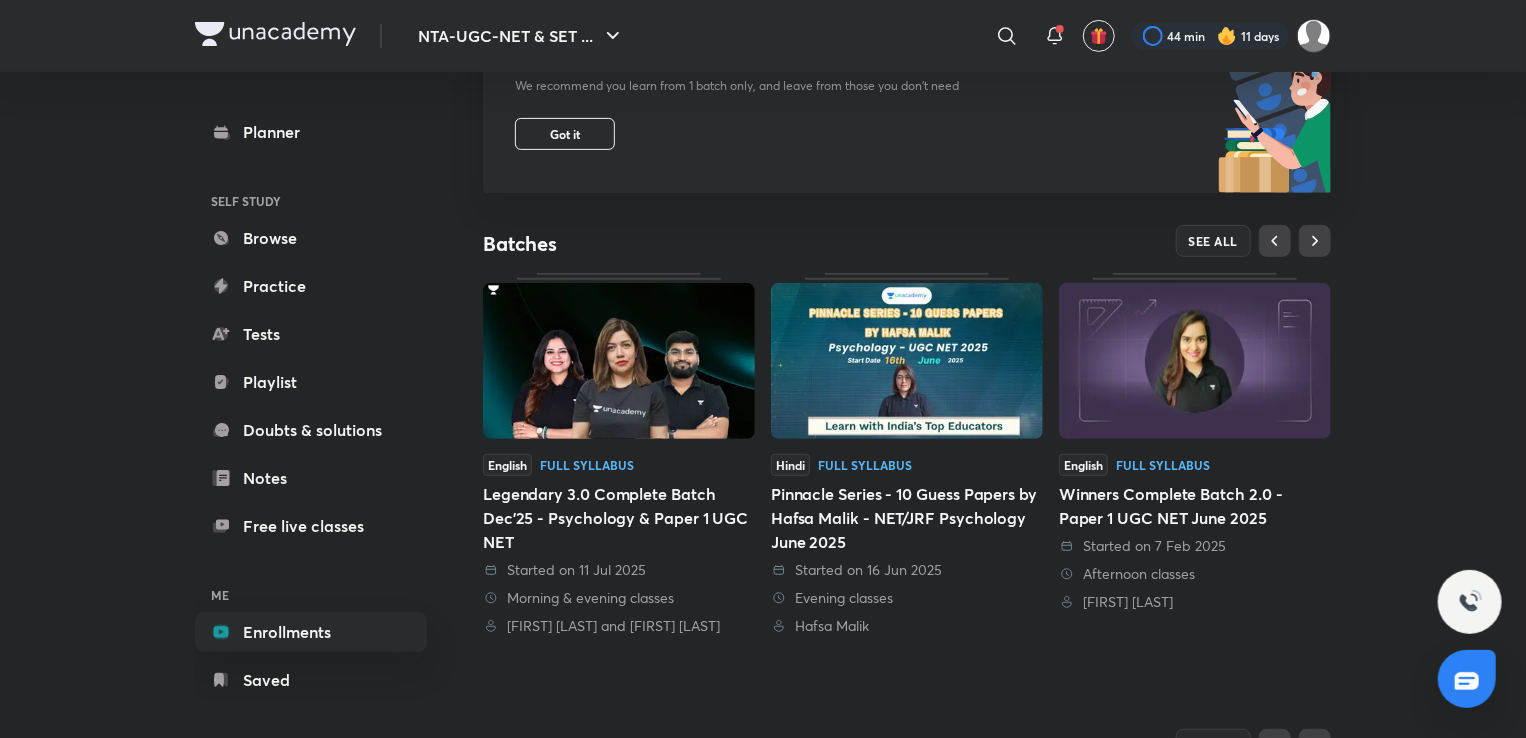 click at bounding box center [619, 361] 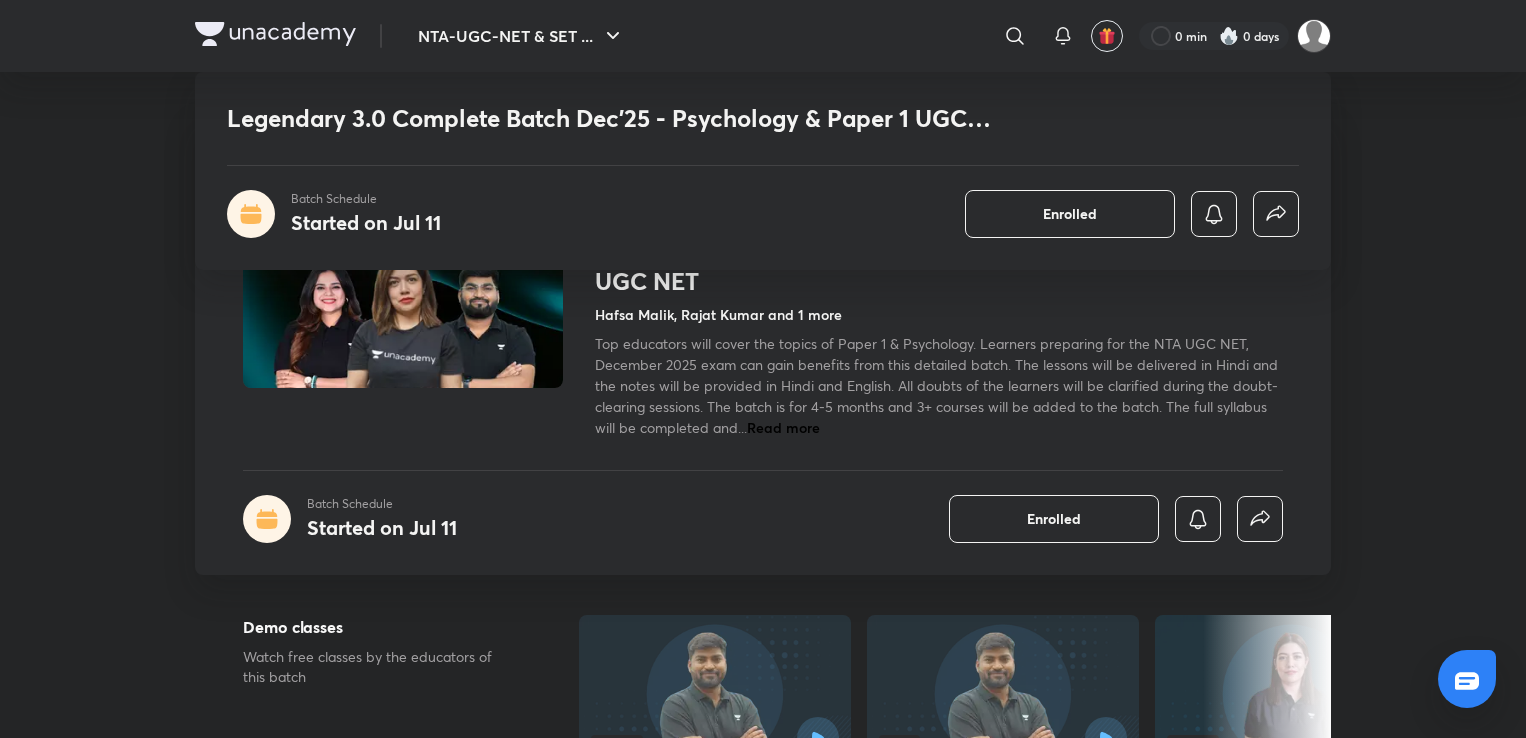 scroll, scrollTop: 388, scrollLeft: 0, axis: vertical 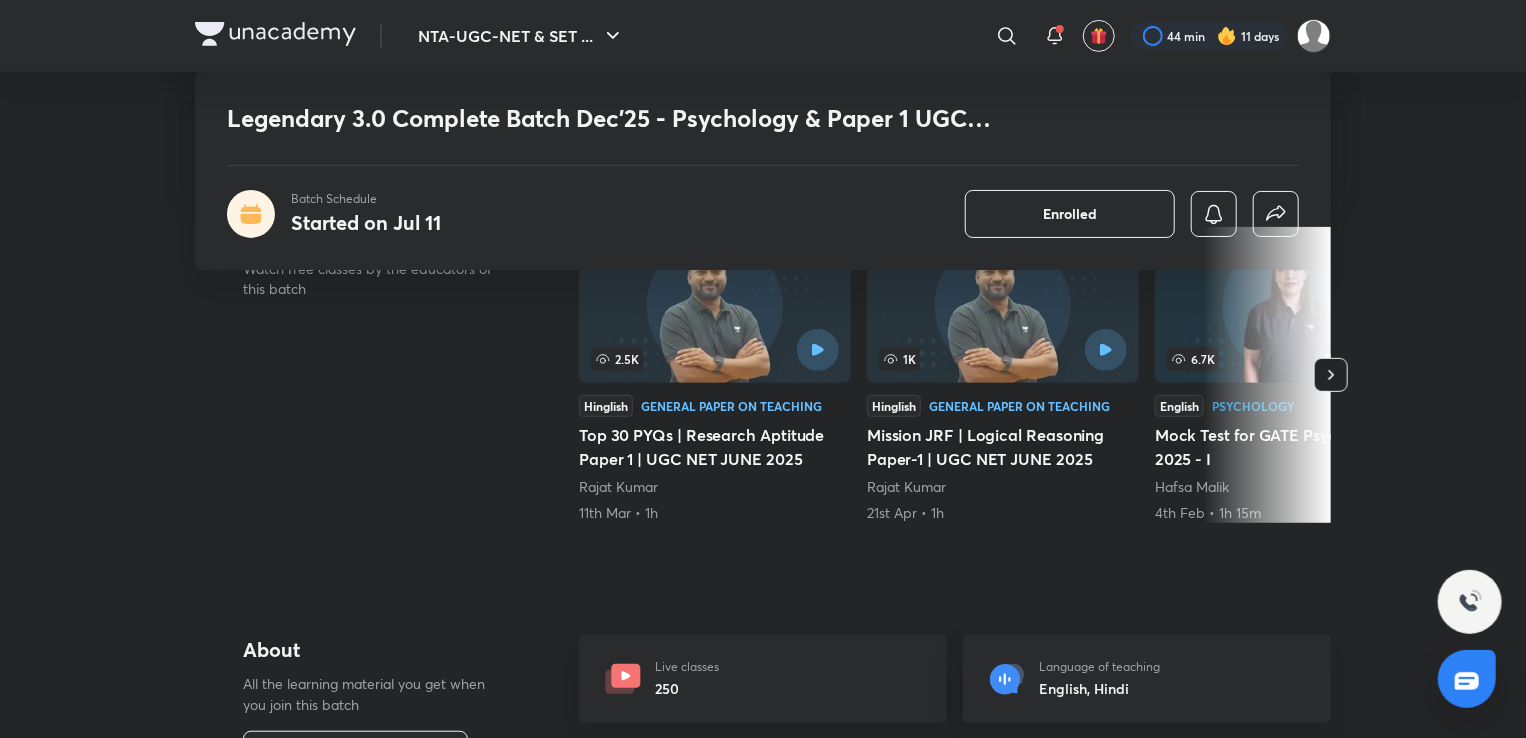 click 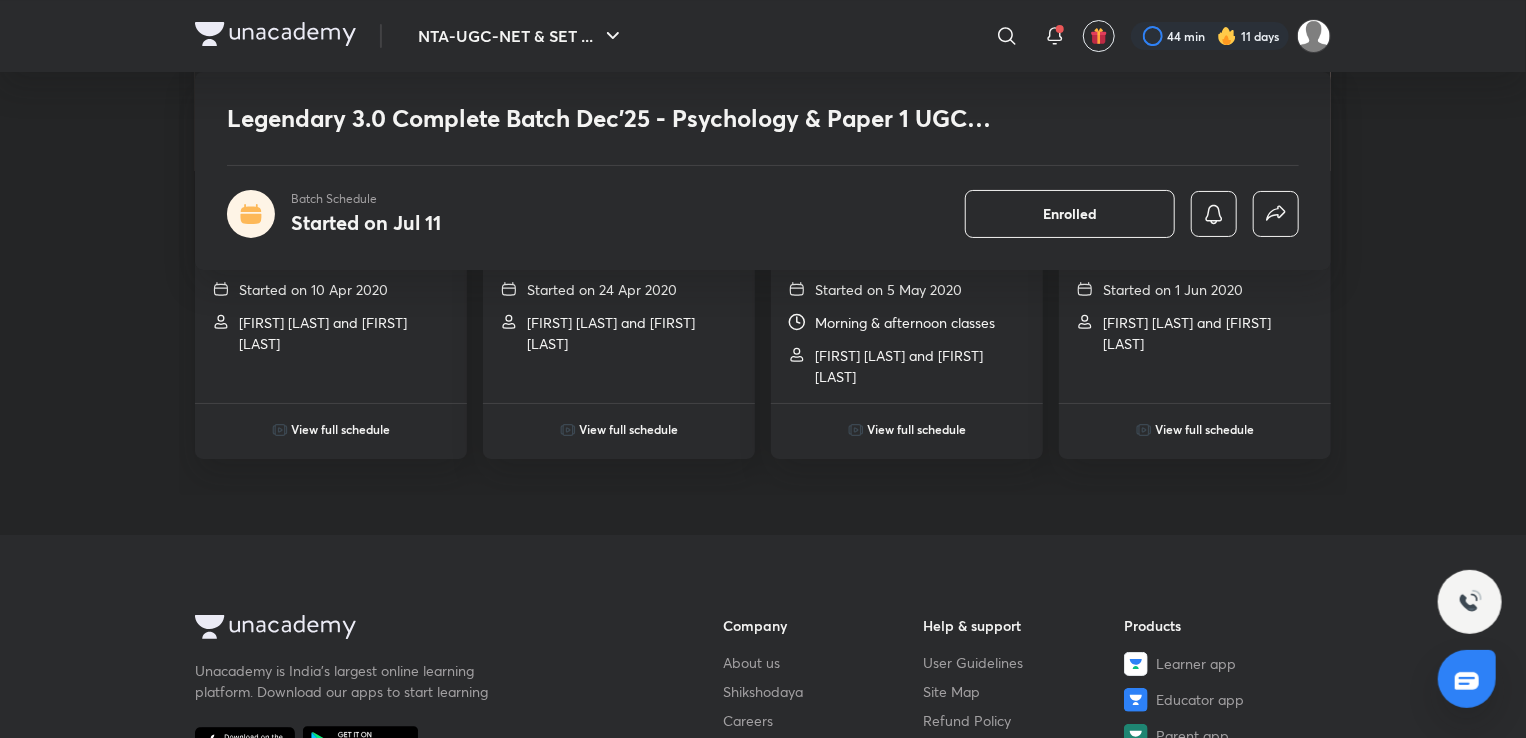 scroll, scrollTop: 4049, scrollLeft: 0, axis: vertical 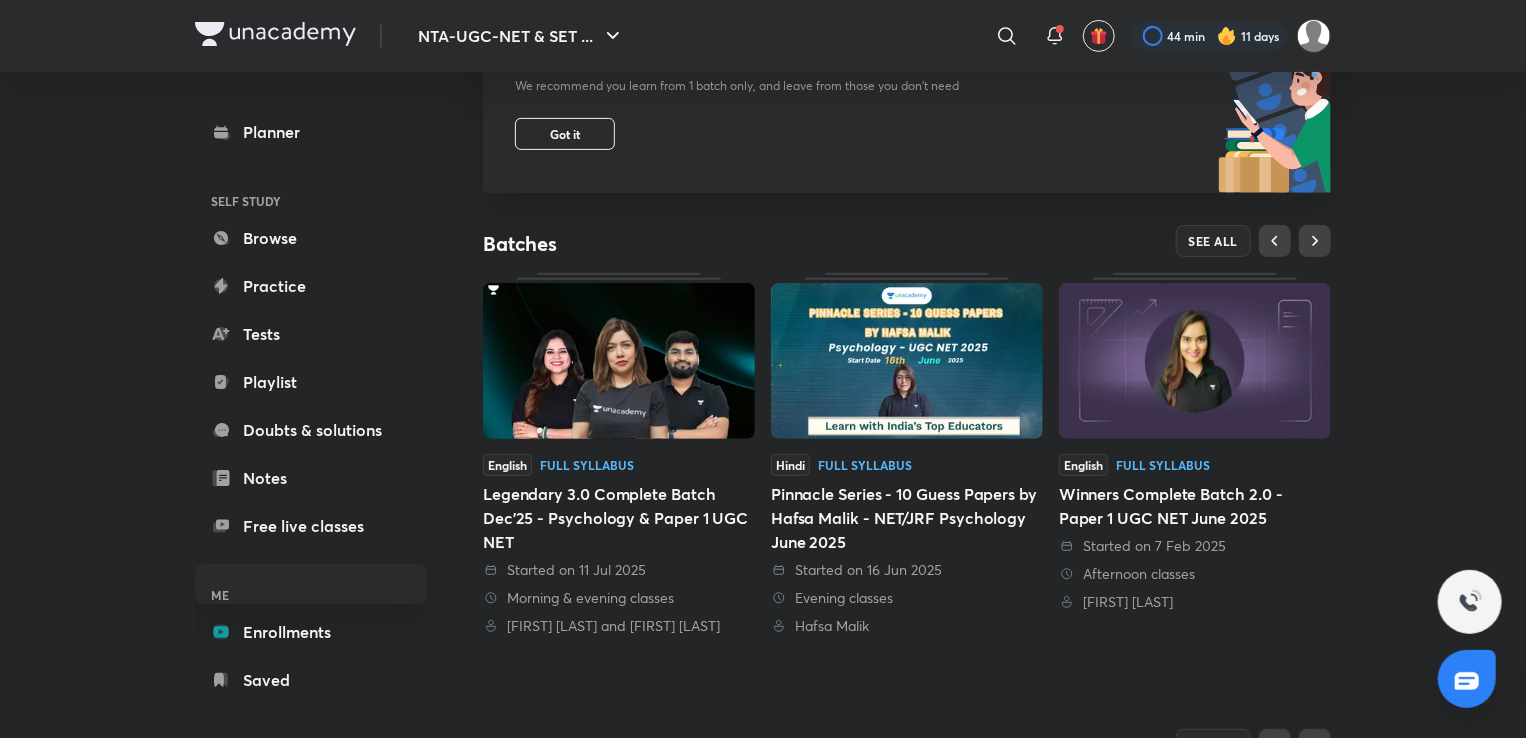 click on "Full Syllabus" at bounding box center (587, 465) 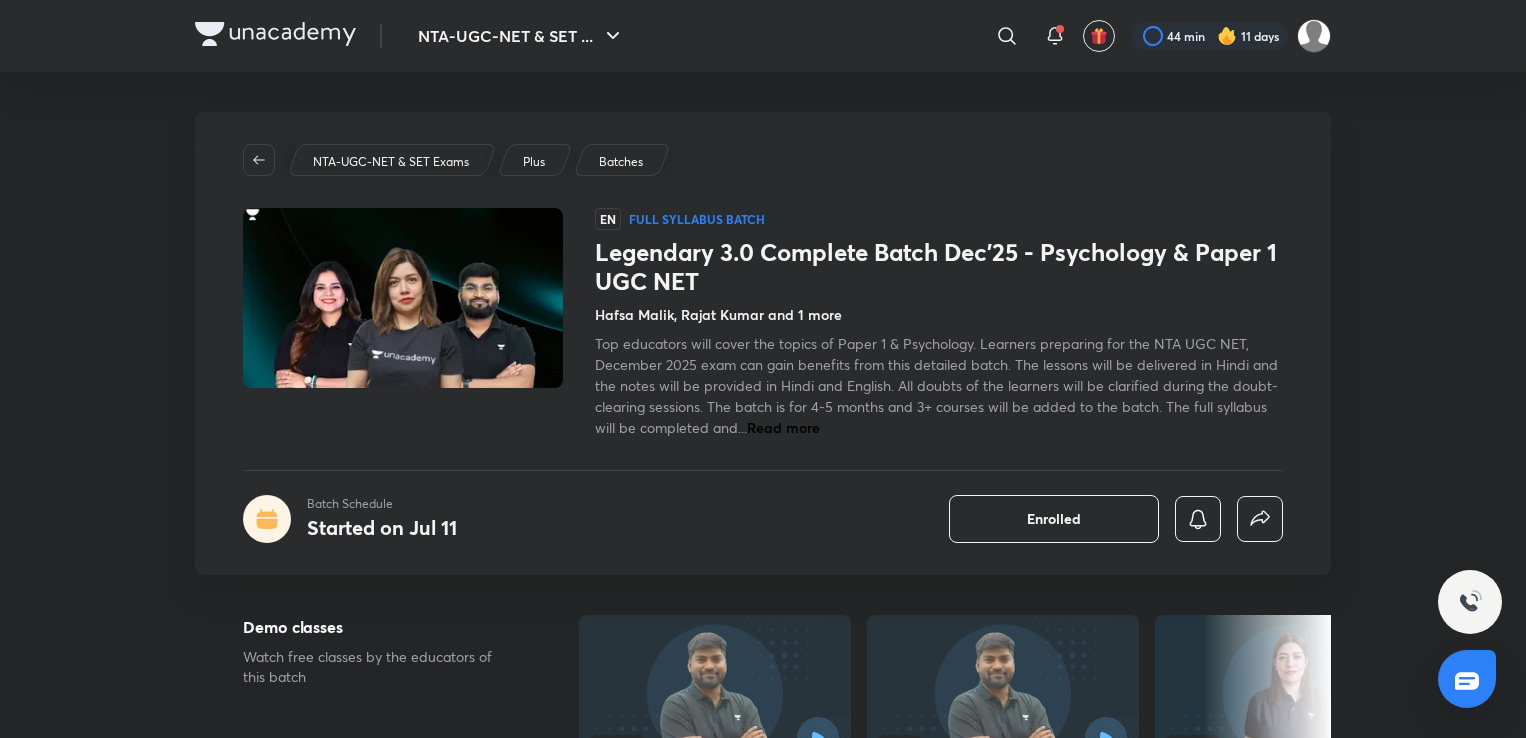 scroll, scrollTop: 120, scrollLeft: 0, axis: vertical 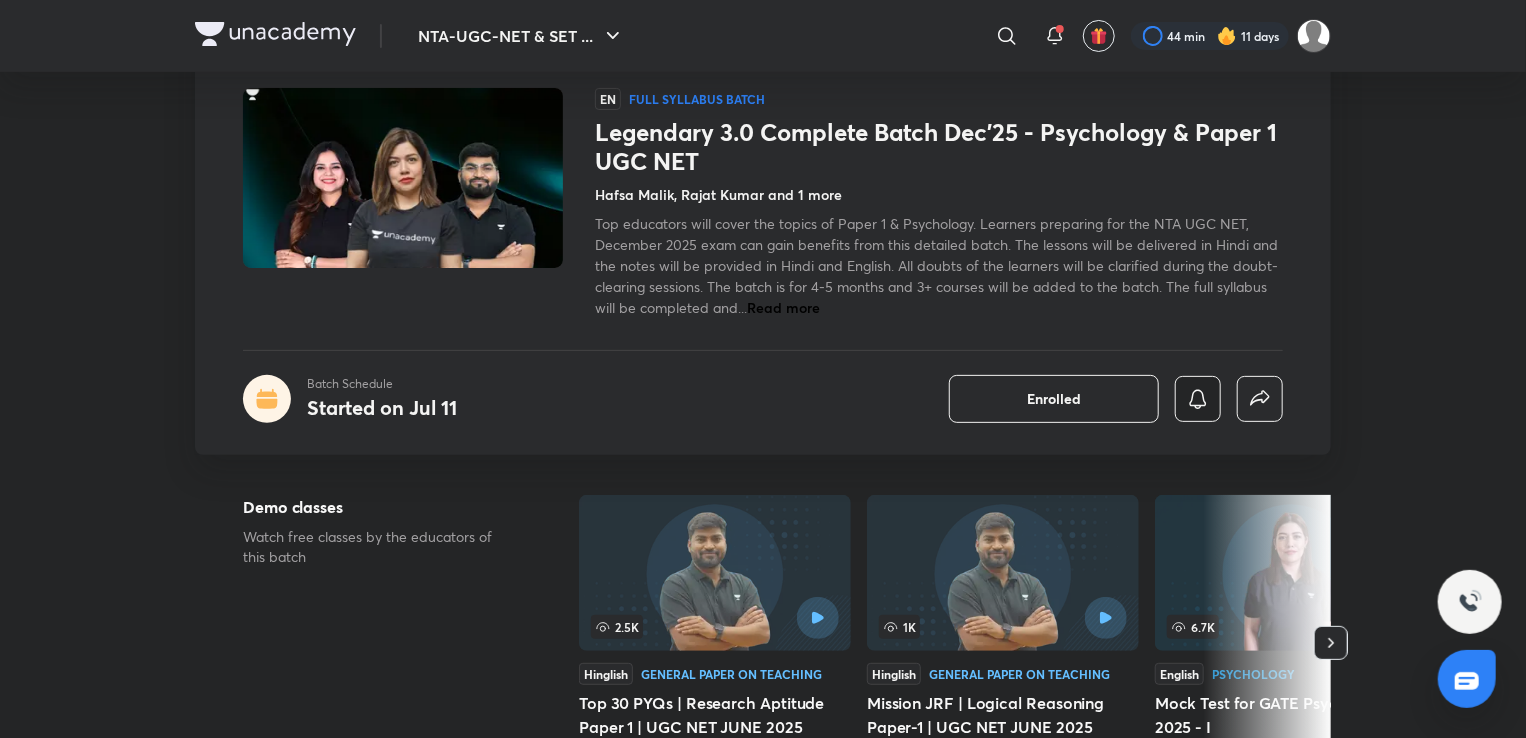 click at bounding box center [1198, 399] 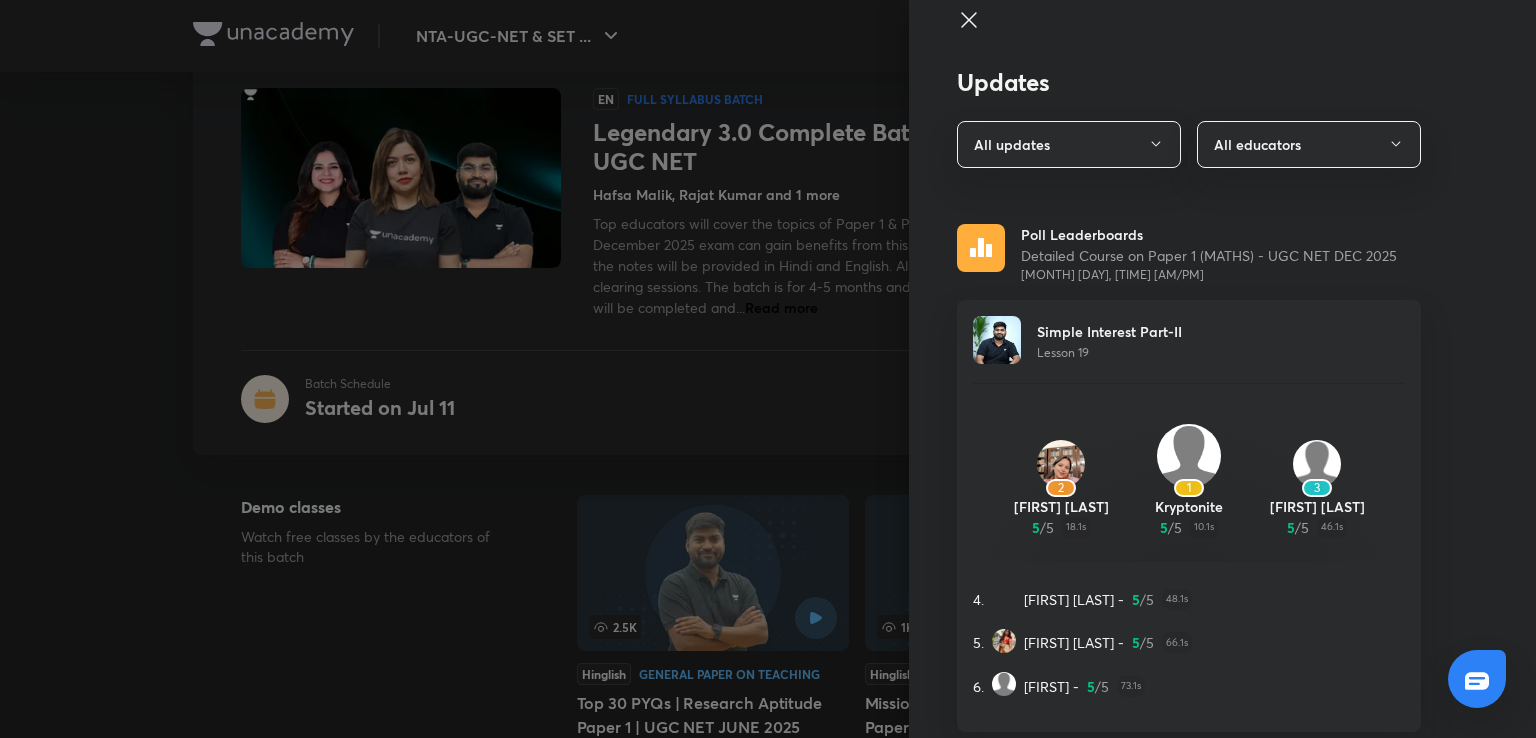 scroll, scrollTop: 19, scrollLeft: 0, axis: vertical 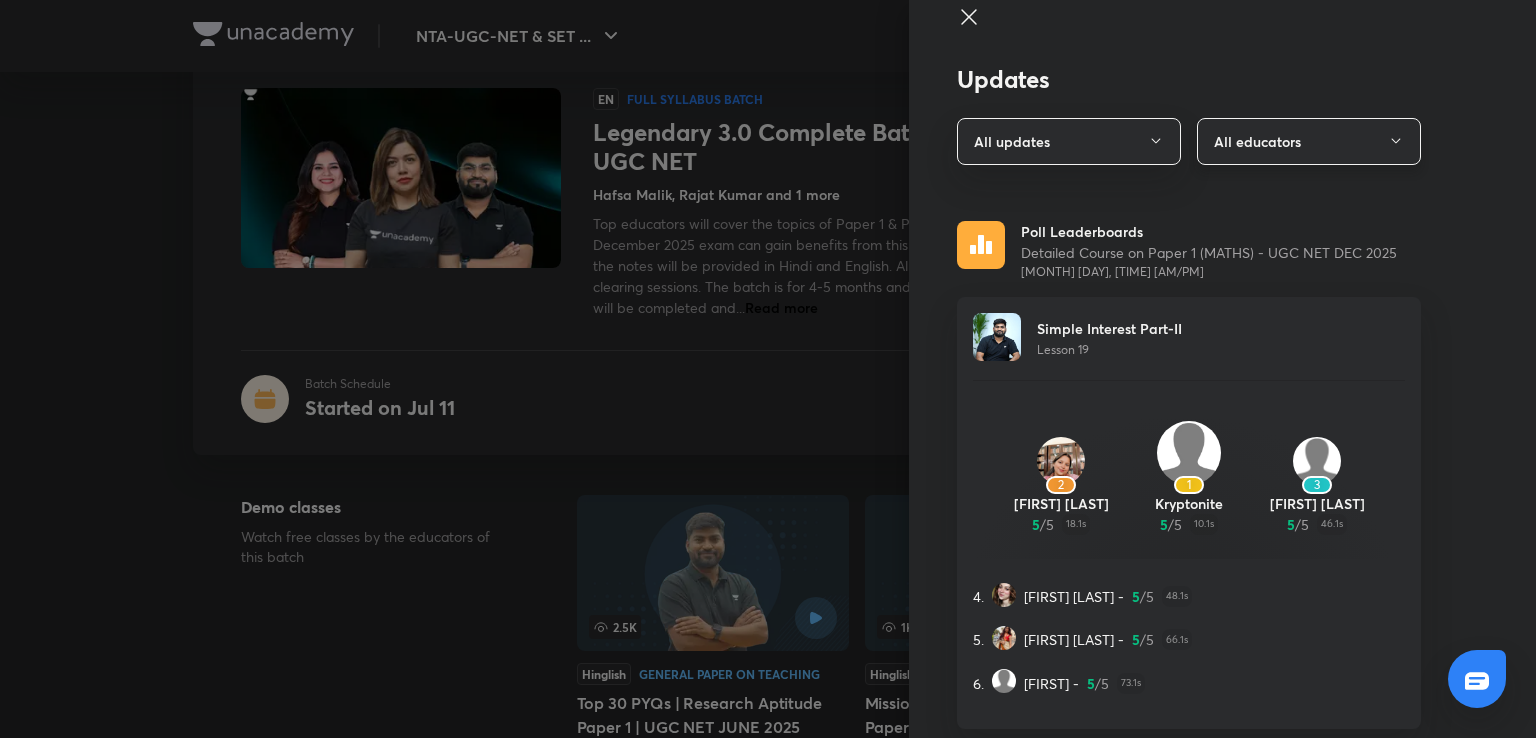 click on "All educators" at bounding box center (1309, 141) 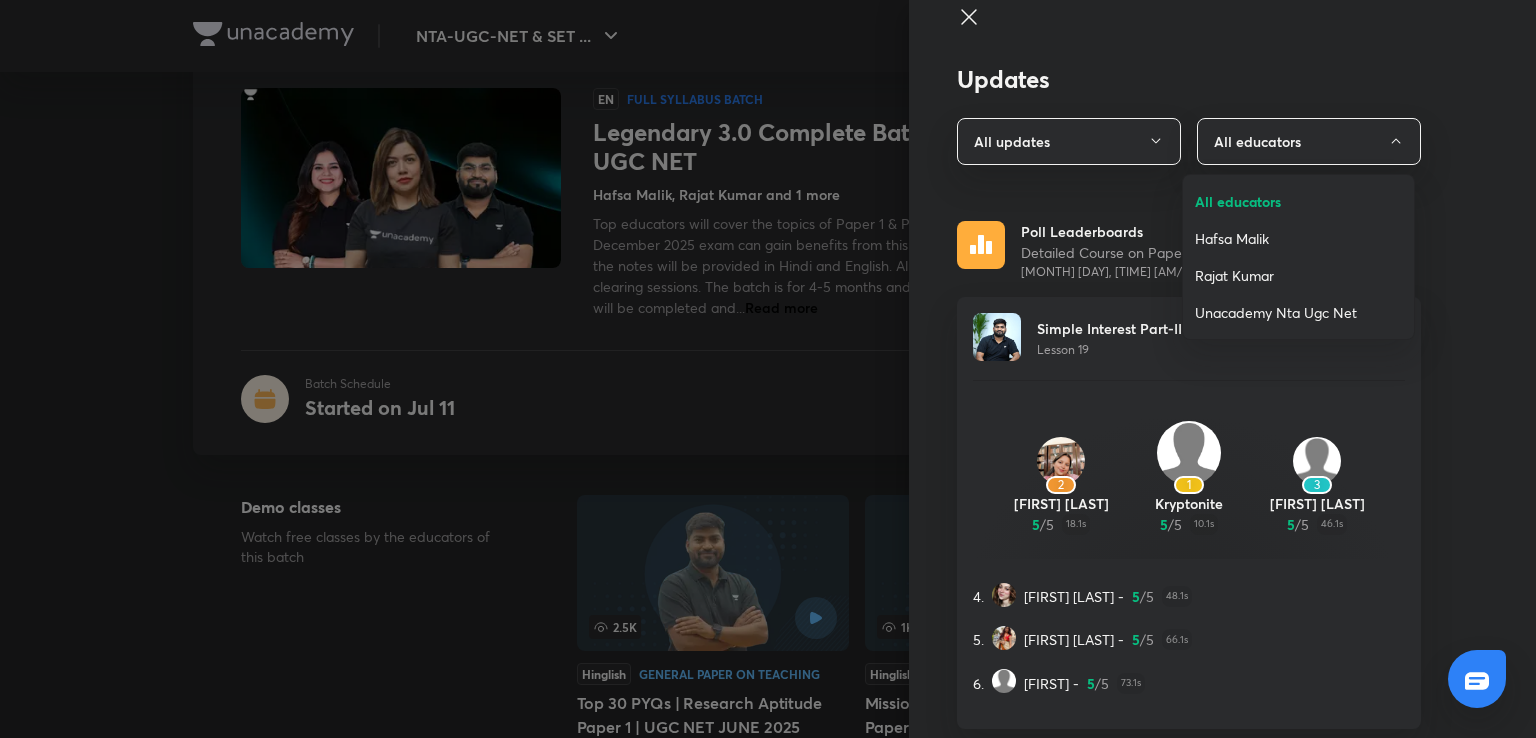 click on "Hafsa Malik" at bounding box center (1298, 238) 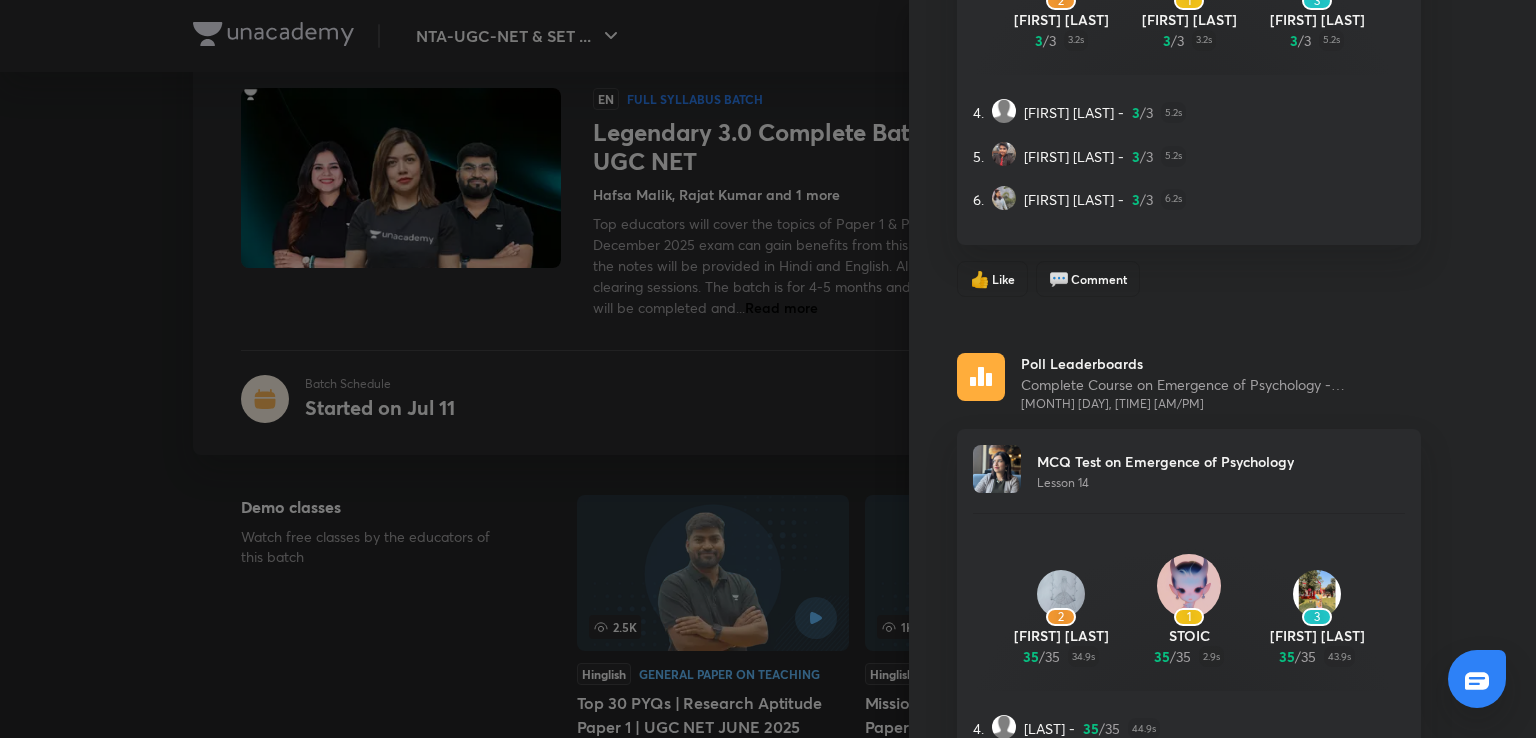 scroll, scrollTop: 1119, scrollLeft: 0, axis: vertical 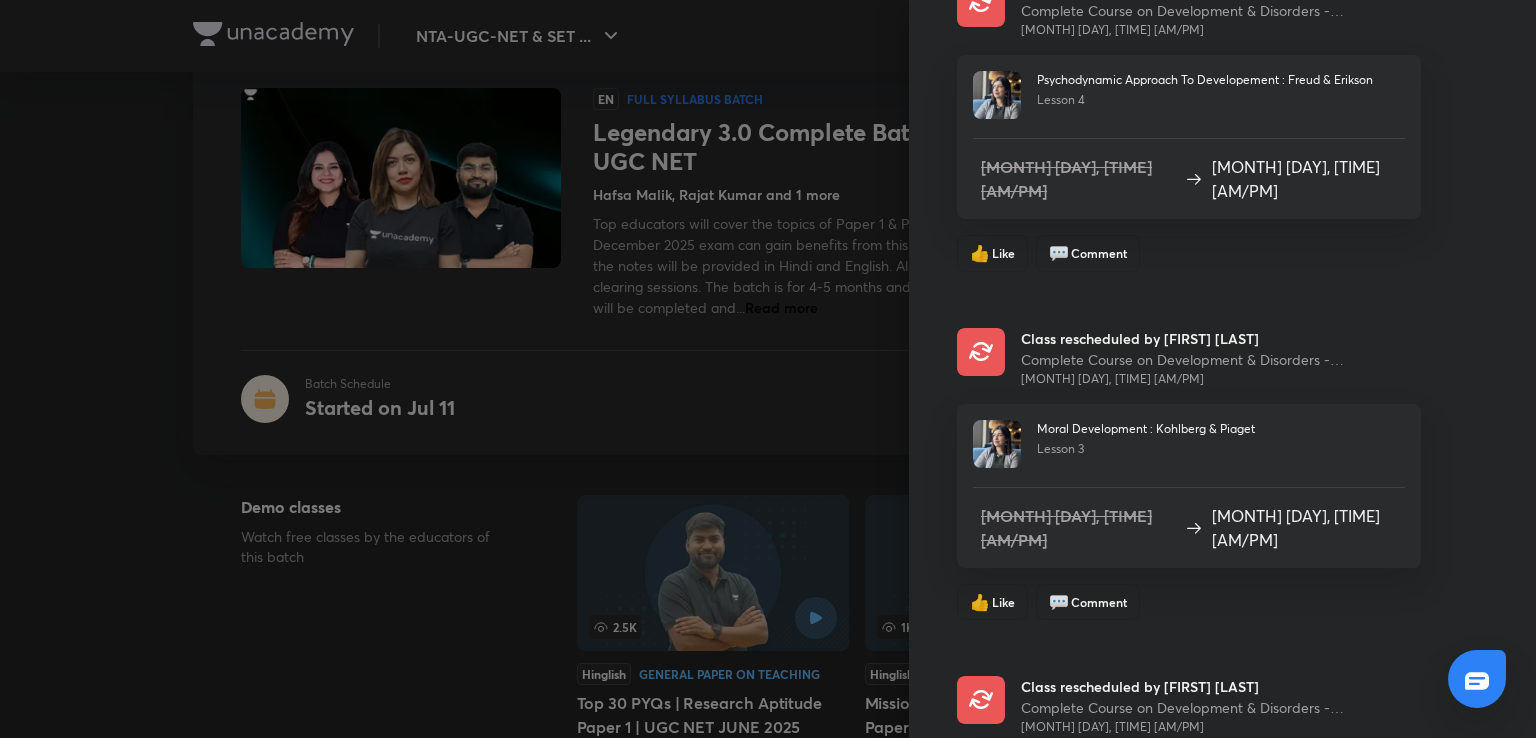 click at bounding box center [981, 352] 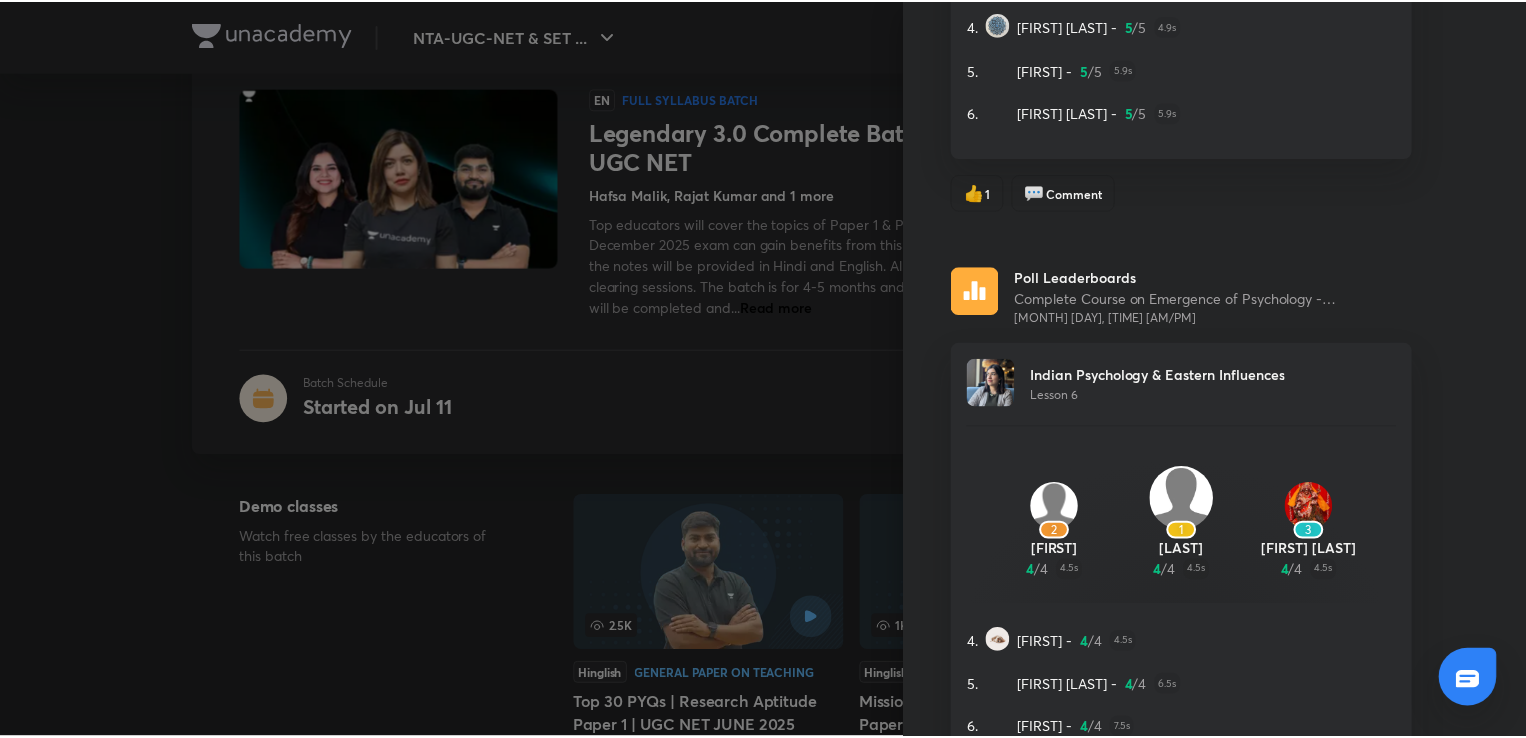 scroll, scrollTop: 3023, scrollLeft: 0, axis: vertical 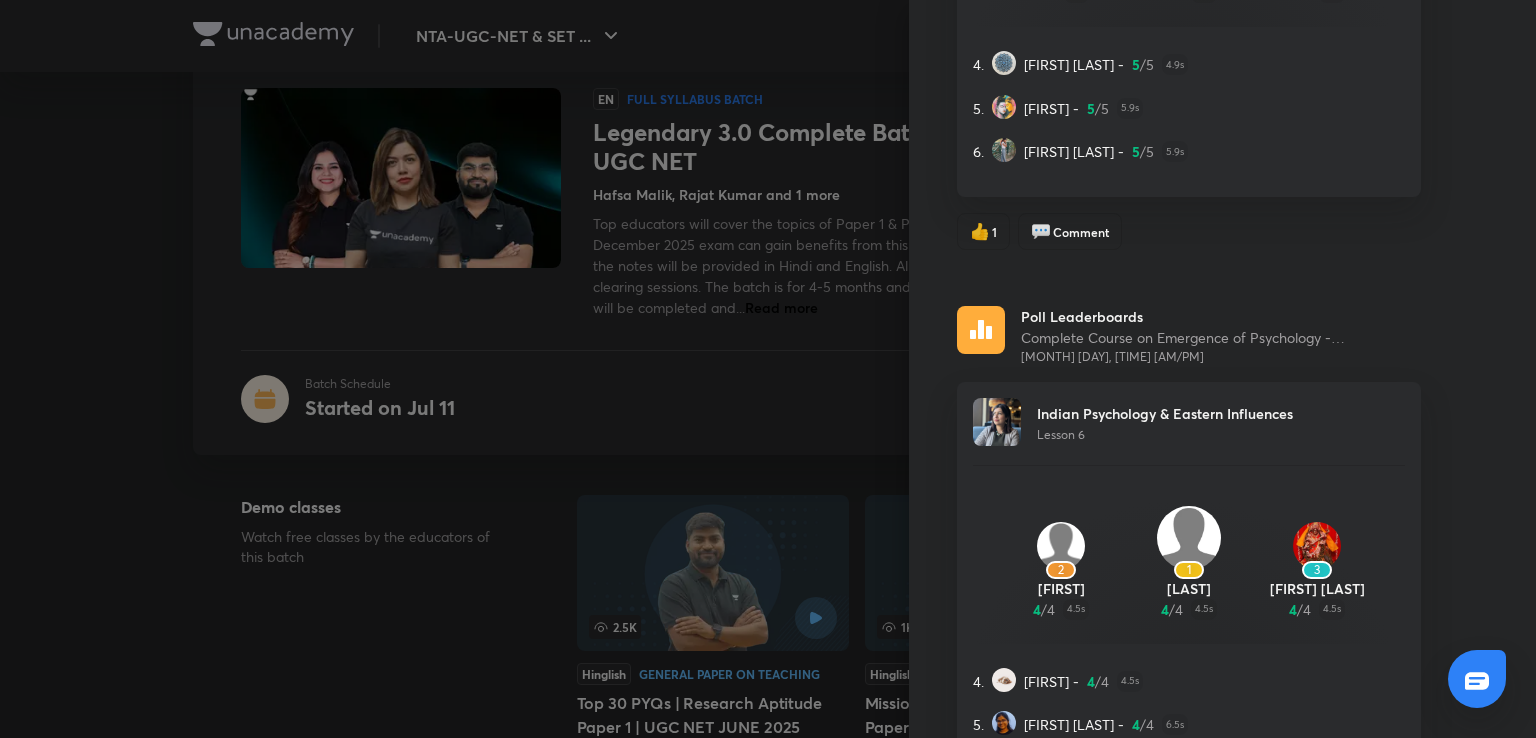 click at bounding box center [768, 369] 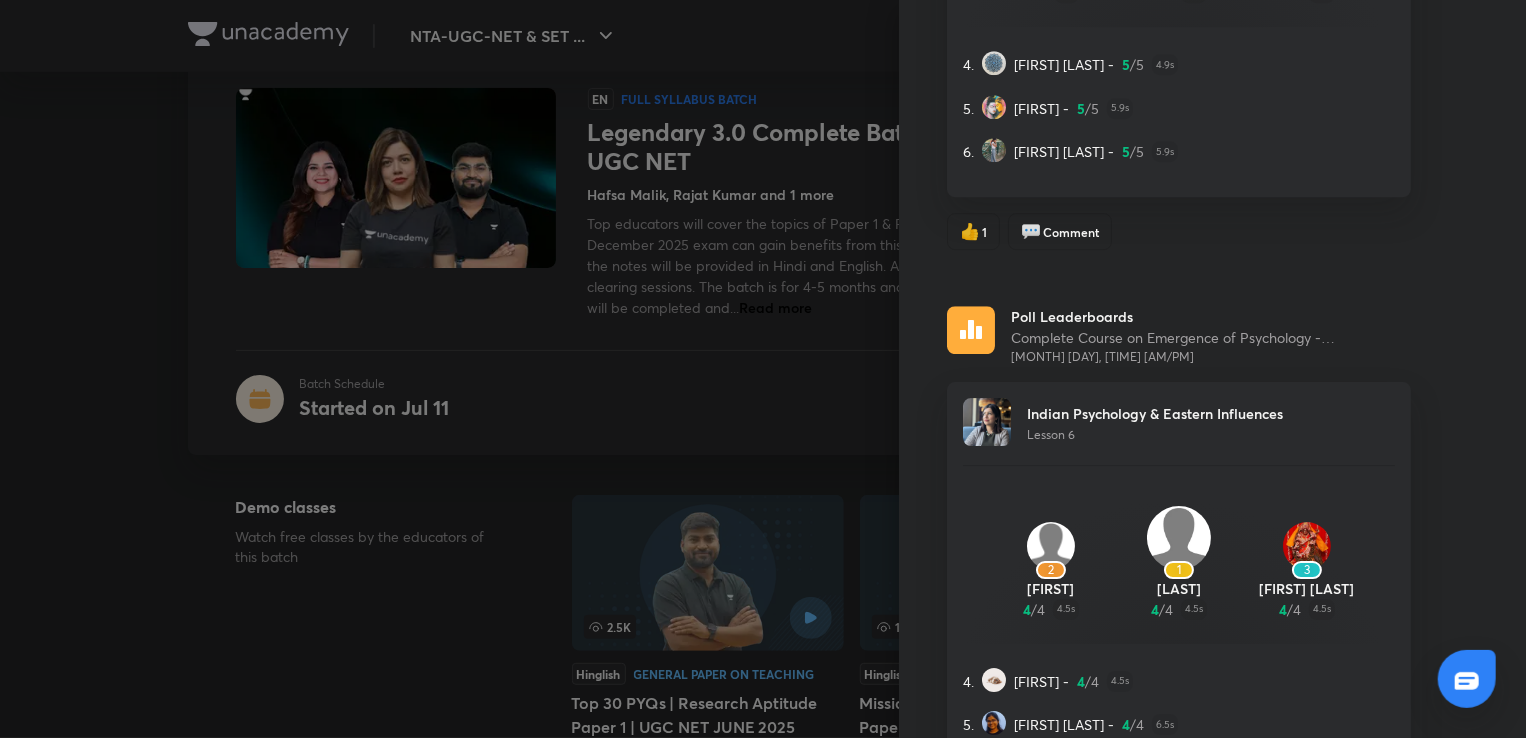 scroll, scrollTop: 0, scrollLeft: 0, axis: both 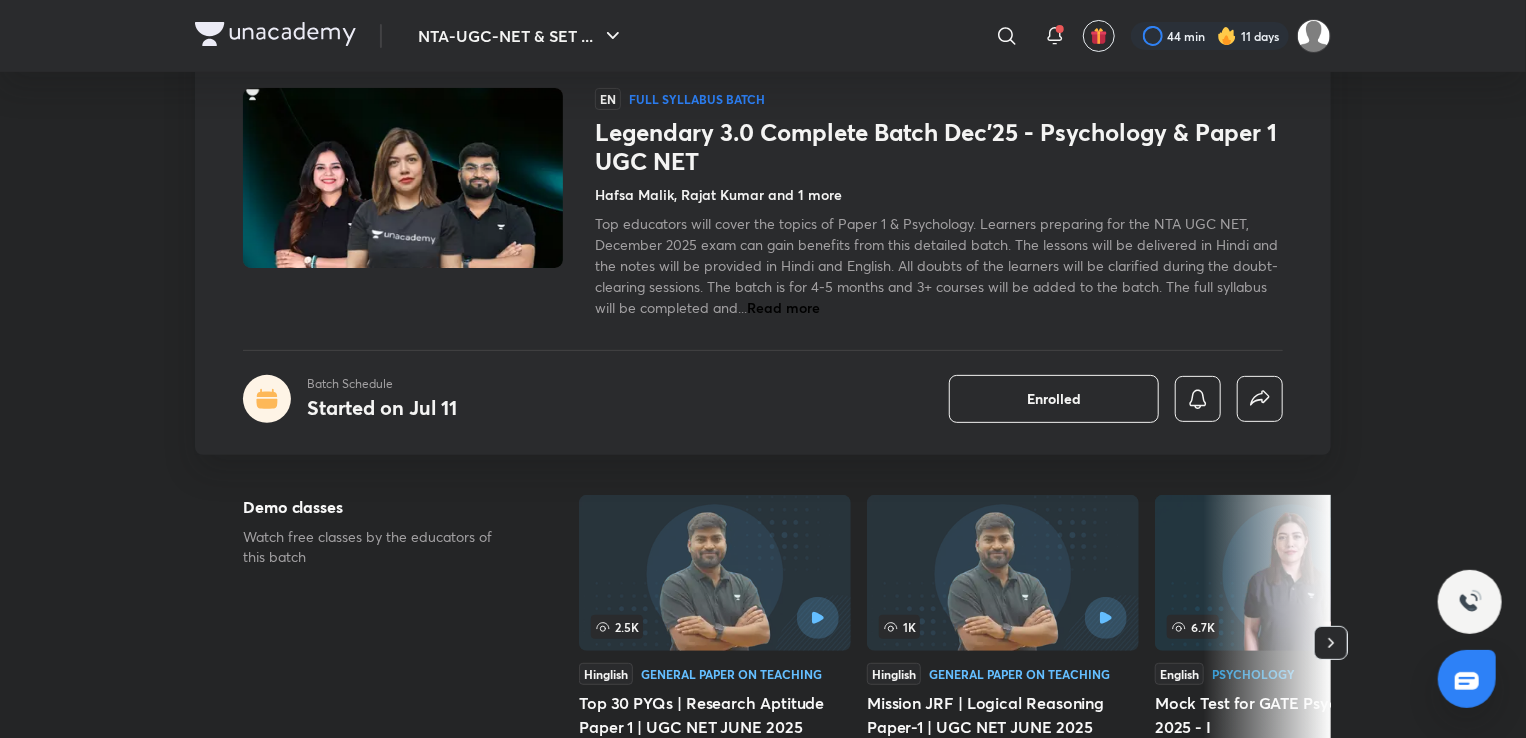 click at bounding box center (403, 178) 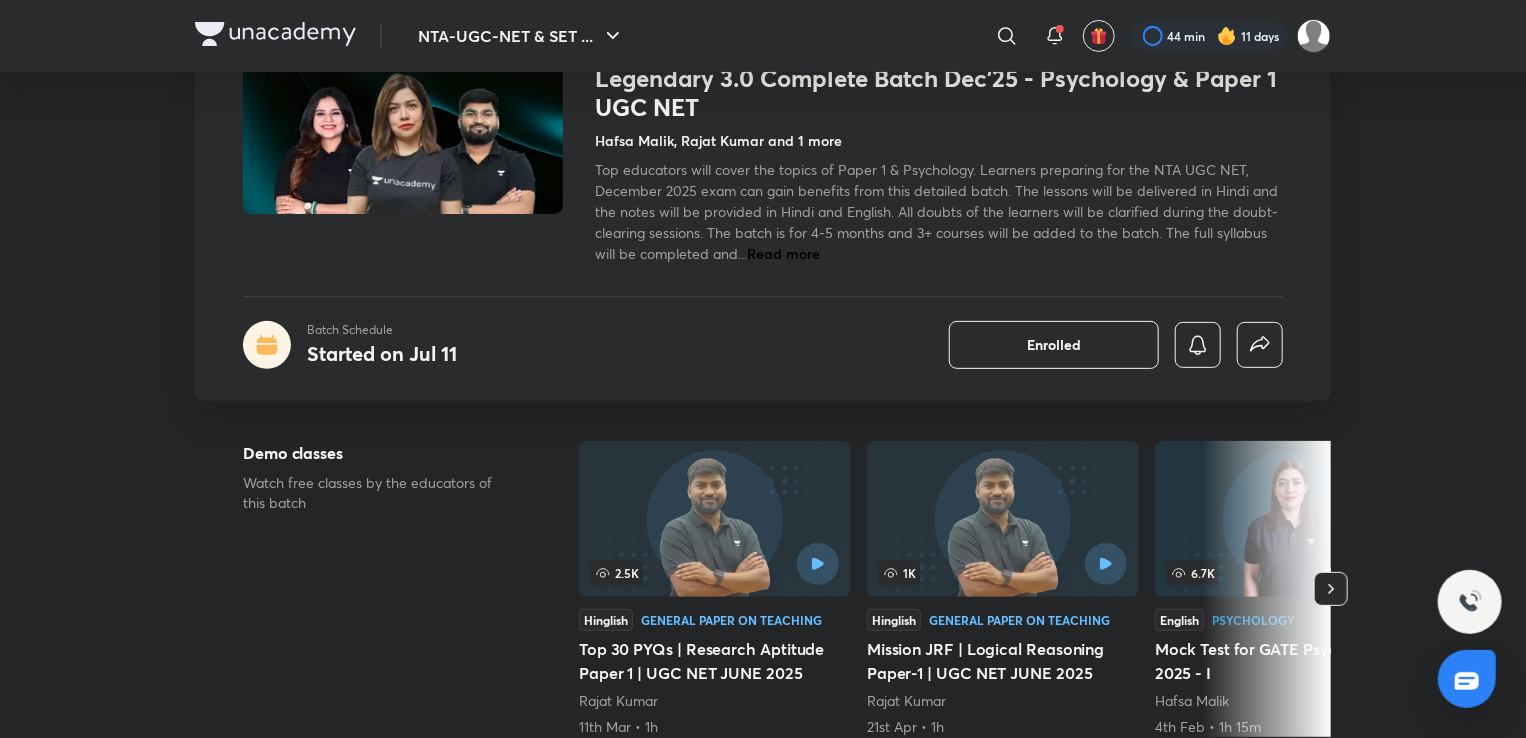 scroll, scrollTop: 0, scrollLeft: 0, axis: both 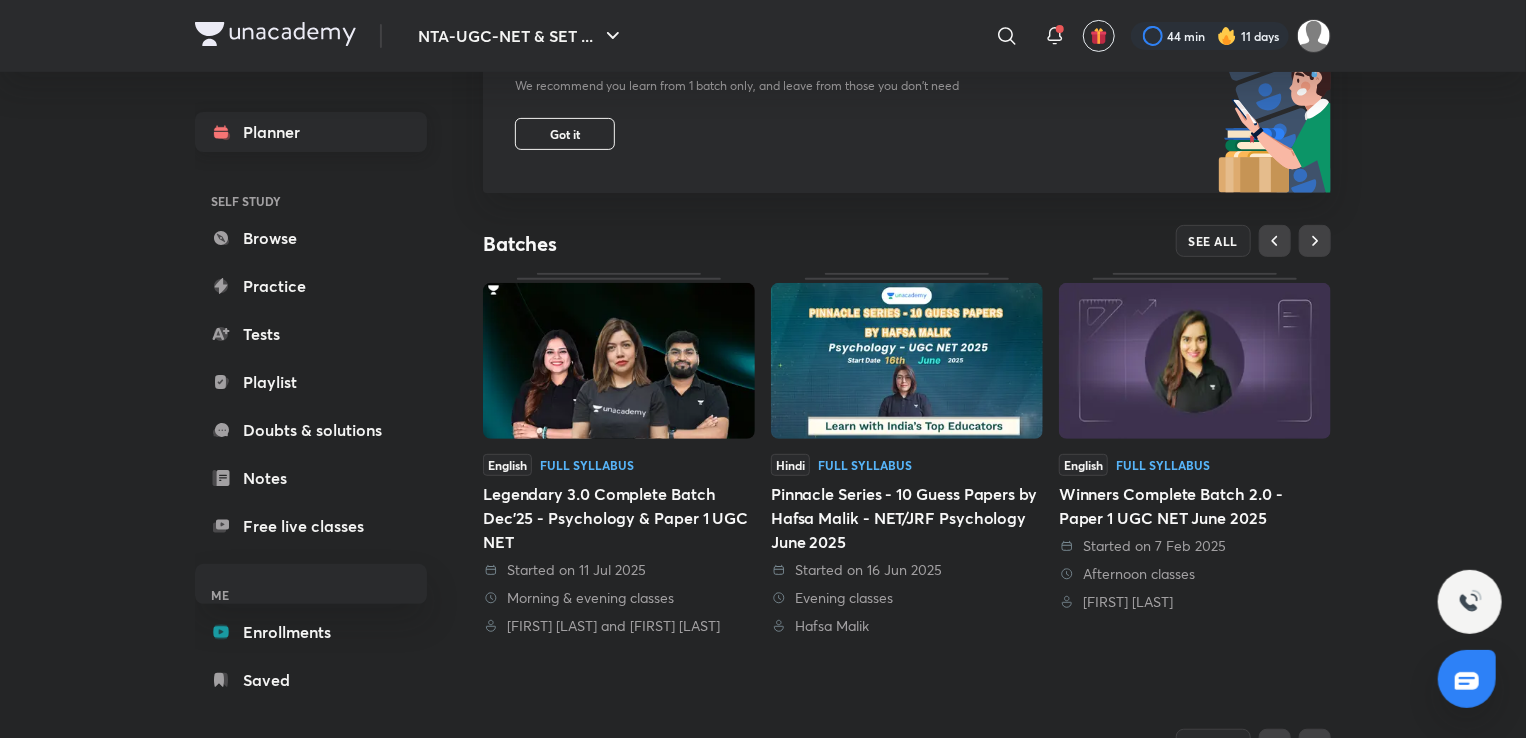 click on "Planner" at bounding box center [311, 132] 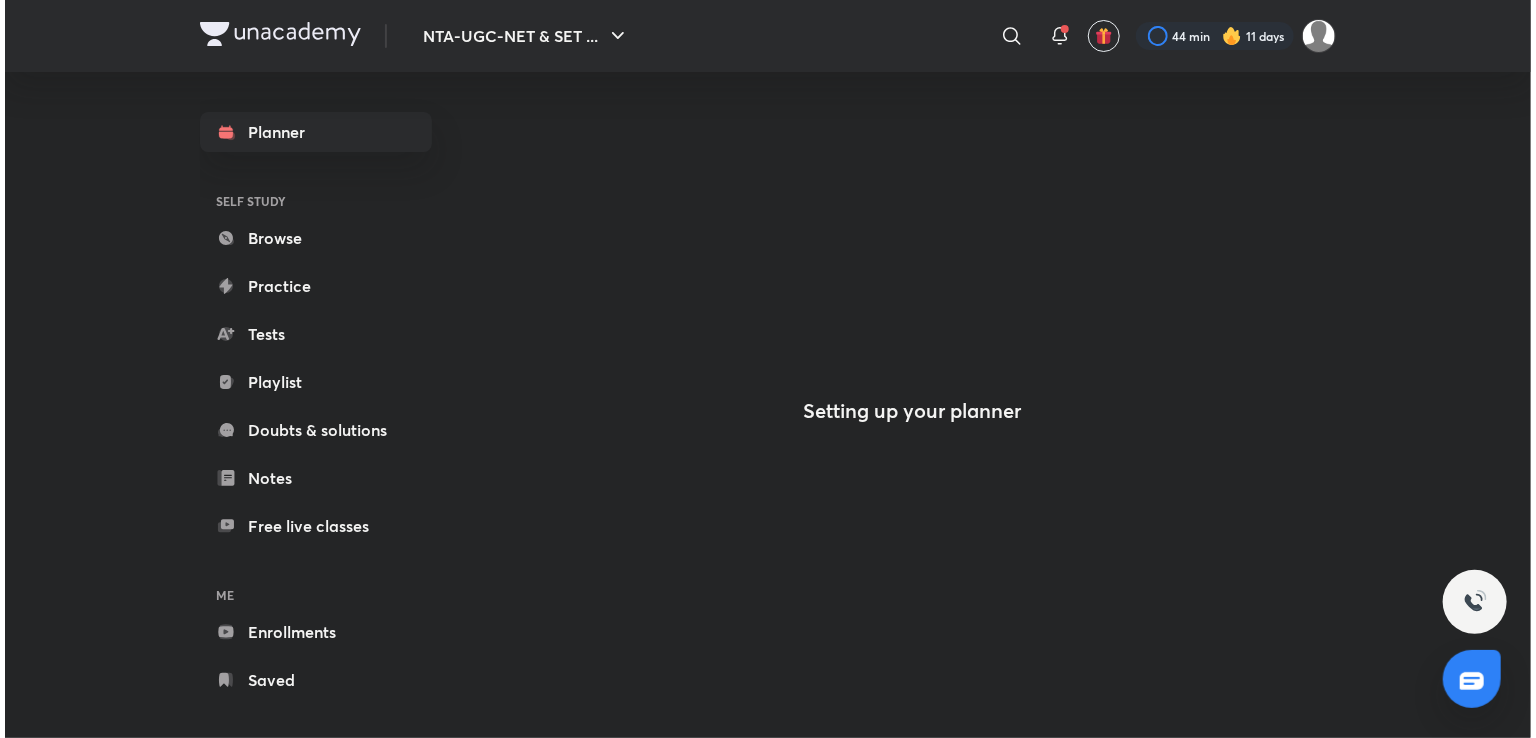 scroll, scrollTop: 0, scrollLeft: 0, axis: both 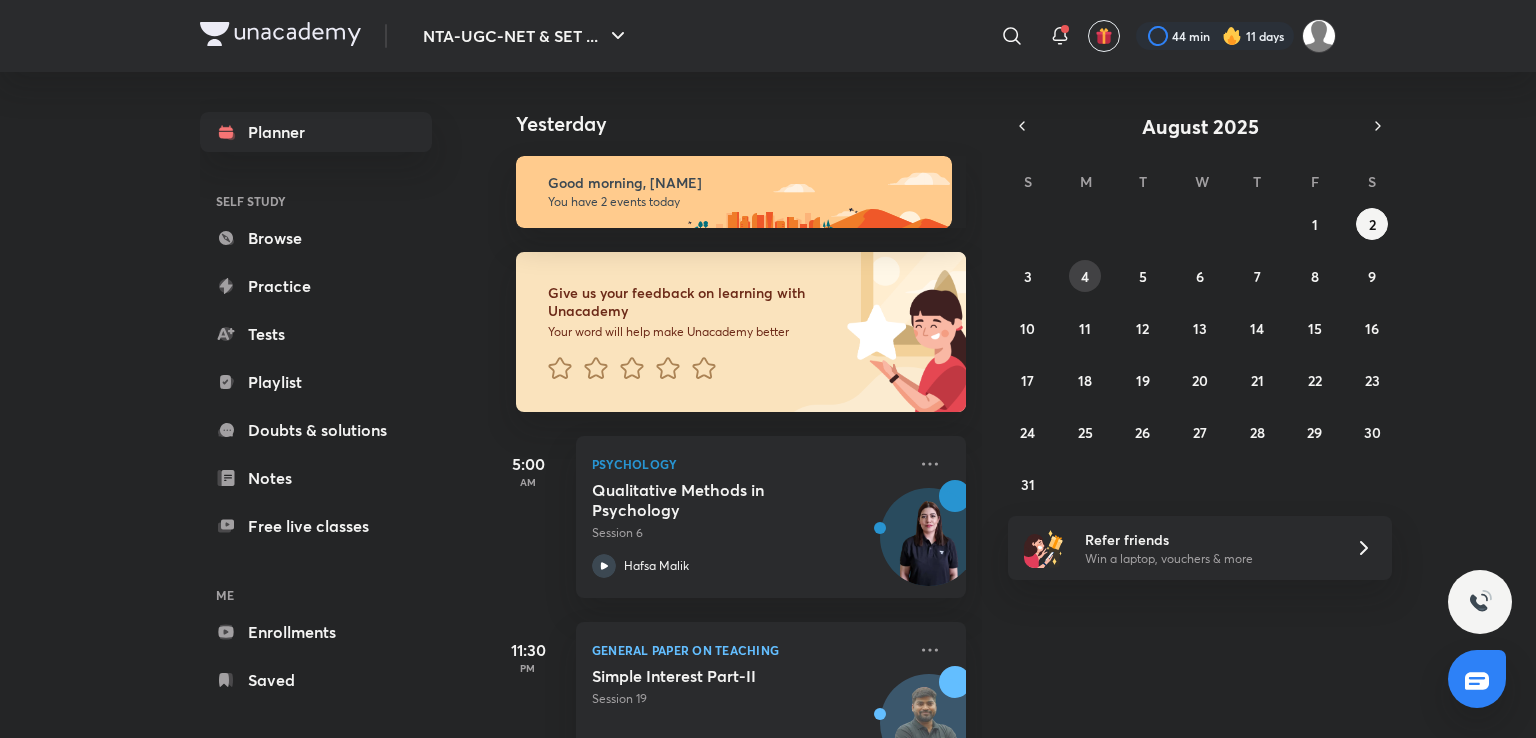 click on "4" at bounding box center (1085, 276) 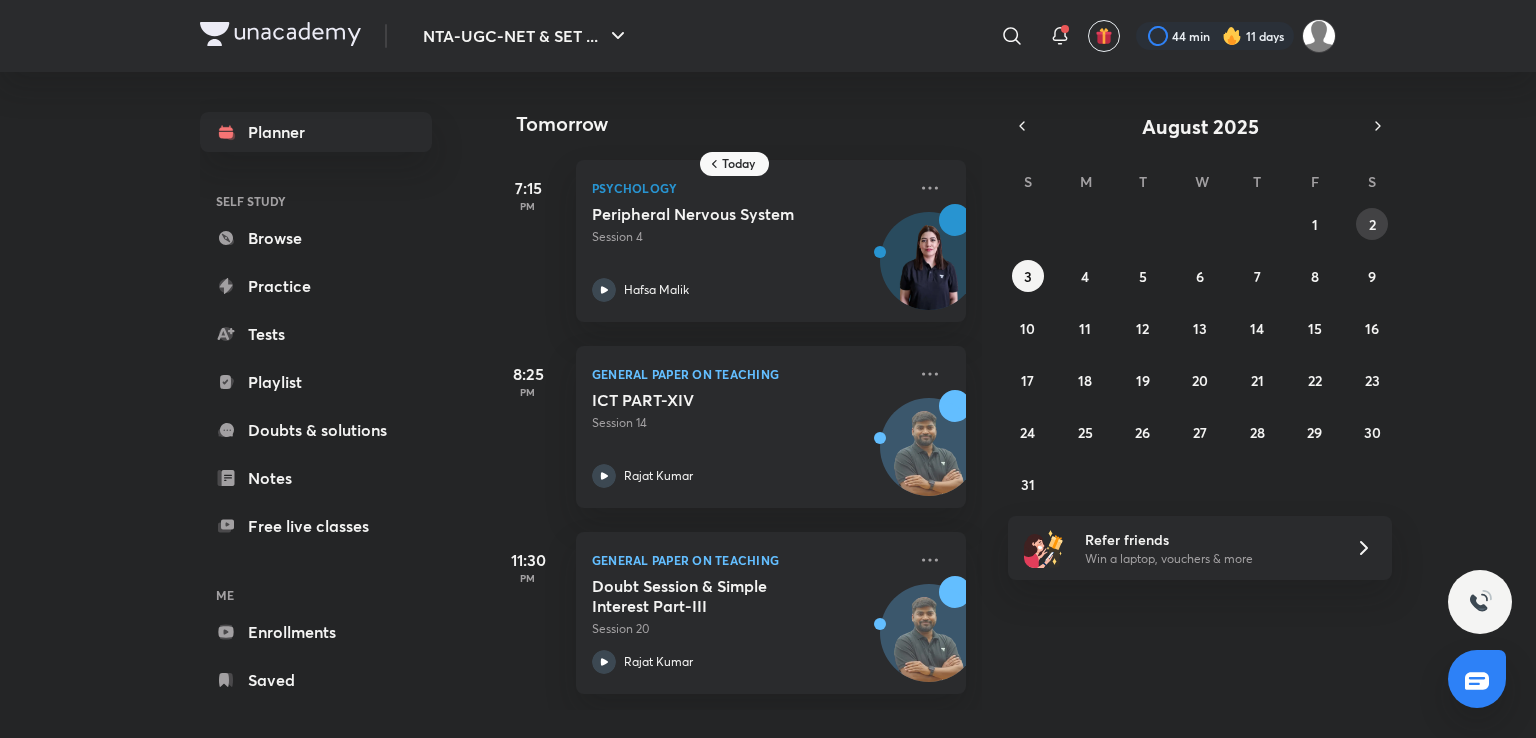 click on "2" at bounding box center (1372, 224) 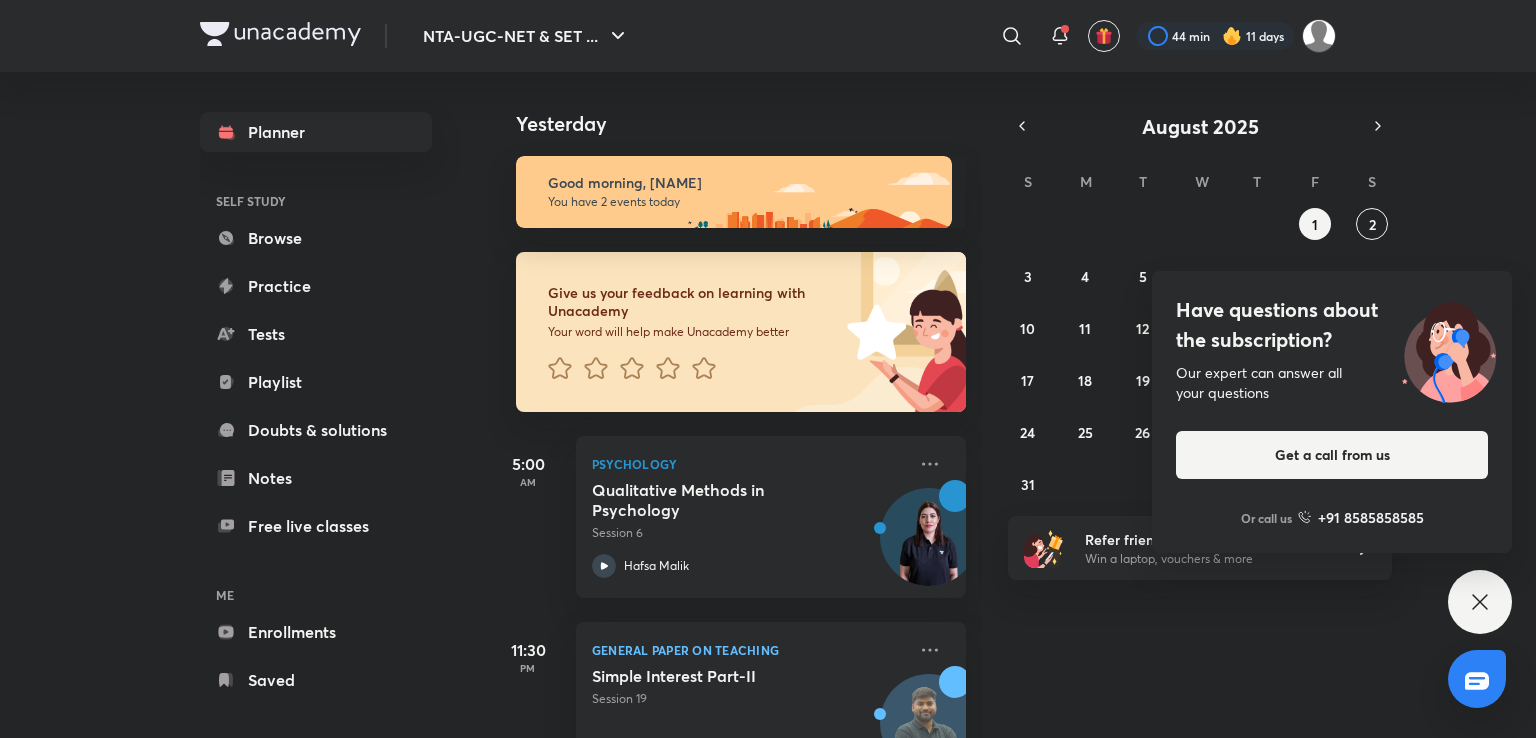 scroll, scrollTop: 77, scrollLeft: 0, axis: vertical 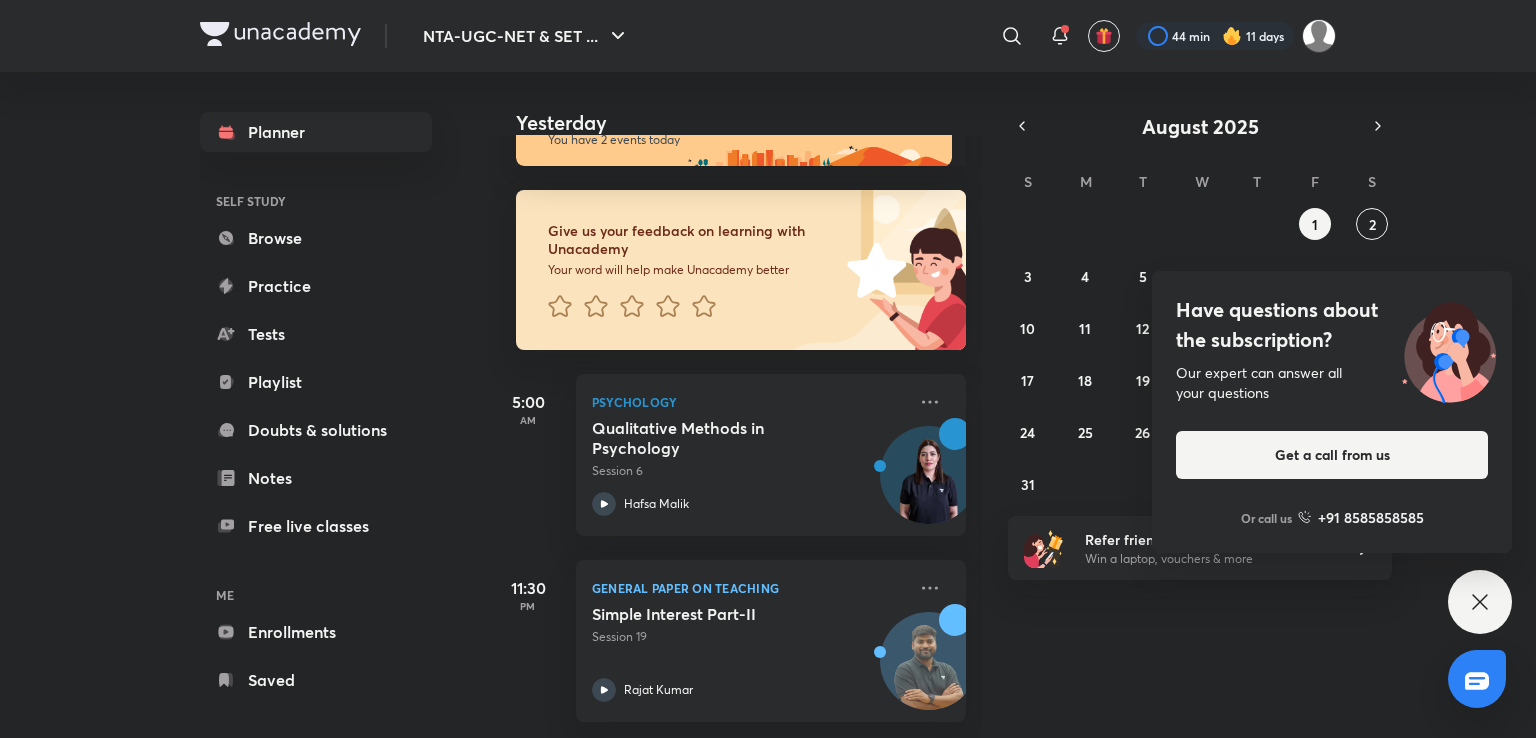 click 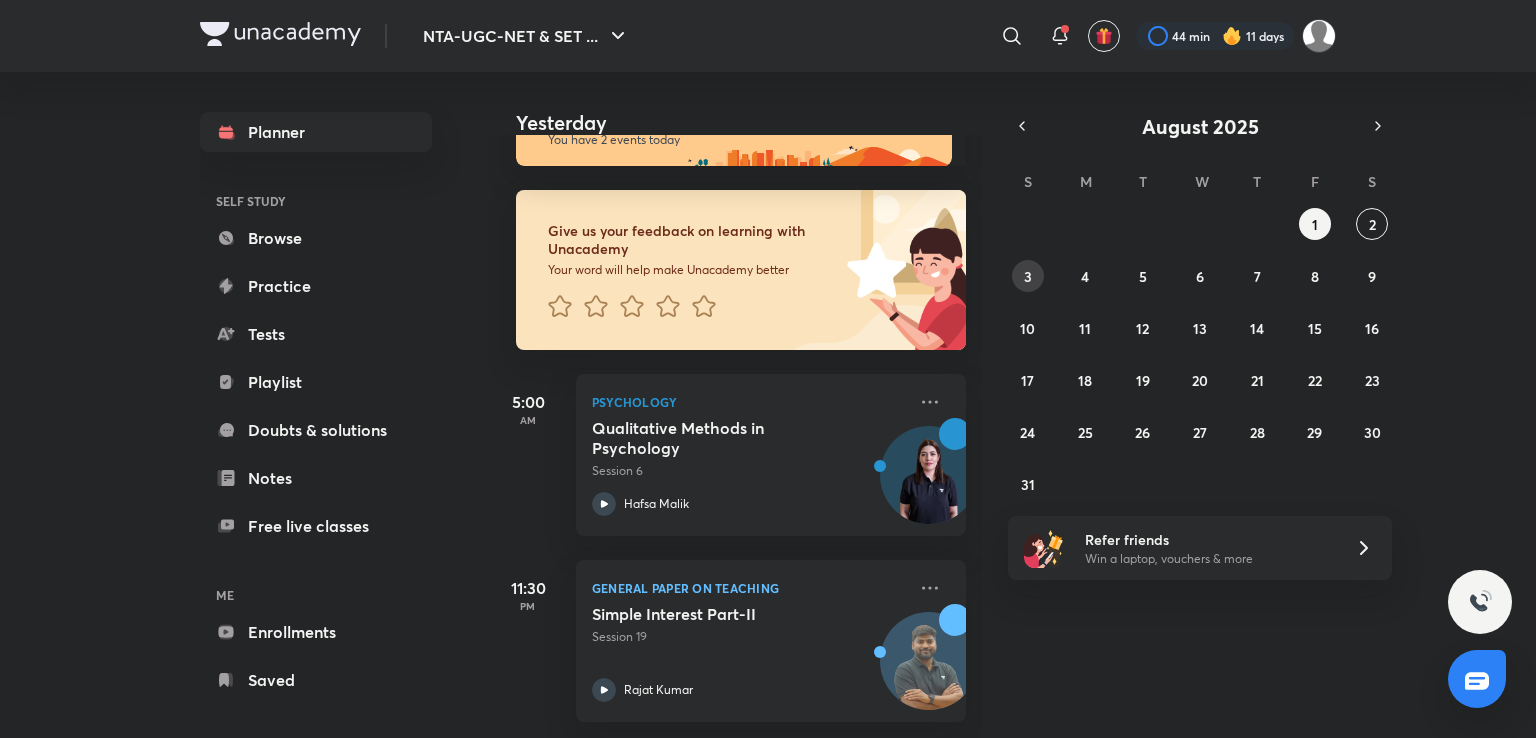 click on "3" at bounding box center [1028, 276] 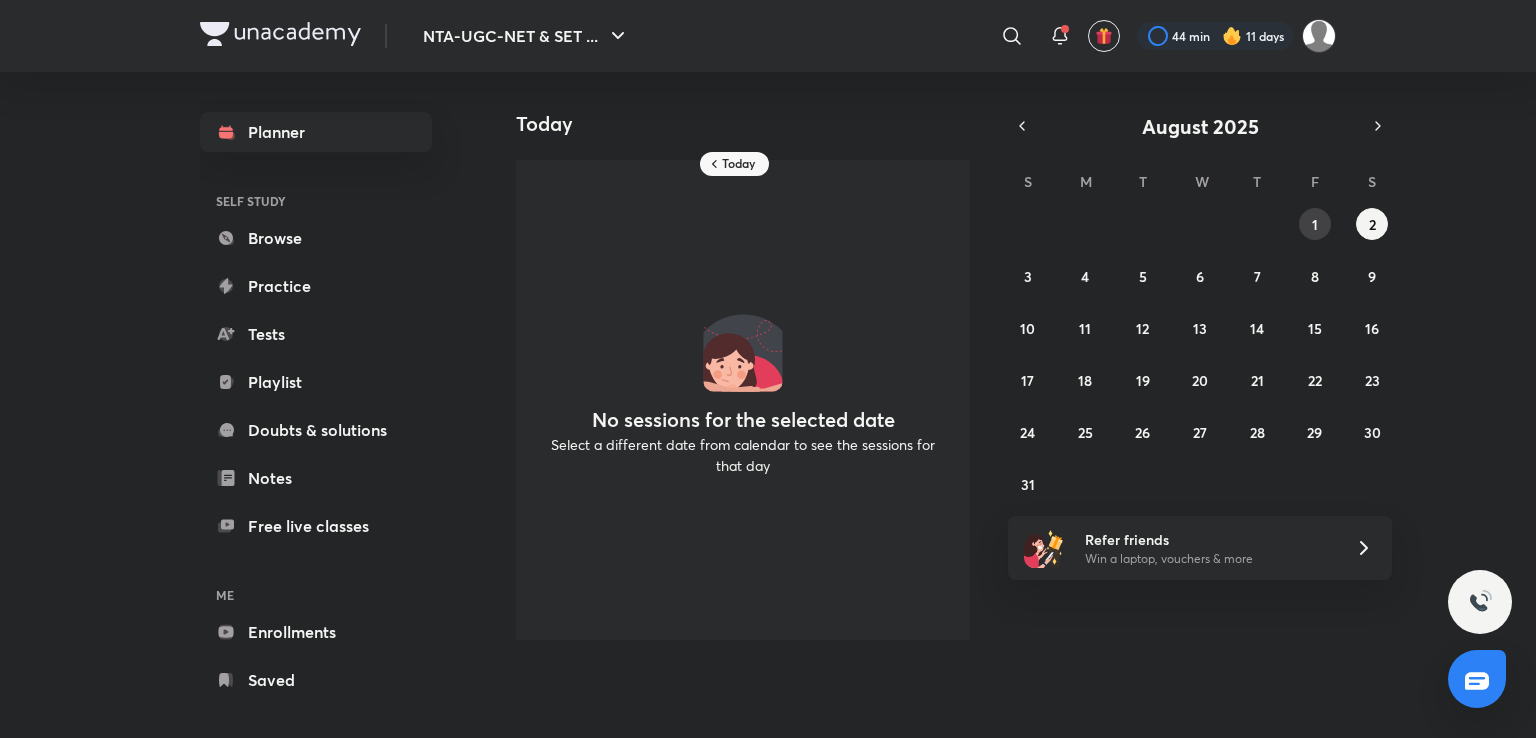 click on "1" at bounding box center [1315, 224] 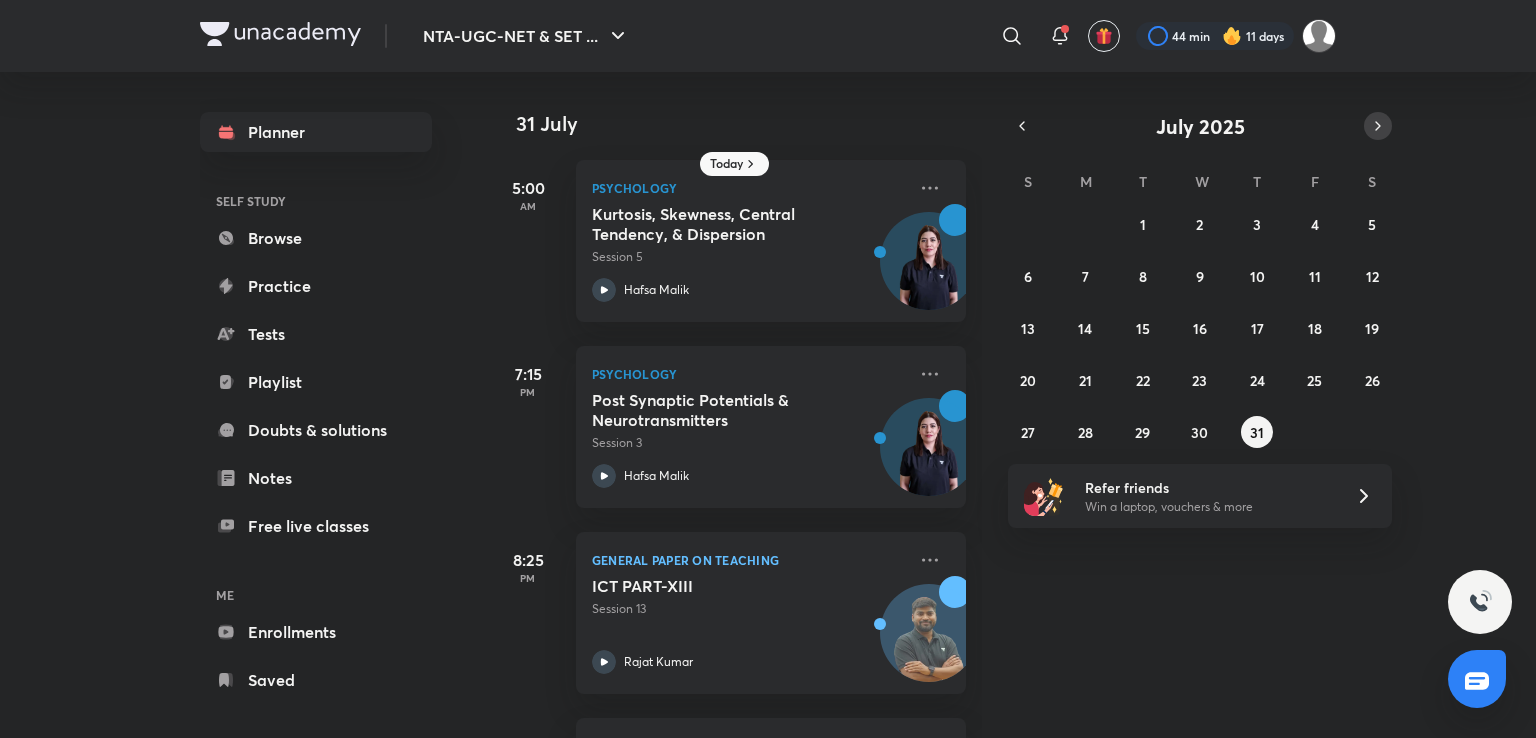 click 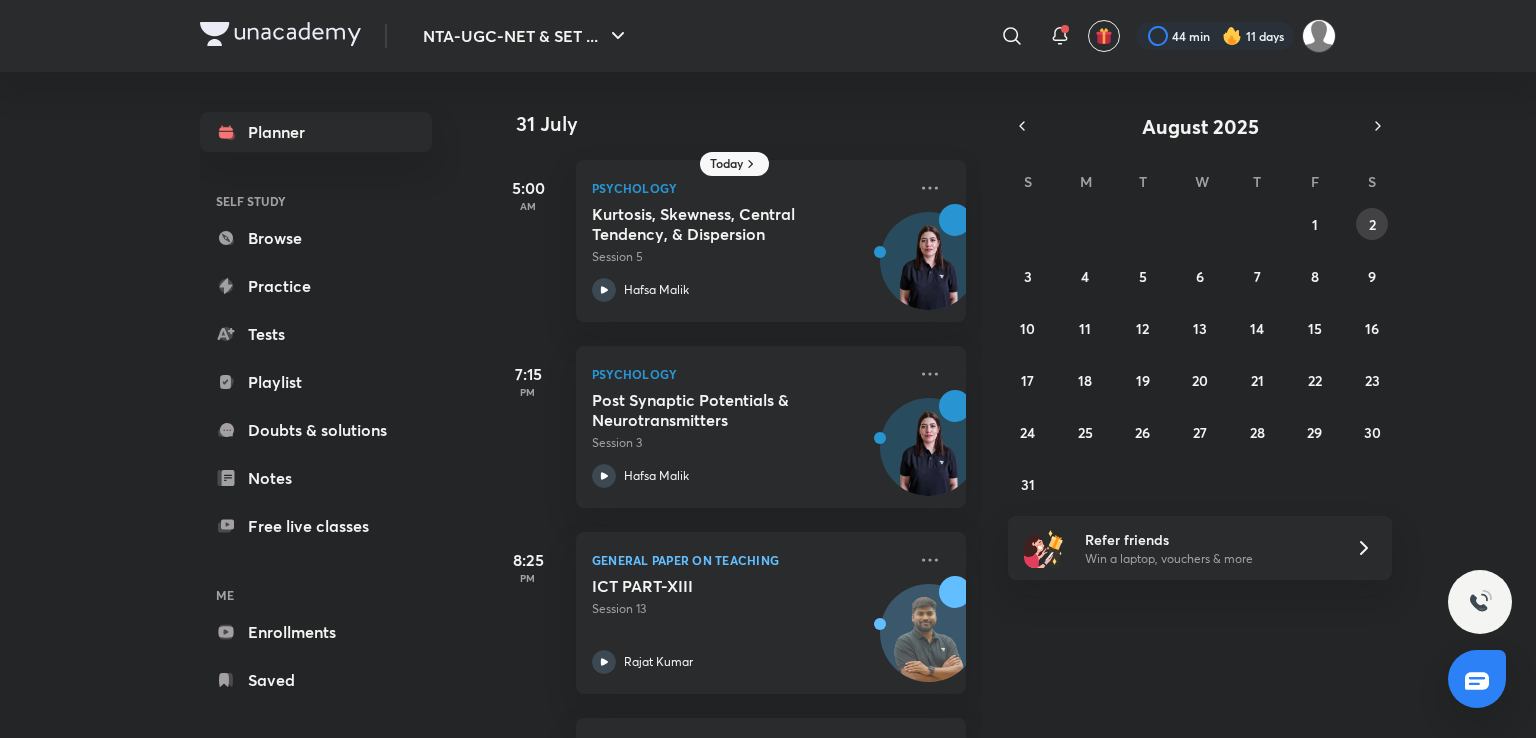 click on "2" at bounding box center [1372, 224] 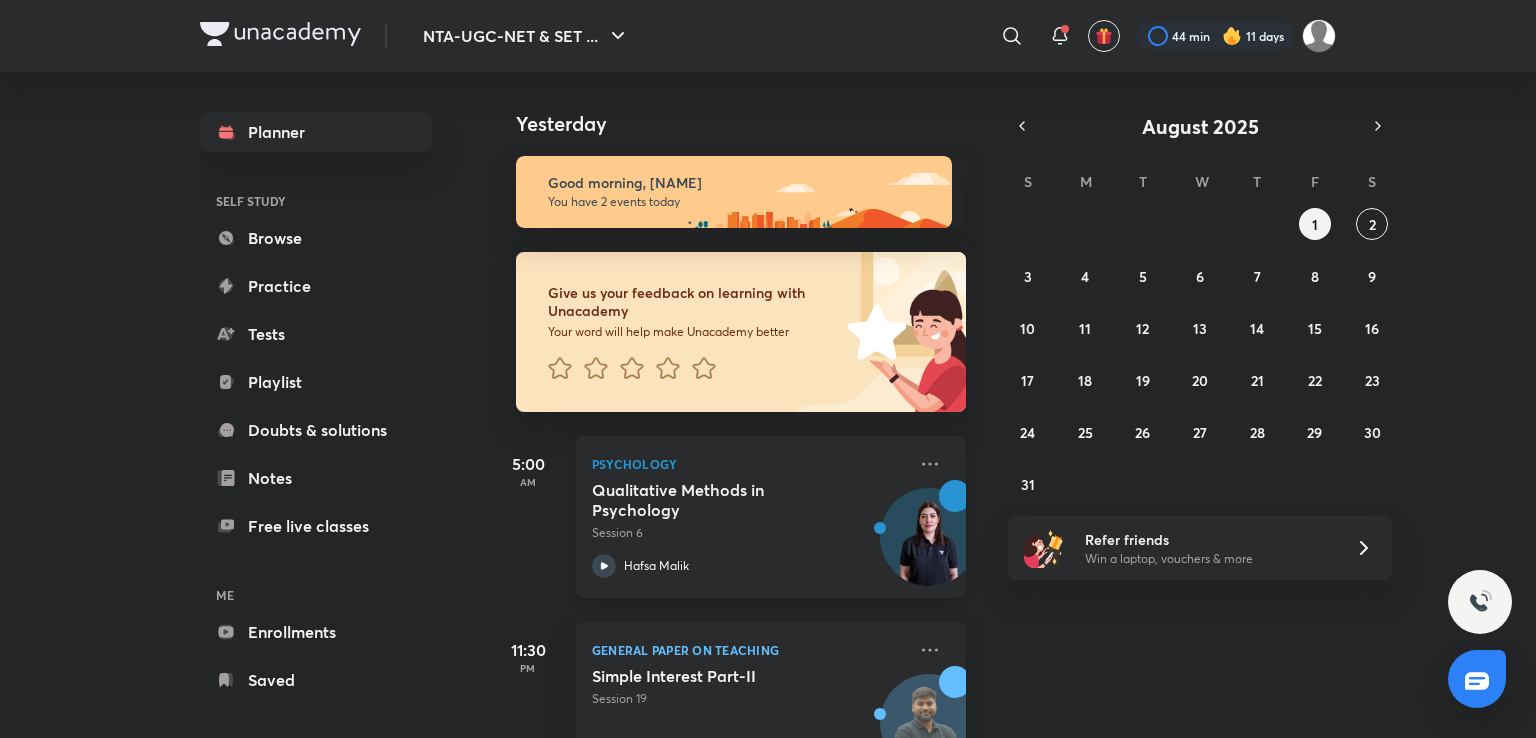 click on "Qualitative Methods in Psychology" at bounding box center [716, 500] 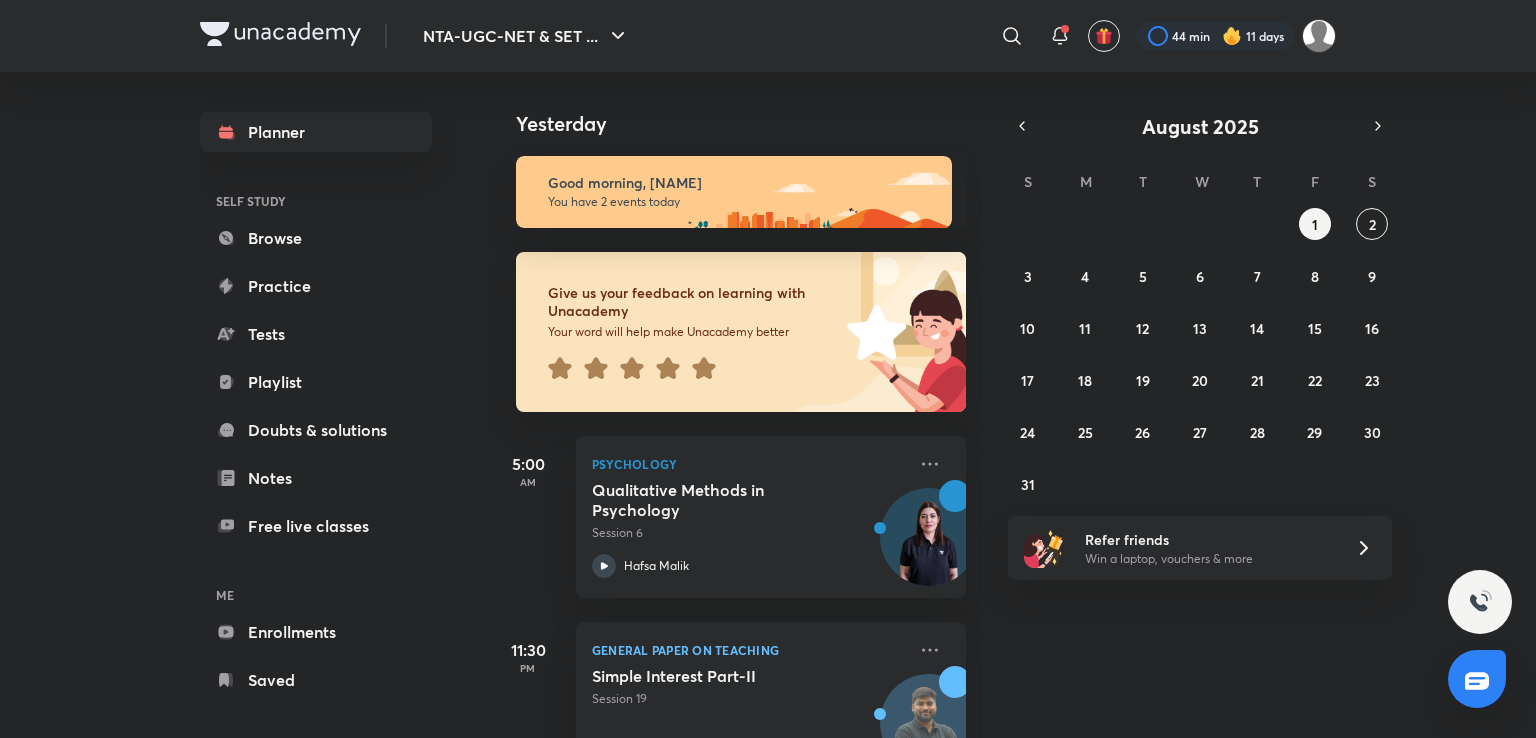 scroll, scrollTop: 77, scrollLeft: 0, axis: vertical 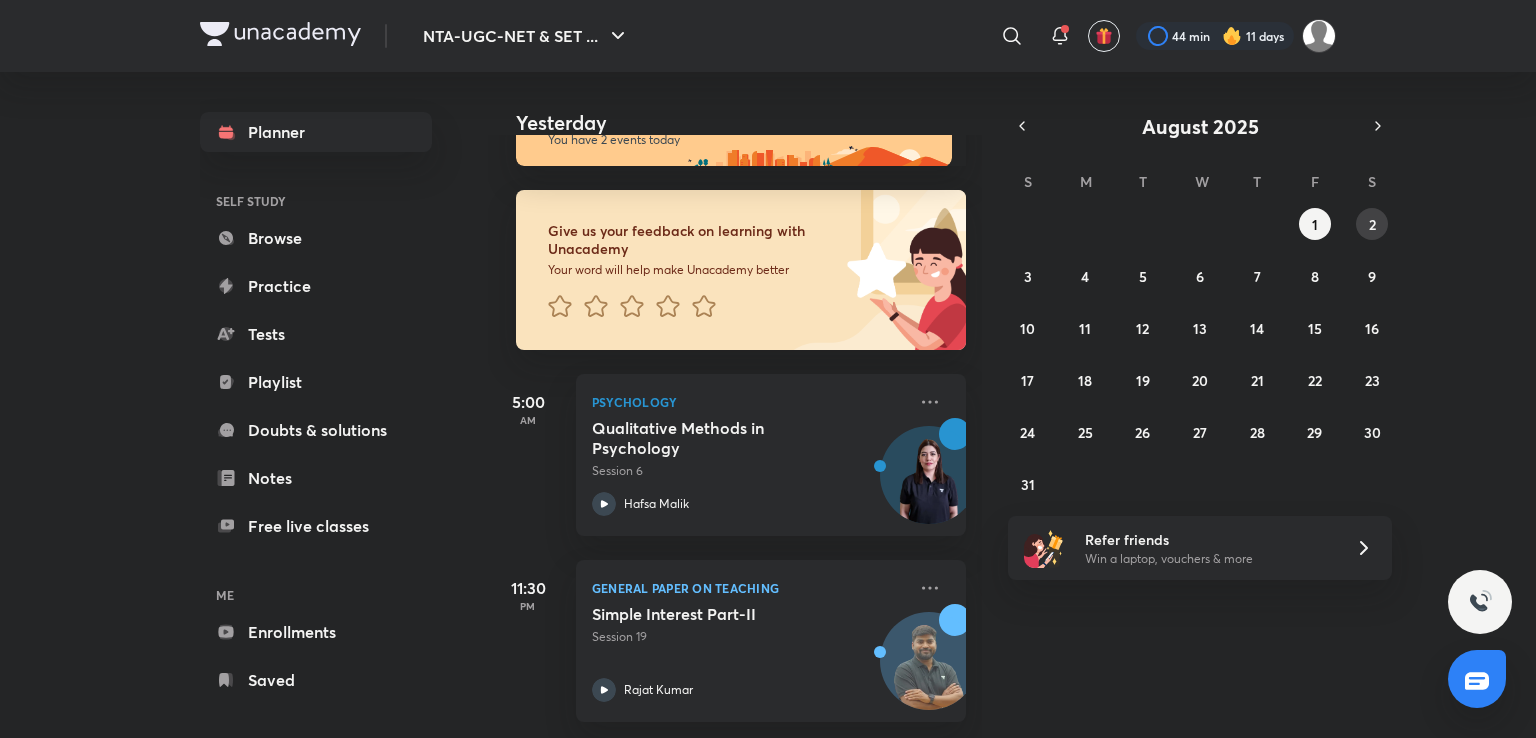 click on "2" at bounding box center [1372, 224] 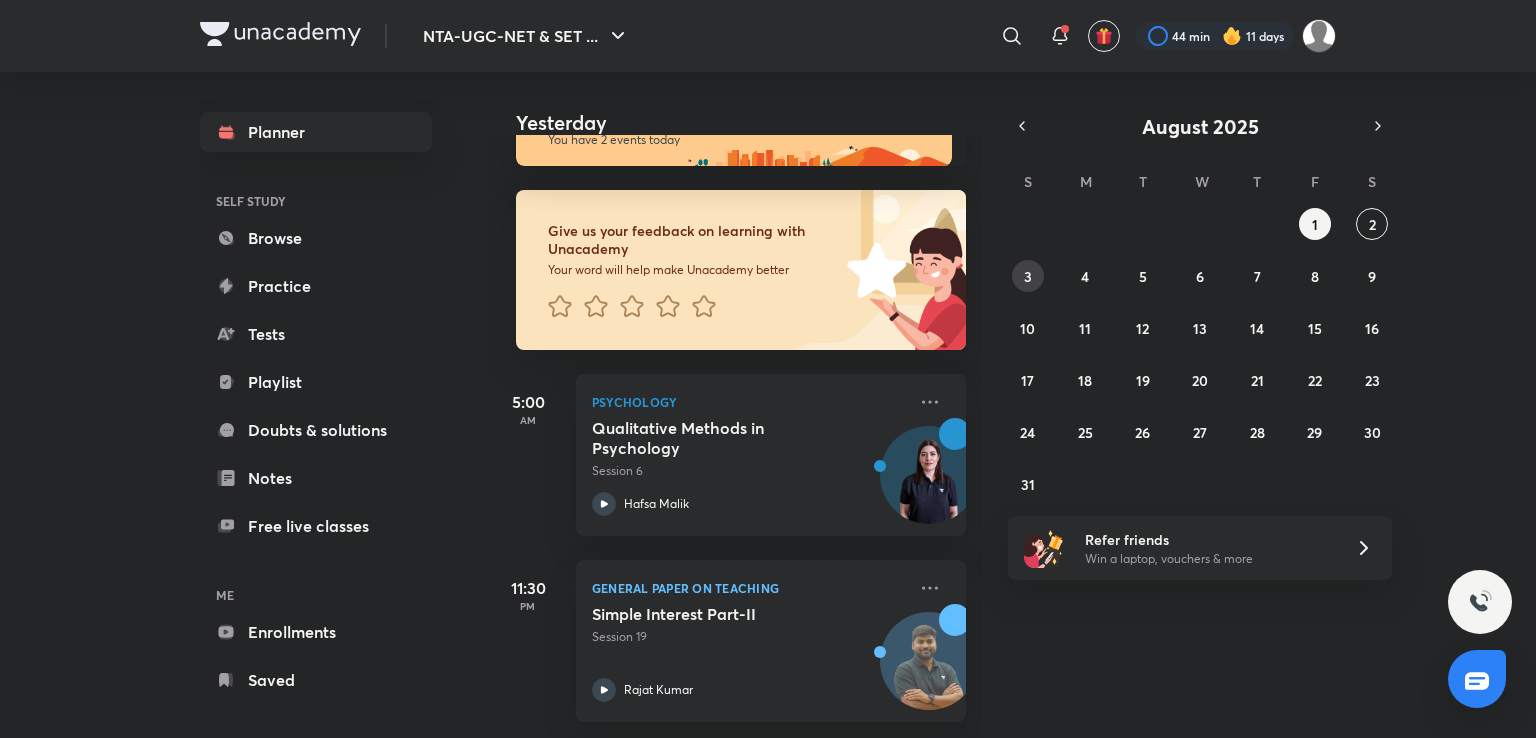 click on "3" at bounding box center (1028, 276) 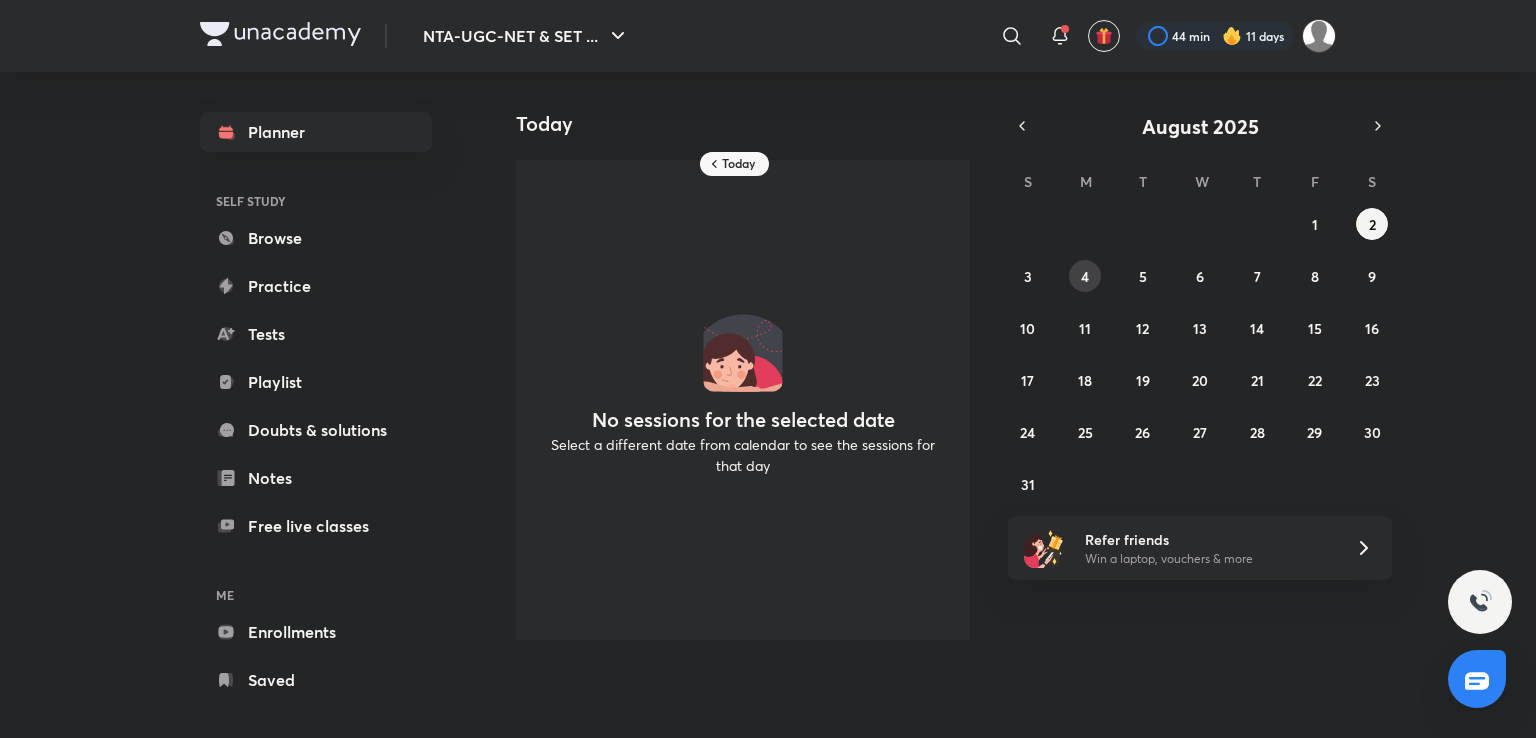 click on "4" at bounding box center [1085, 276] 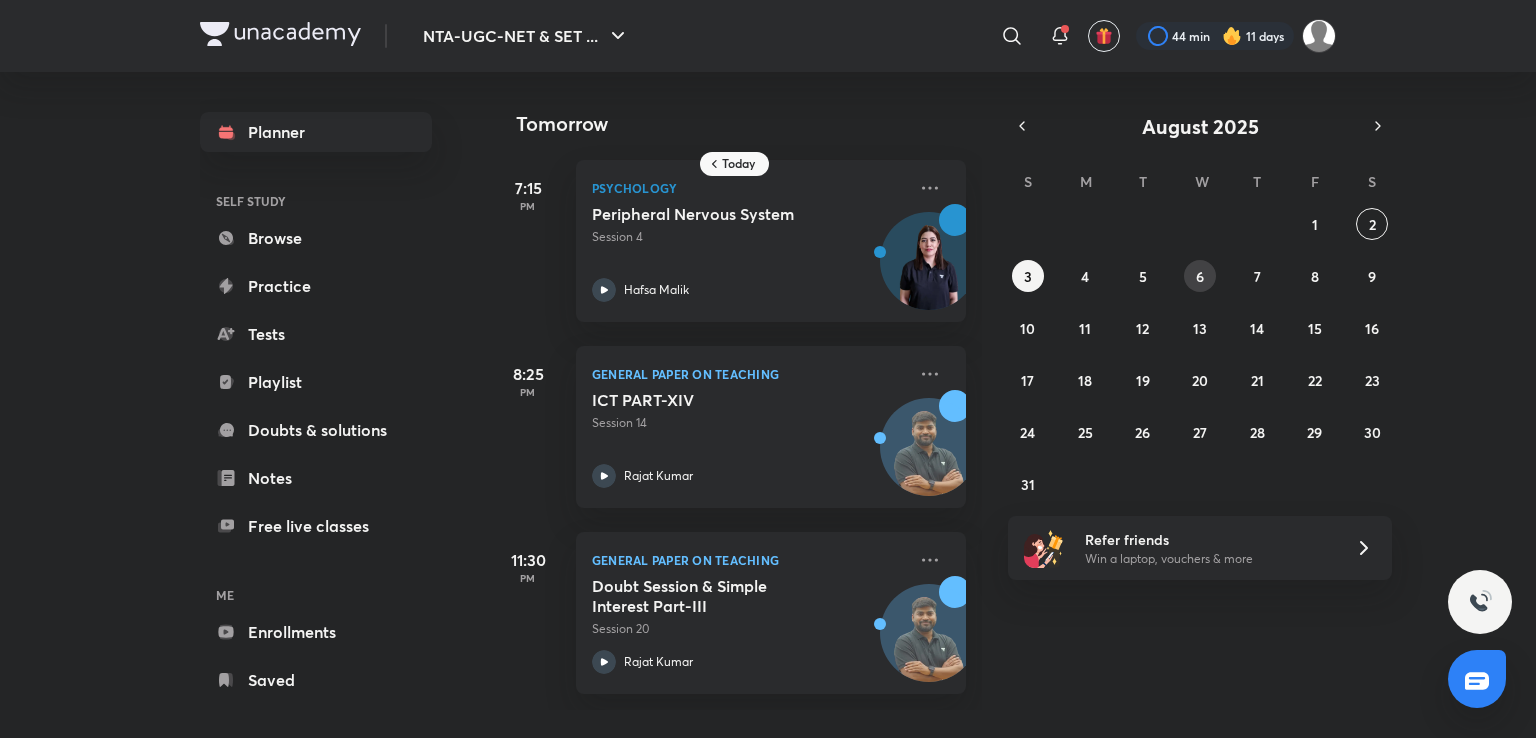 click on "6" at bounding box center [1200, 276] 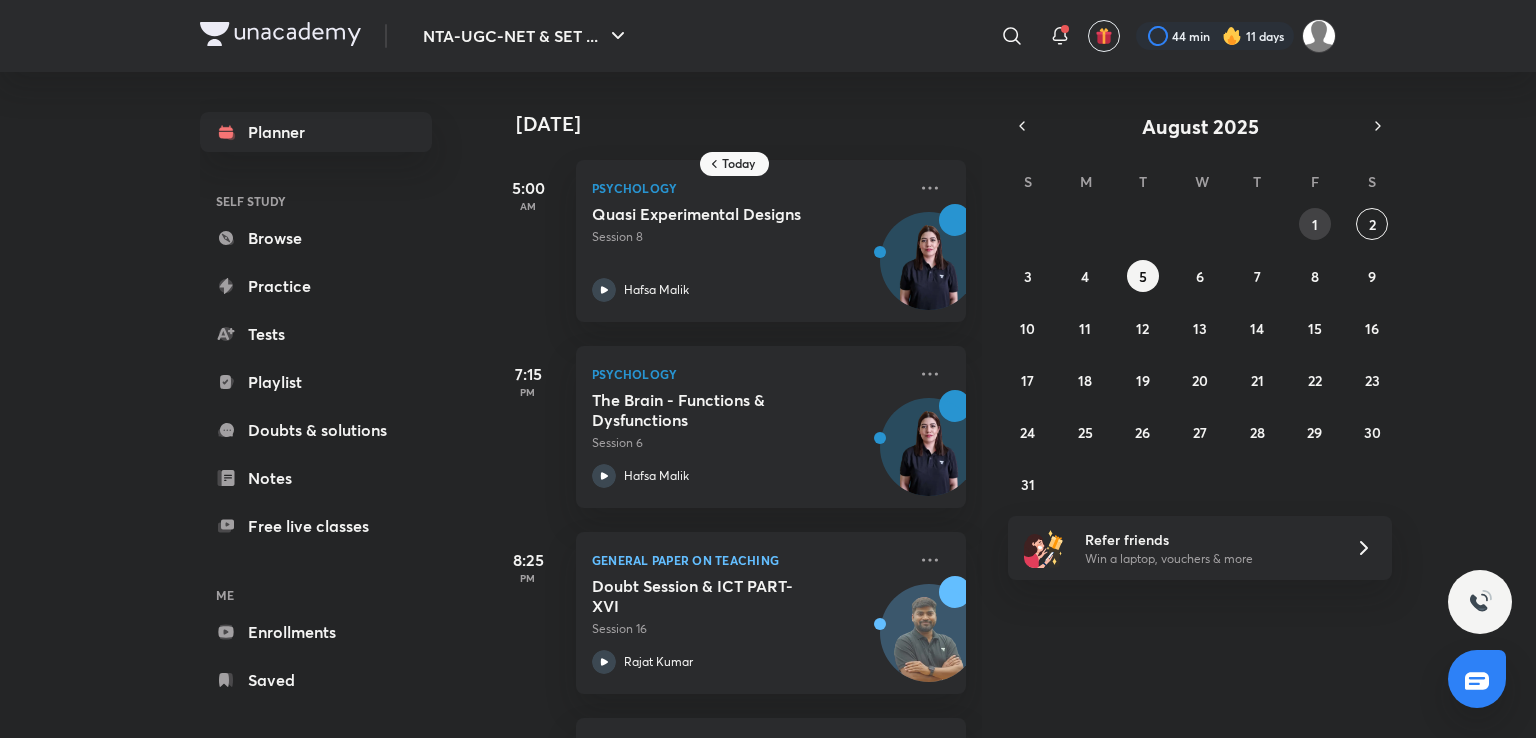 click on "1" at bounding box center (1315, 224) 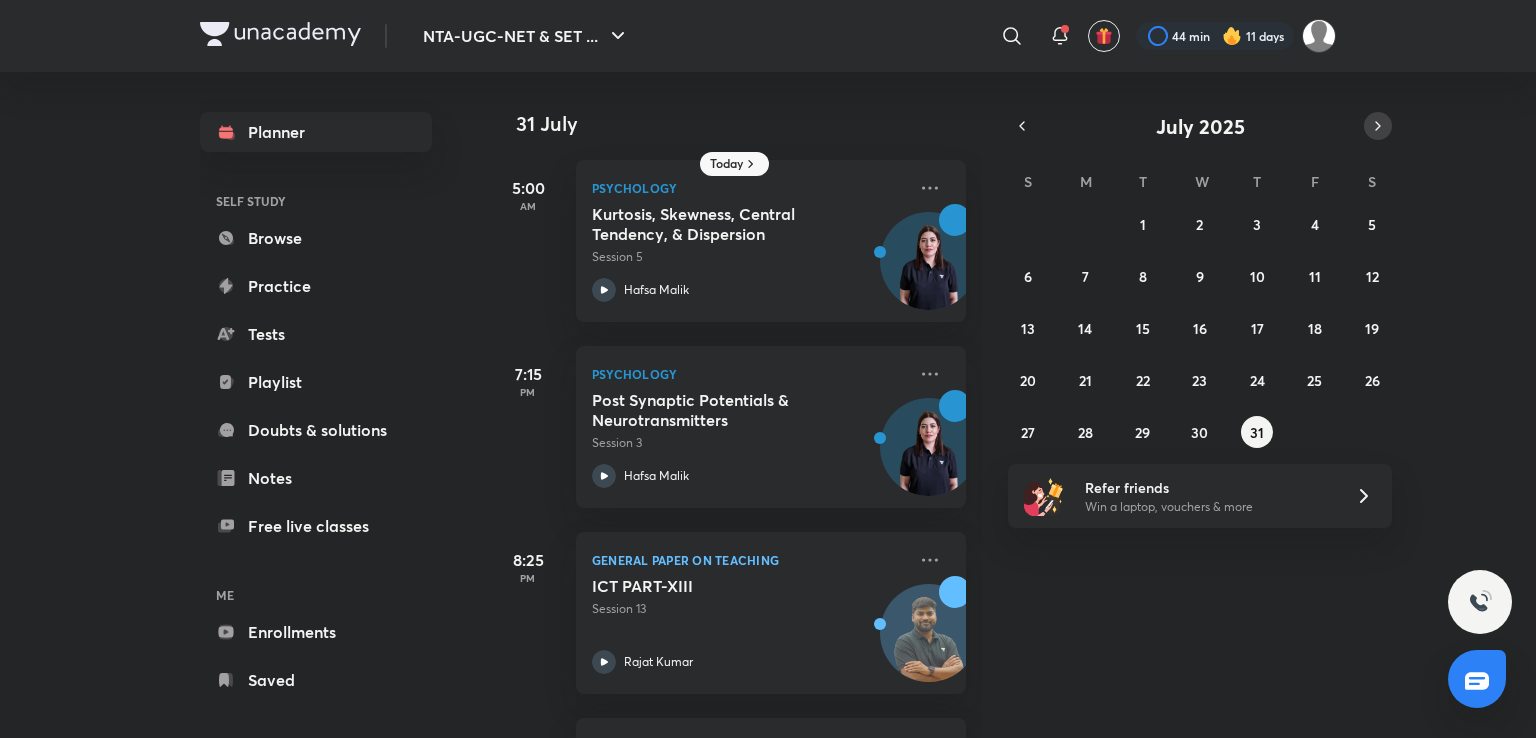 click 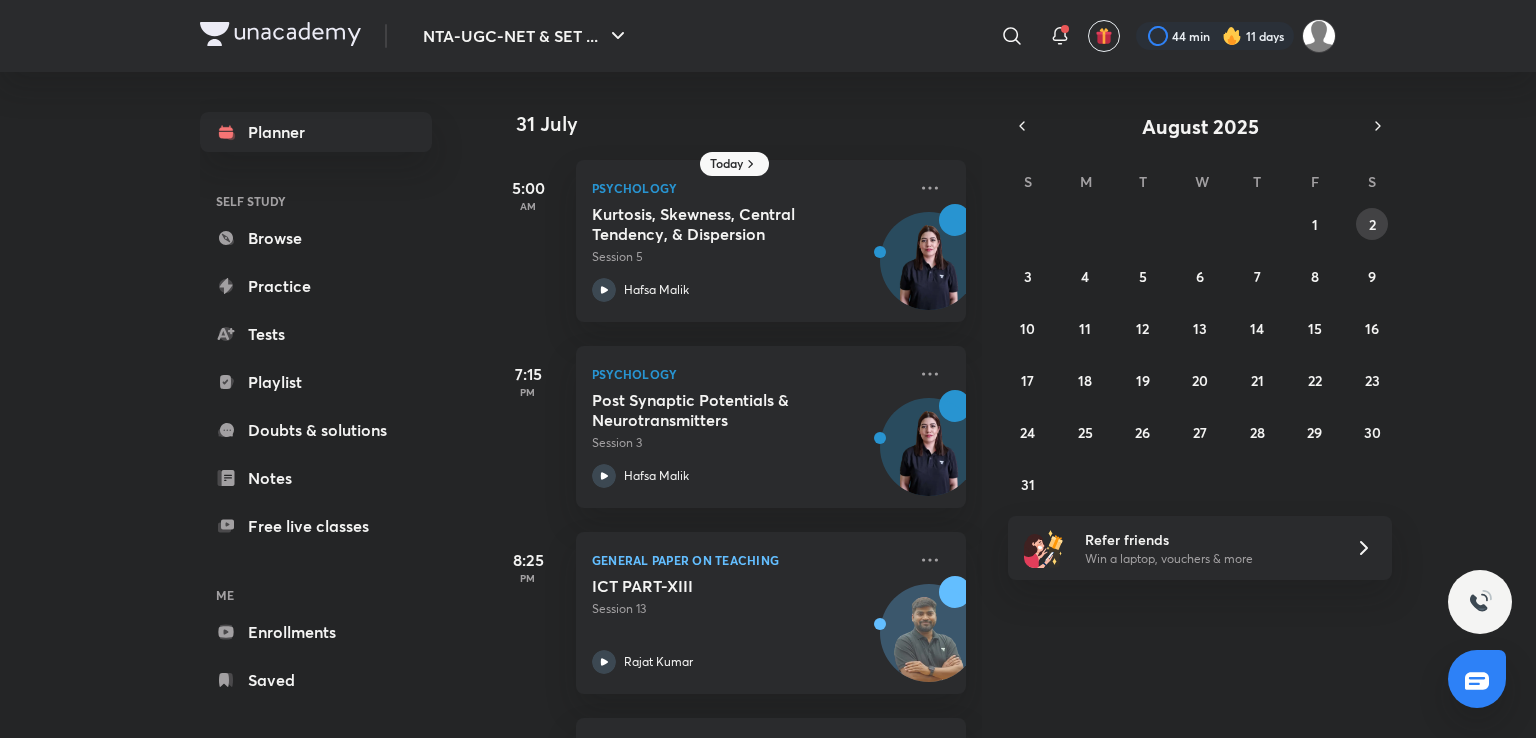 click on "2" at bounding box center (1372, 224) 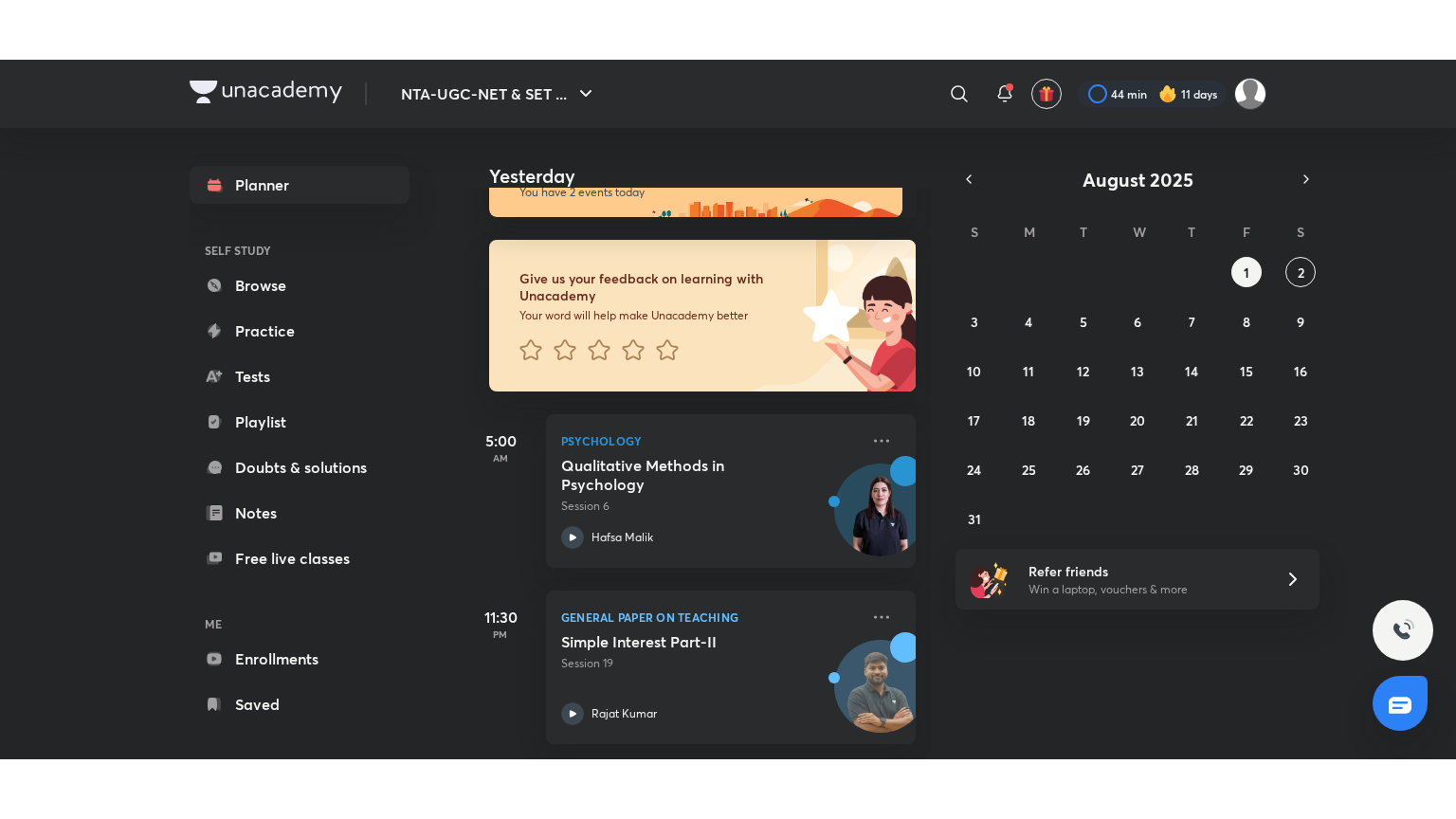 scroll, scrollTop: 73, scrollLeft: 0, axis: vertical 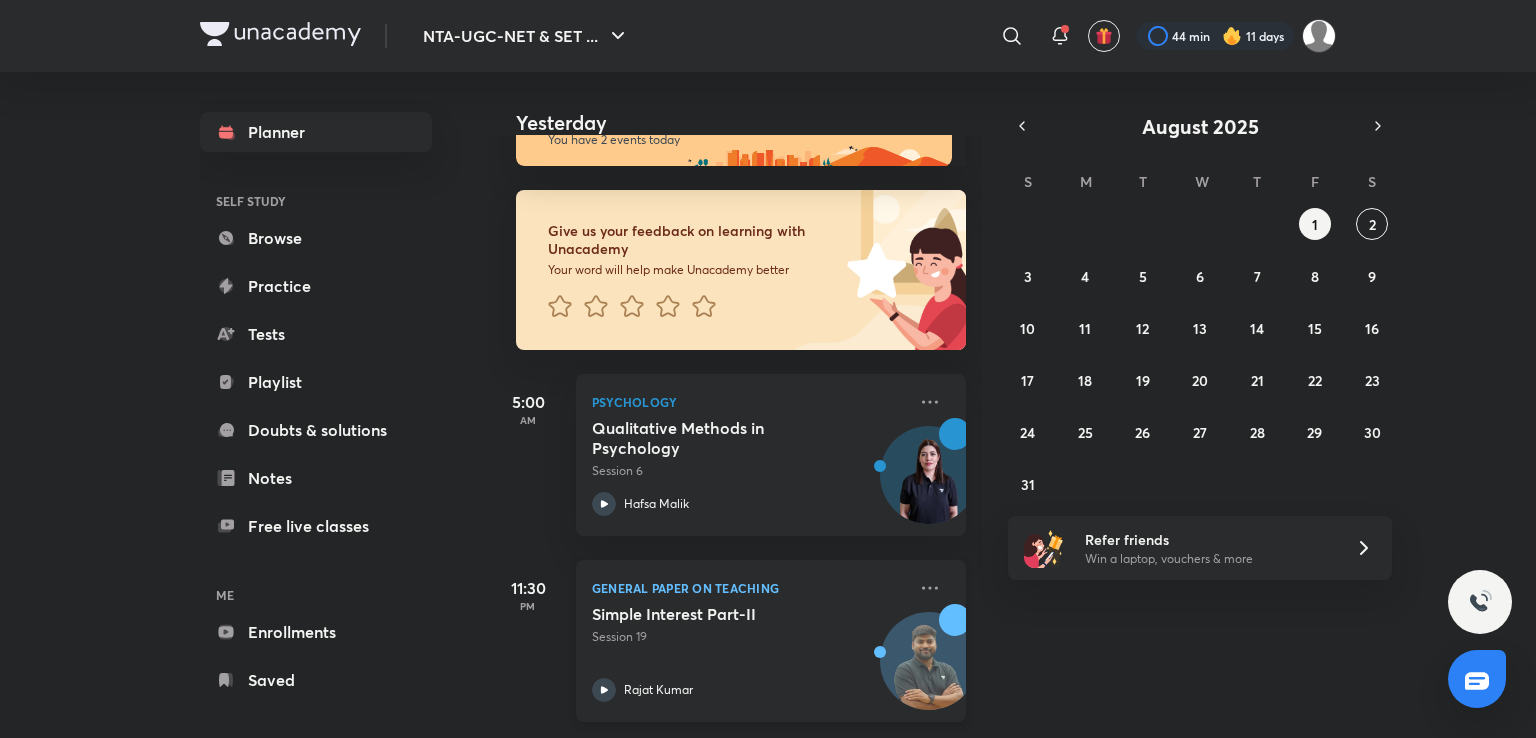click on "Simple Interest Part-II" at bounding box center (716, 614) 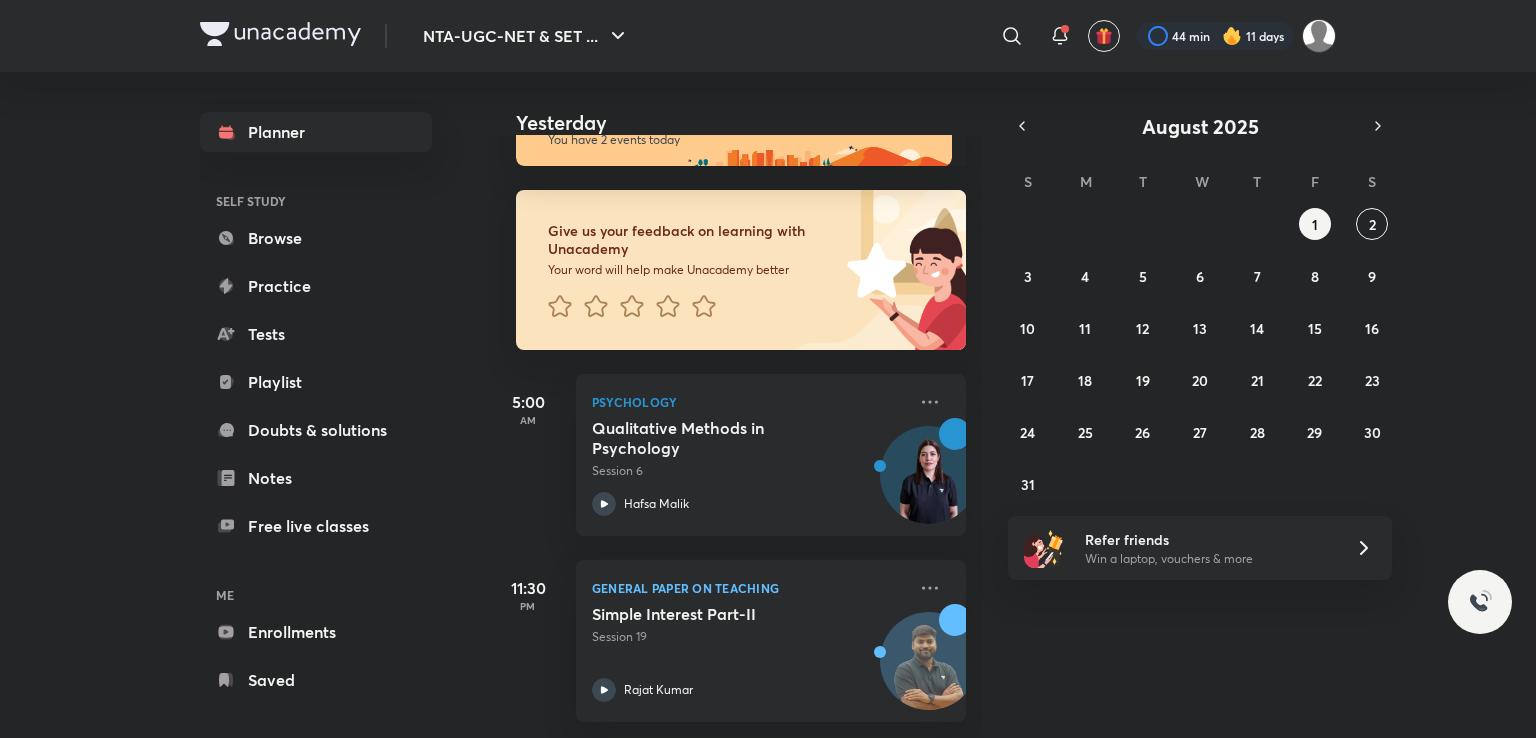 scroll, scrollTop: 0, scrollLeft: 0, axis: both 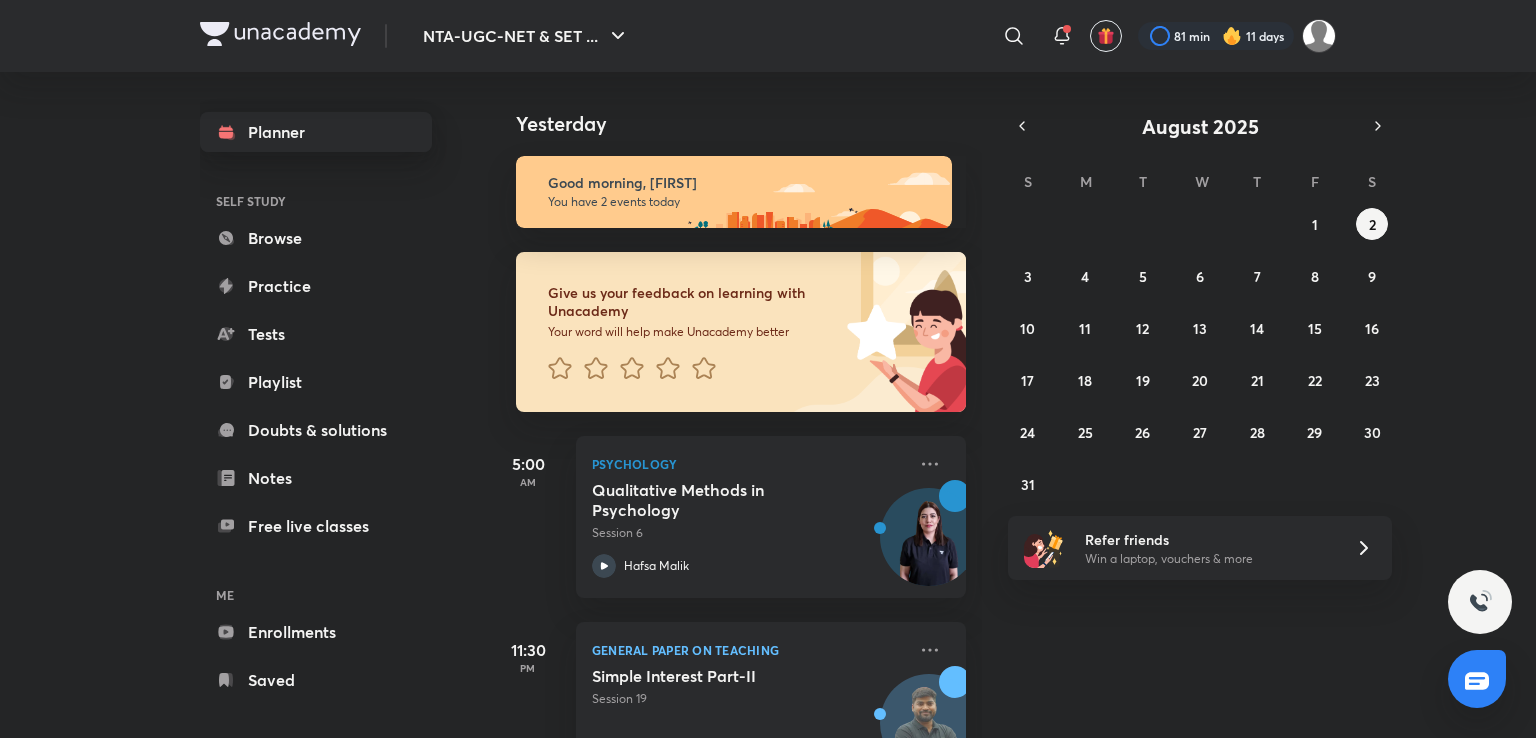 click on "Planner" at bounding box center (316, 132) 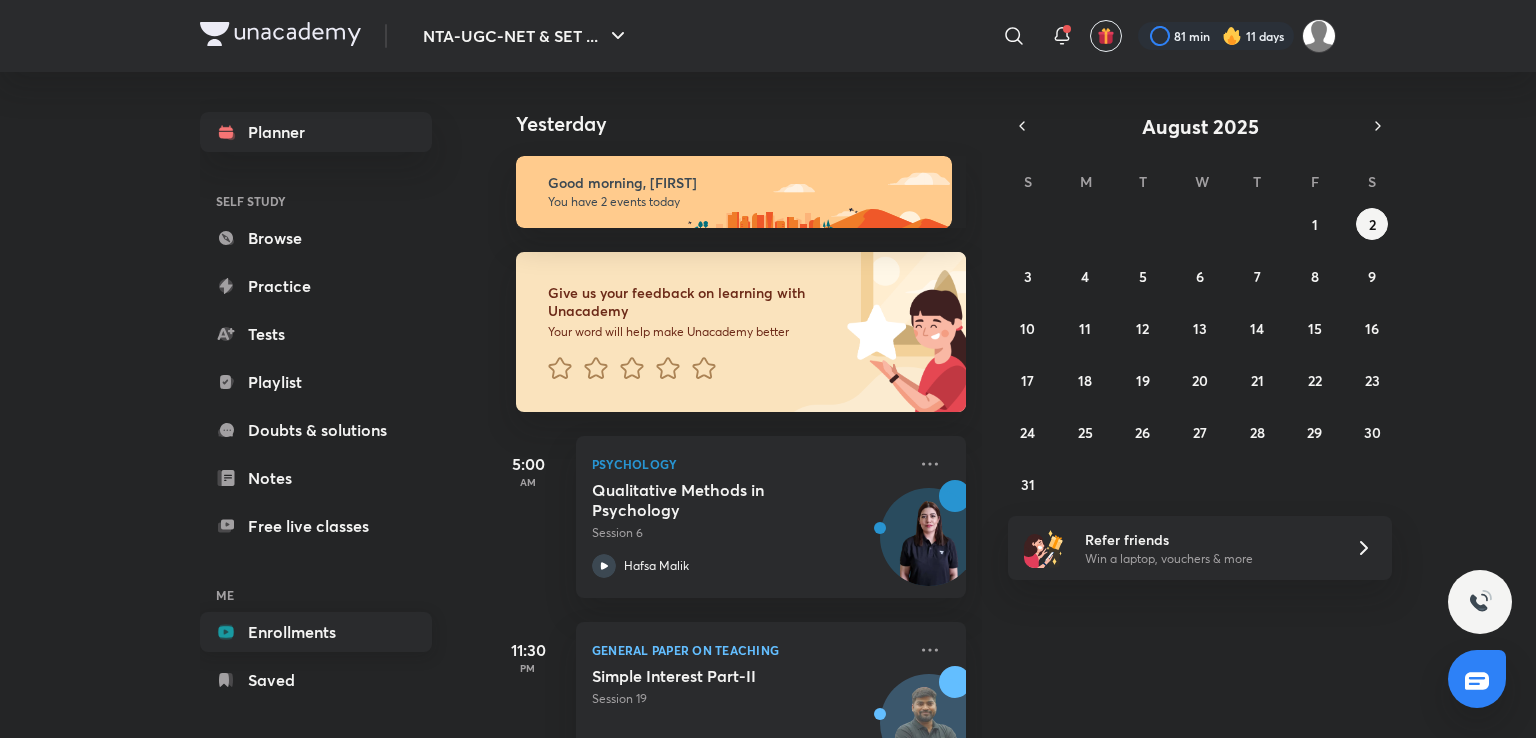 click on "Enrollments" at bounding box center (316, 632) 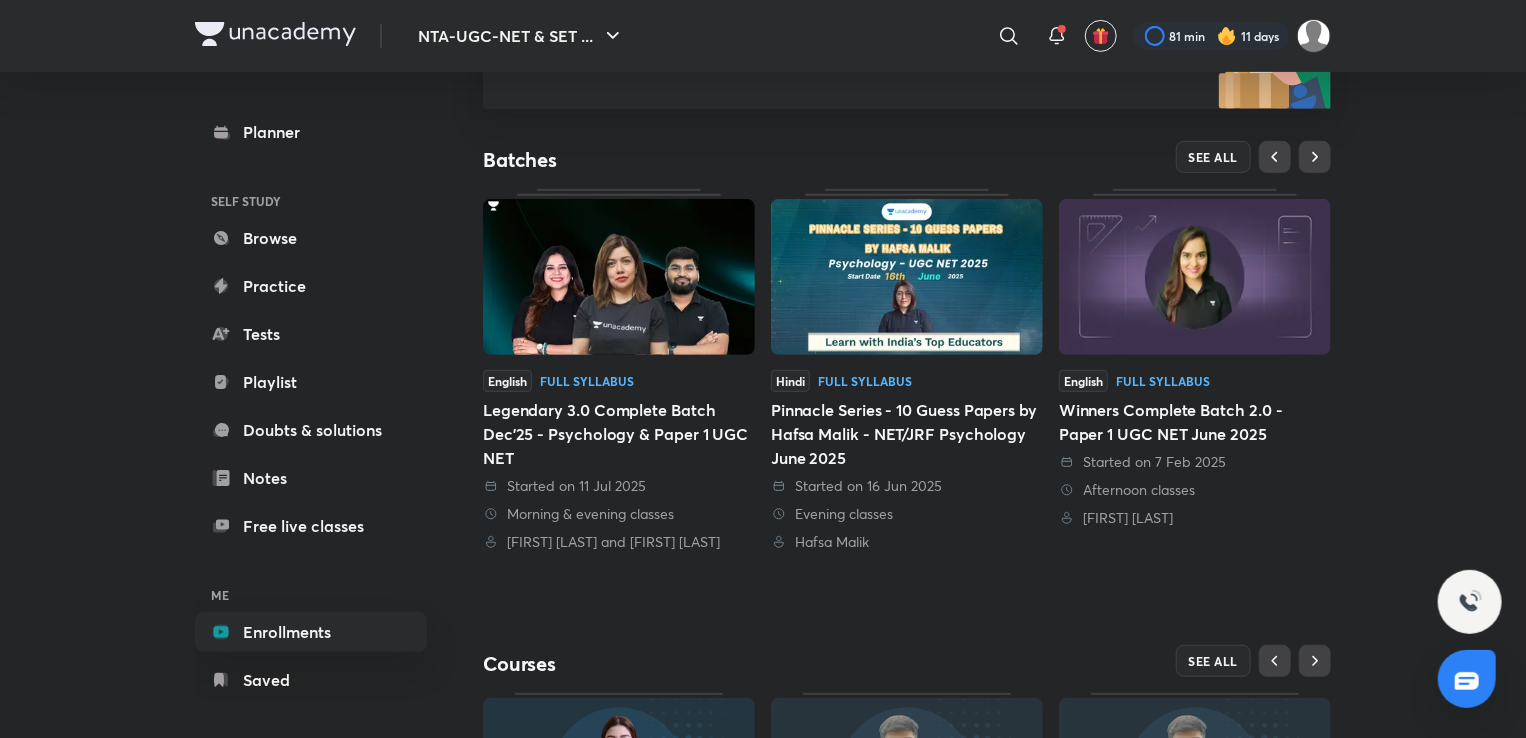 scroll, scrollTop: 339, scrollLeft: 0, axis: vertical 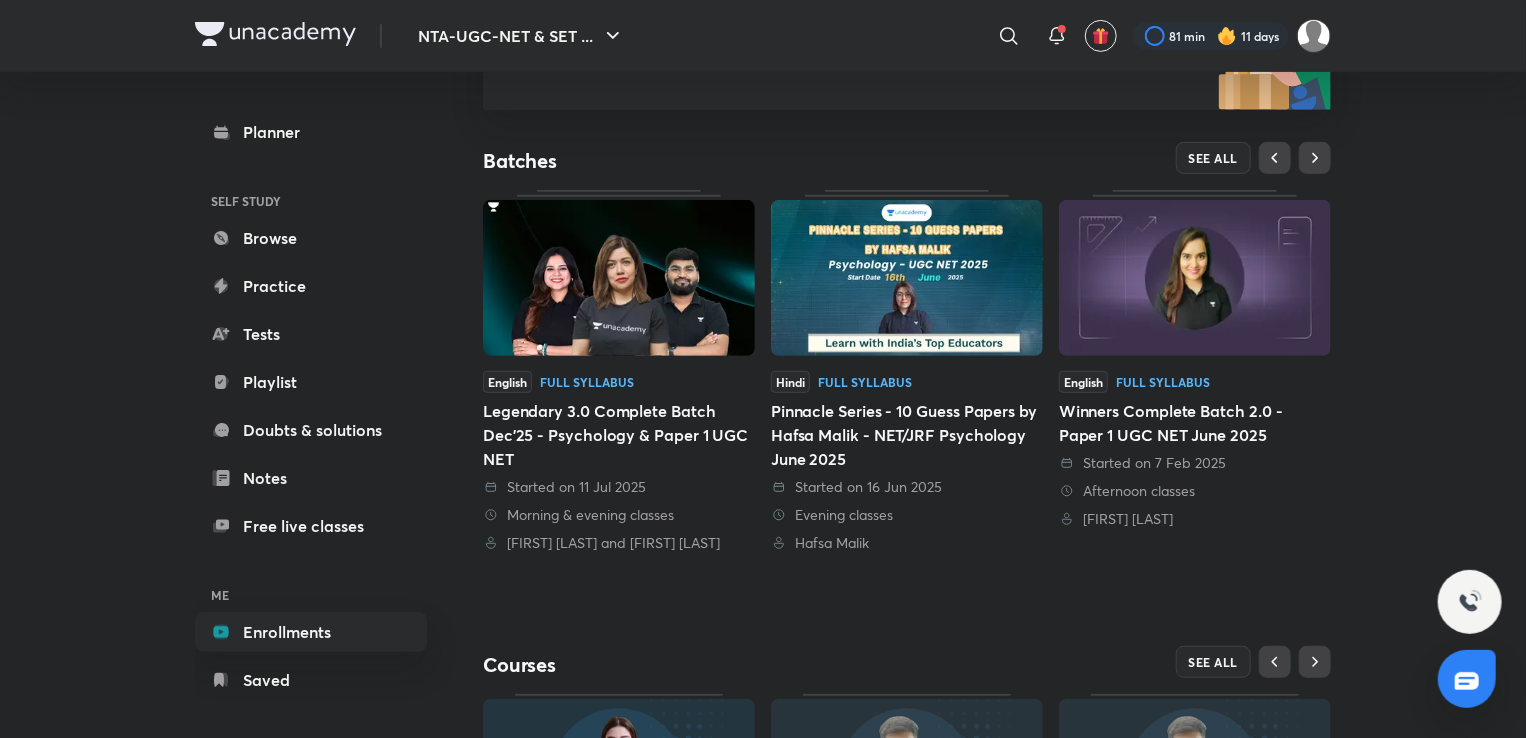click at bounding box center [619, 278] 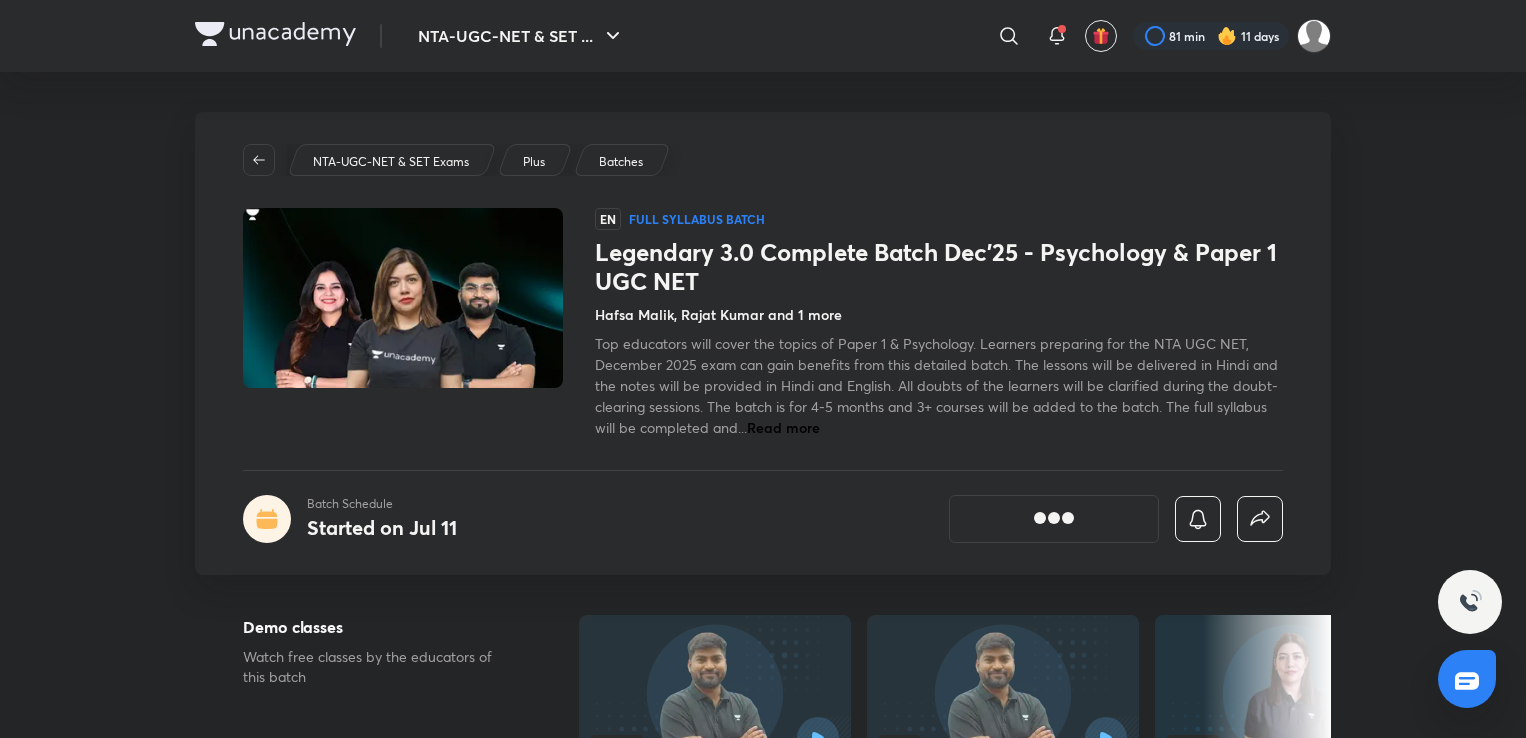 scroll, scrollTop: 0, scrollLeft: 0, axis: both 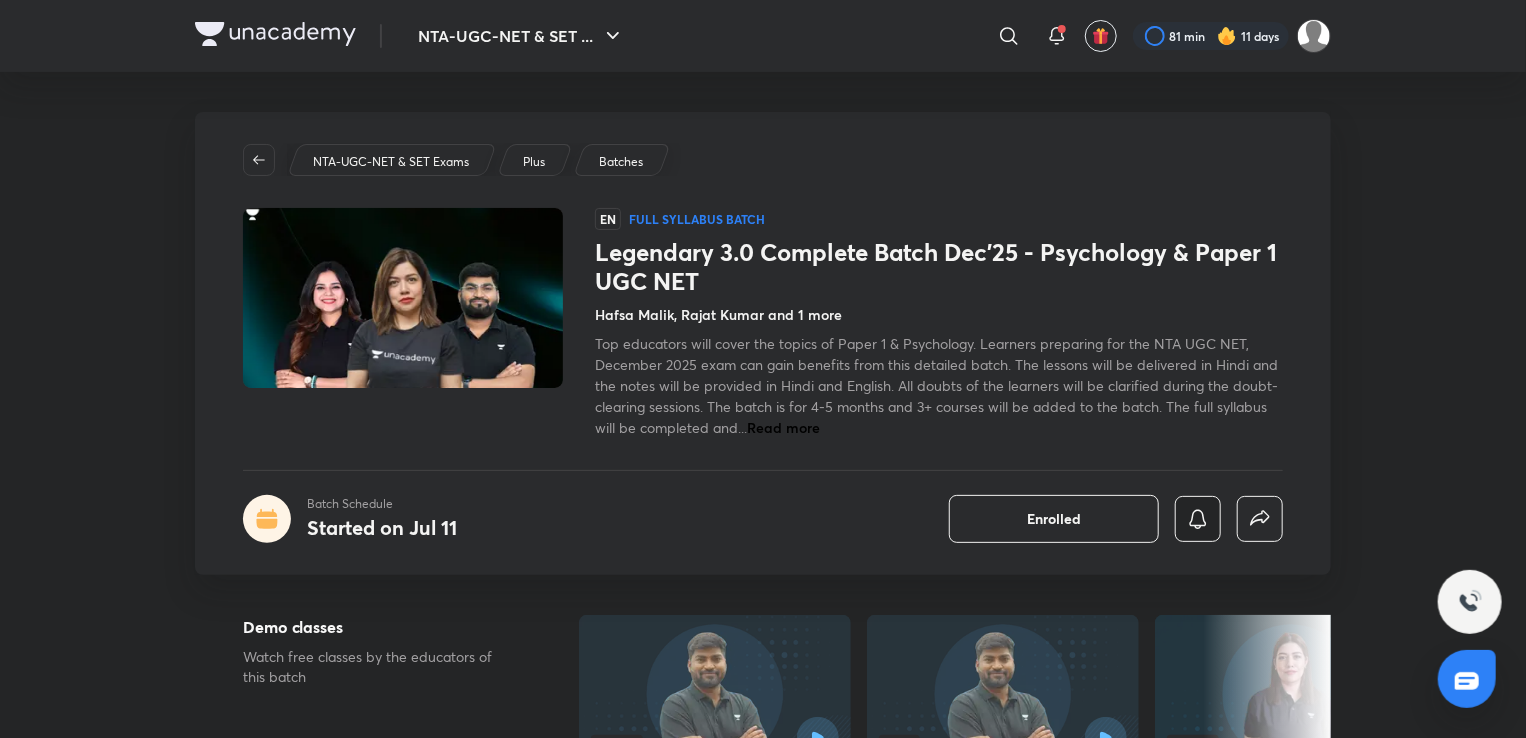 click 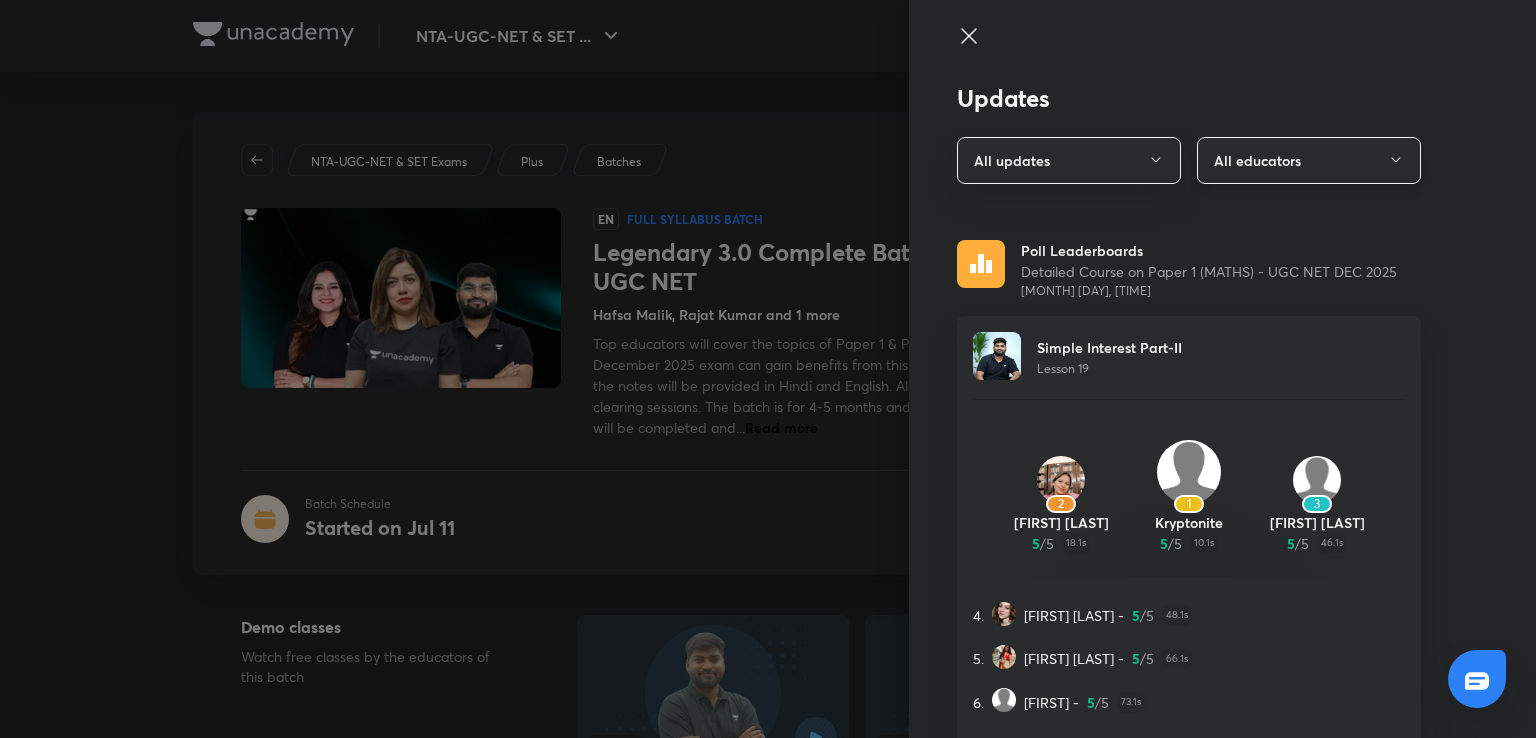 click on "All educators" at bounding box center [1309, 160] 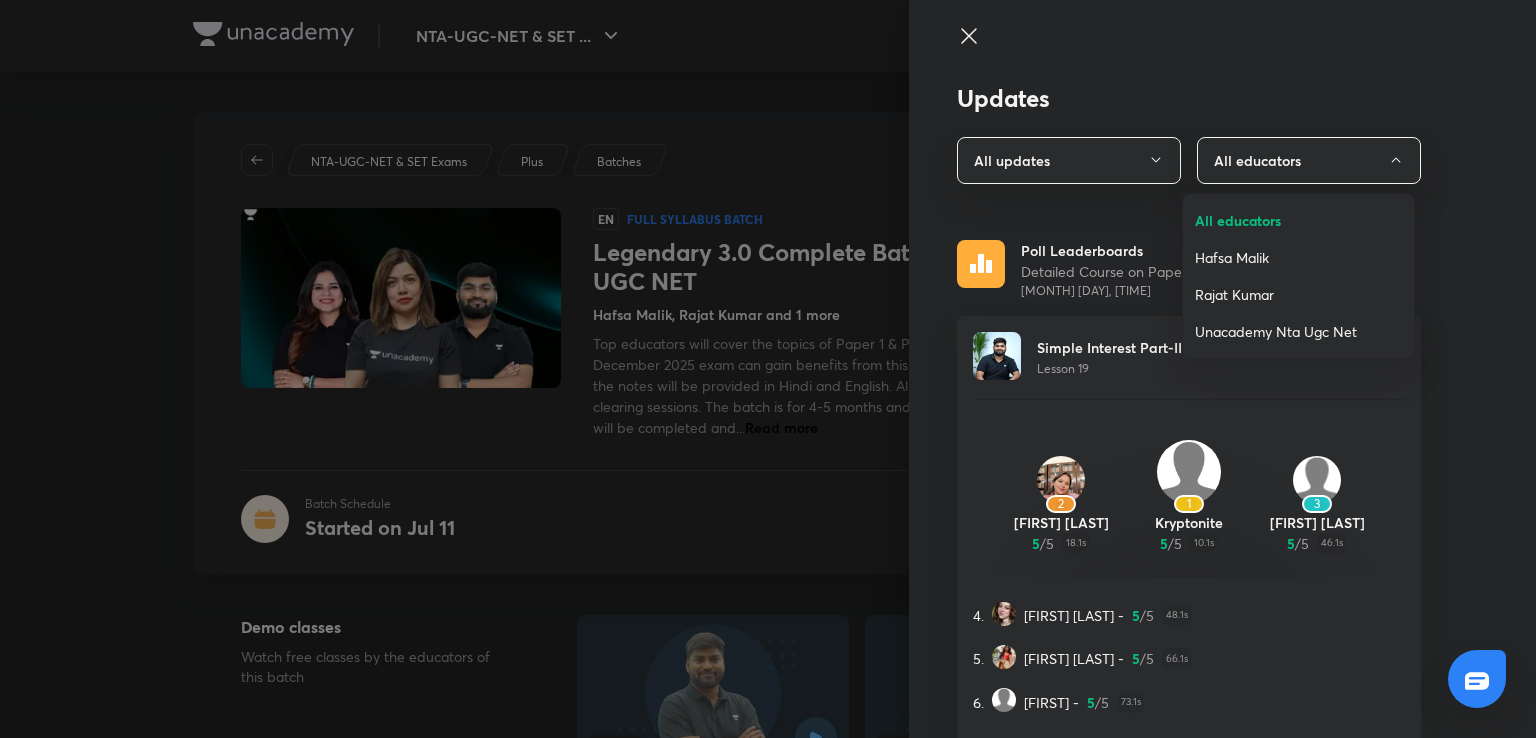 click at bounding box center (768, 369) 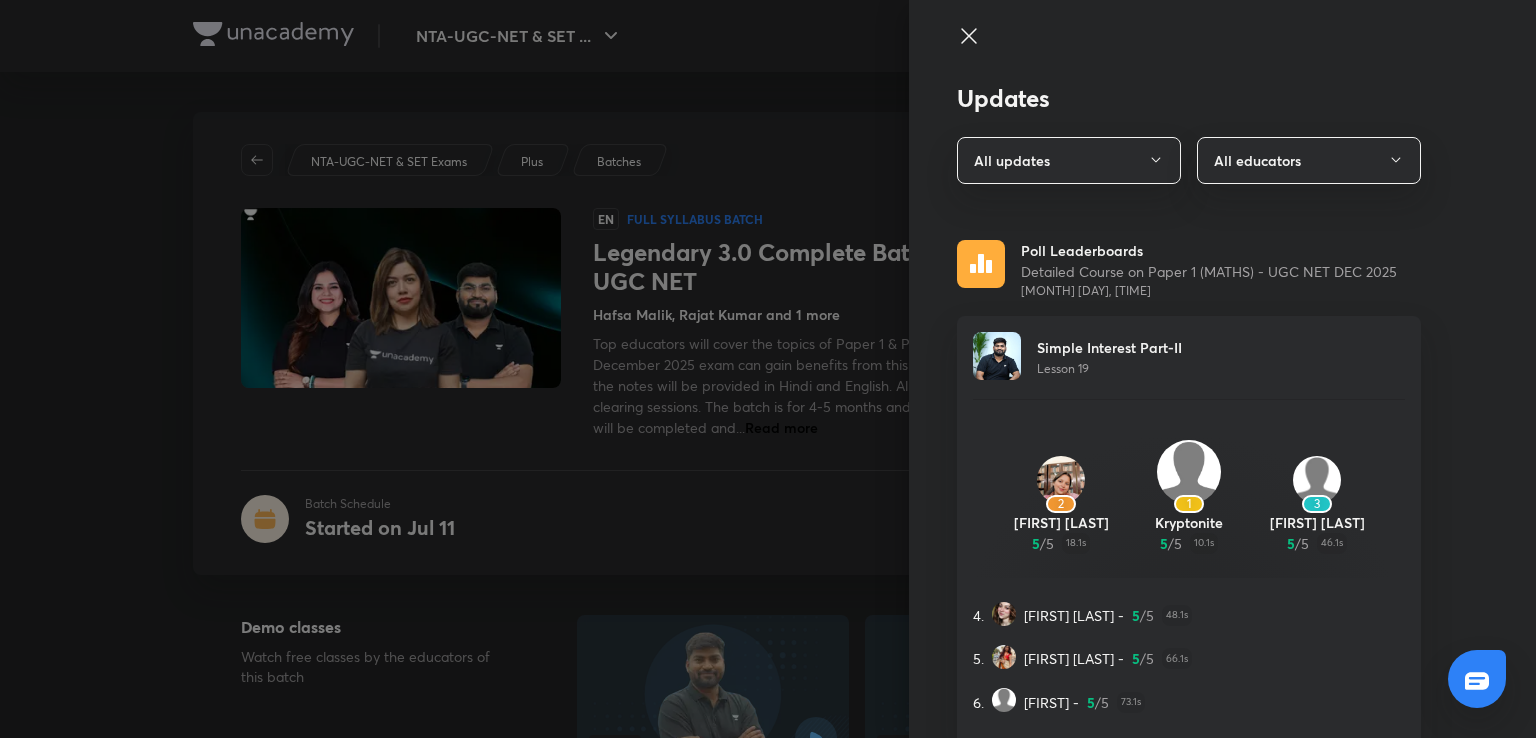 click 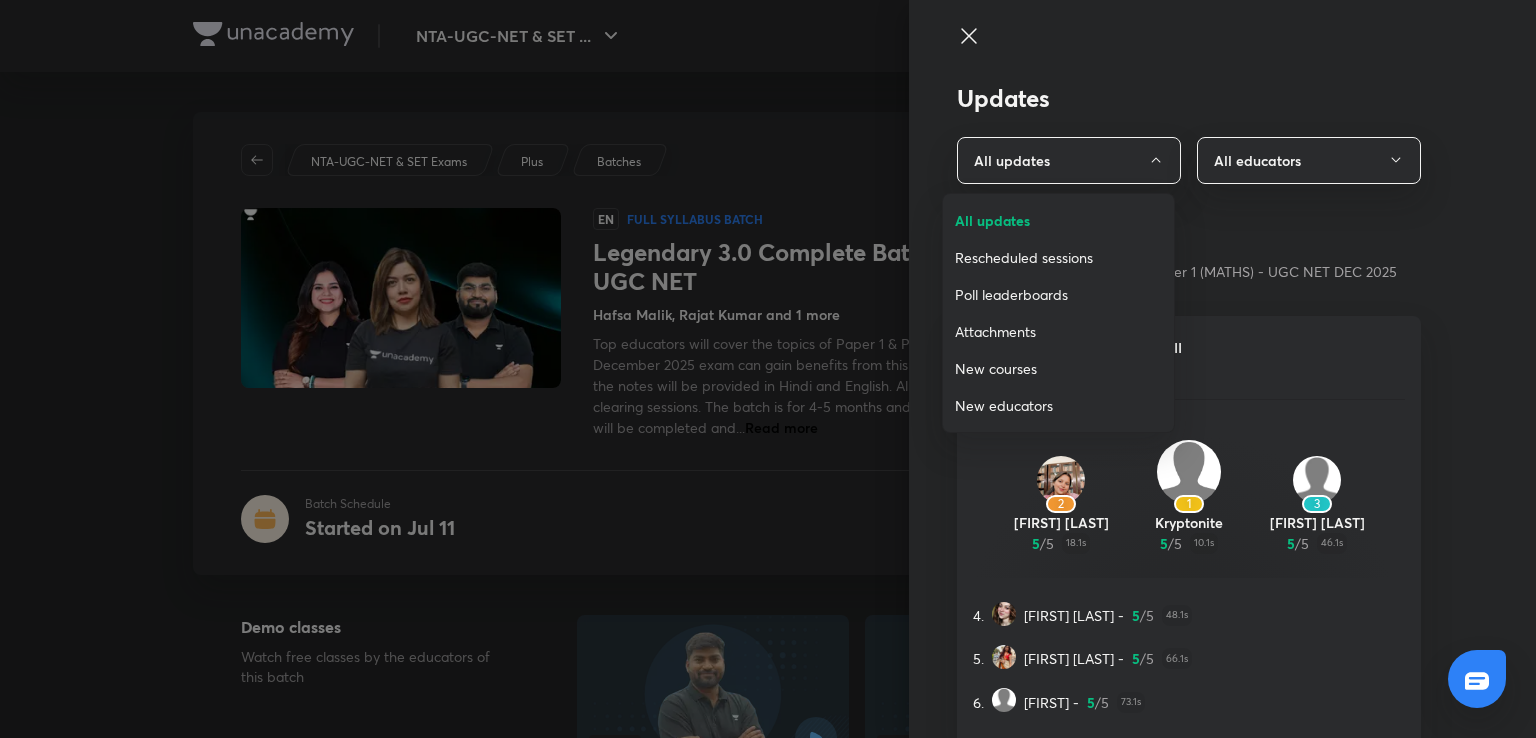 click on "New educators" at bounding box center [1058, 405] 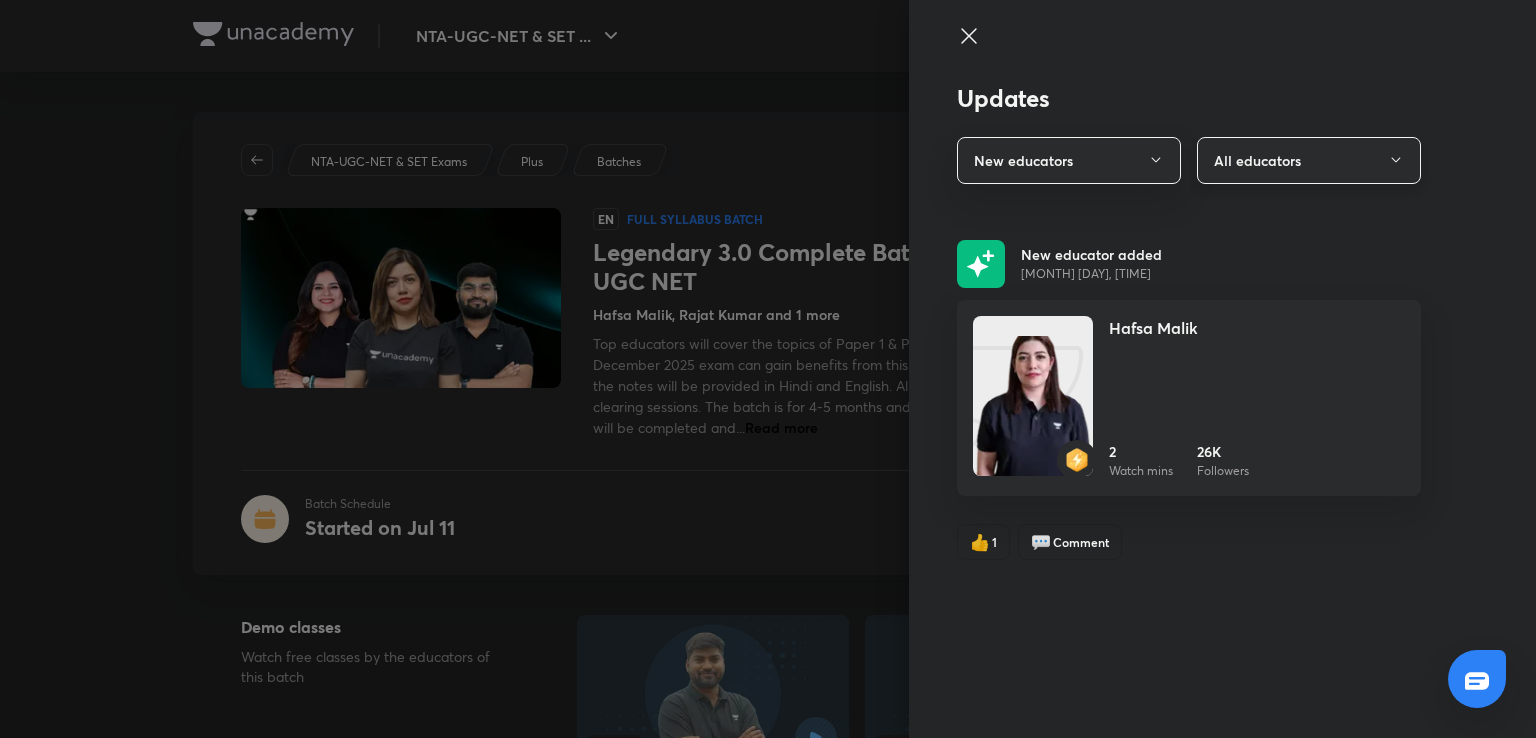 click on "All educators" at bounding box center [1309, 160] 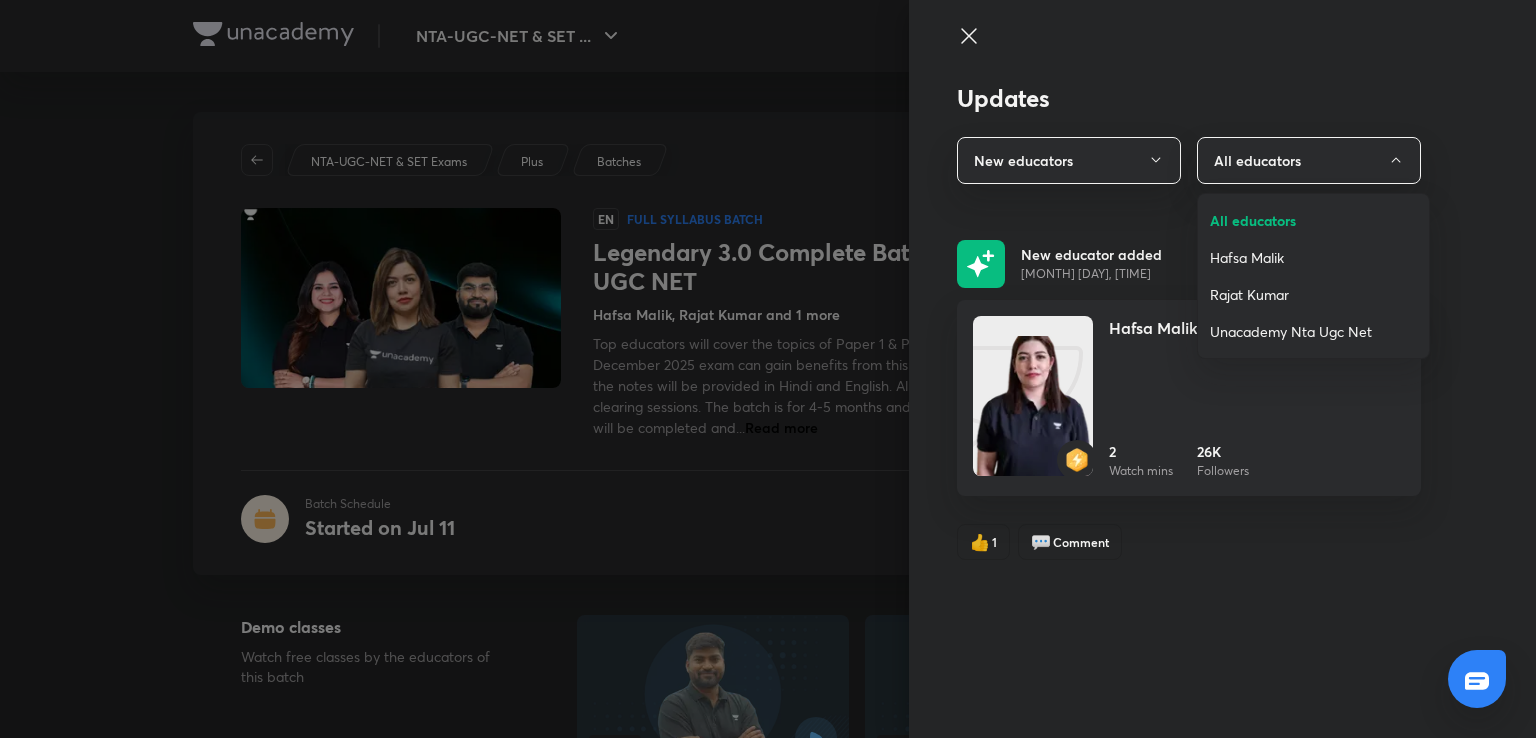 click on "Unacademy Nta Ugc Net" at bounding box center (1313, 331) 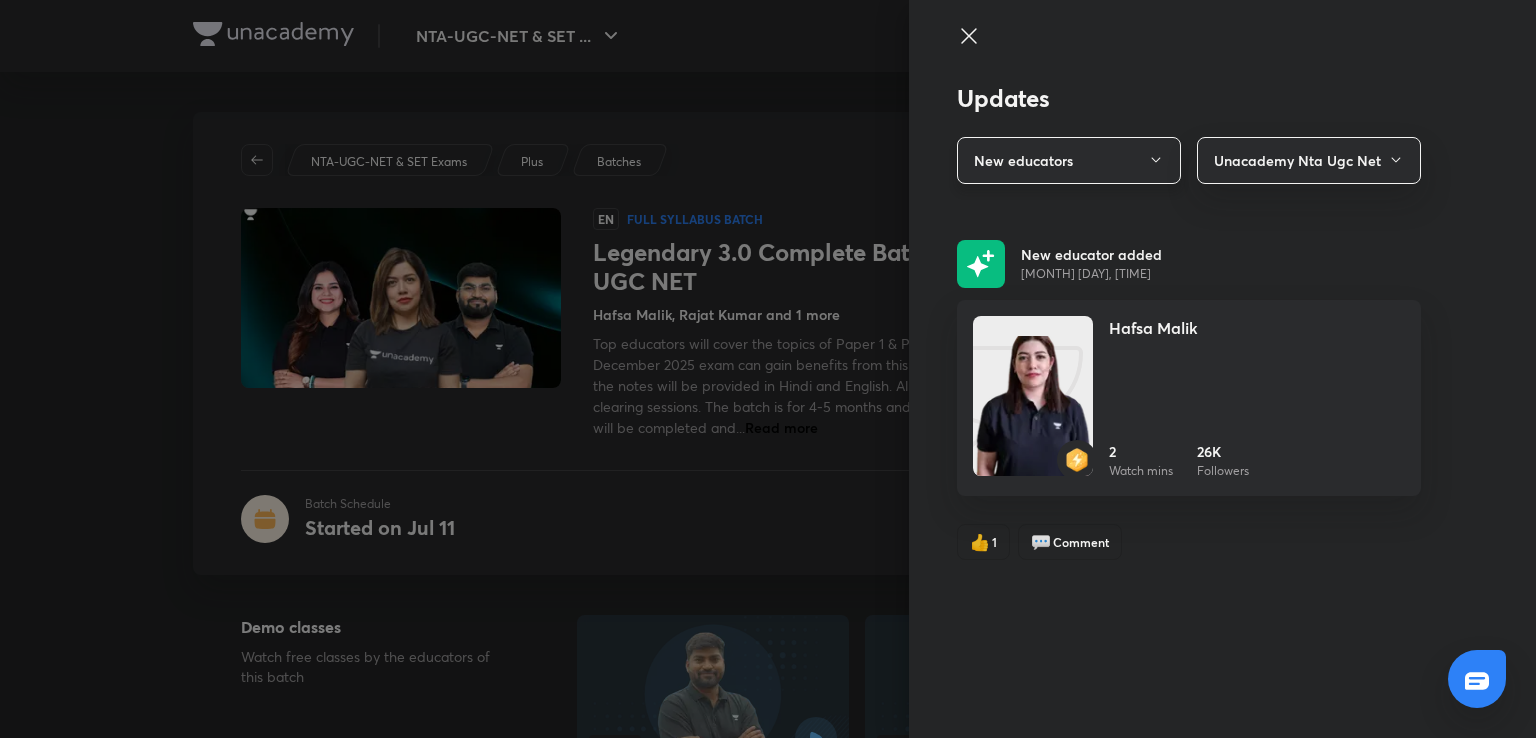 click on "New educators" at bounding box center (1069, 160) 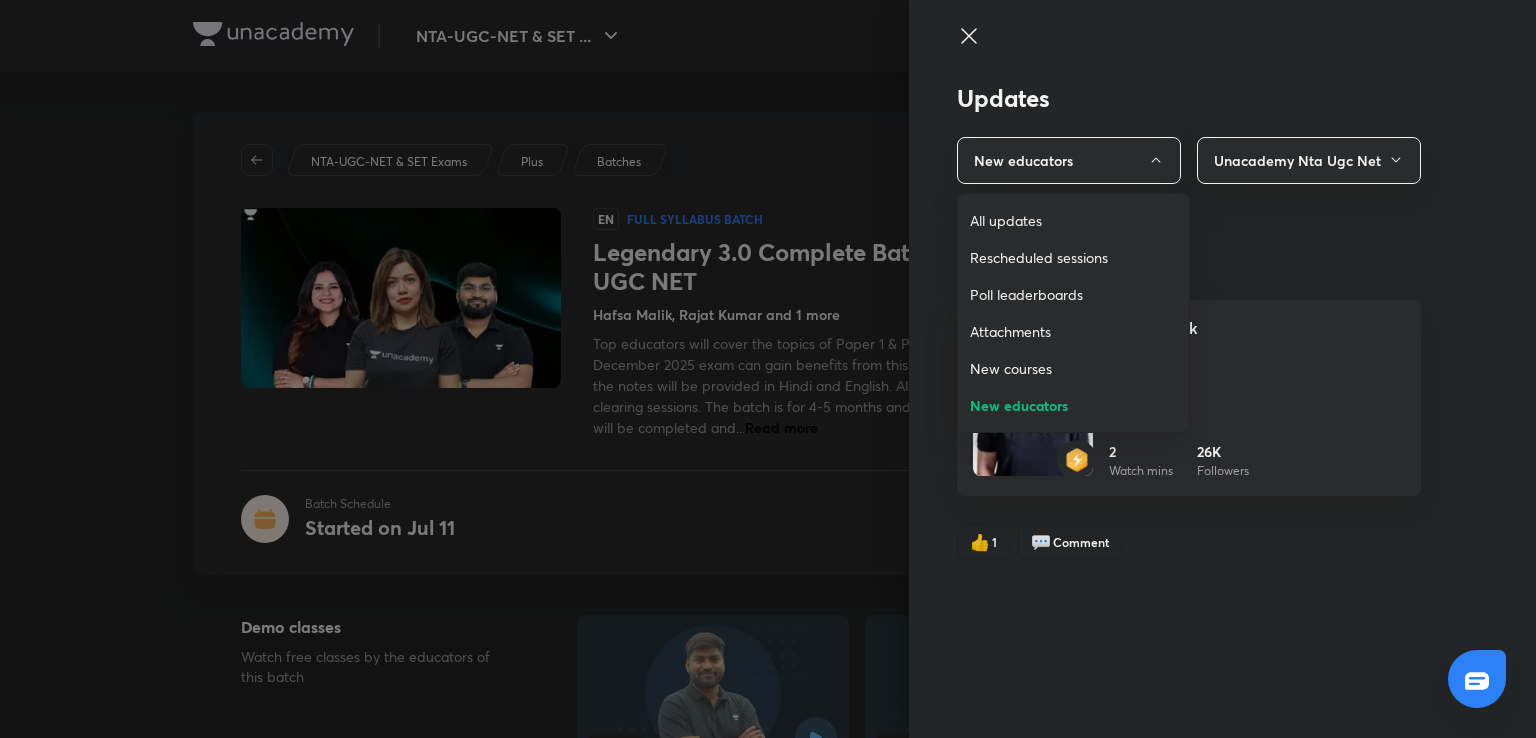 click on "All updates" at bounding box center [1073, 220] 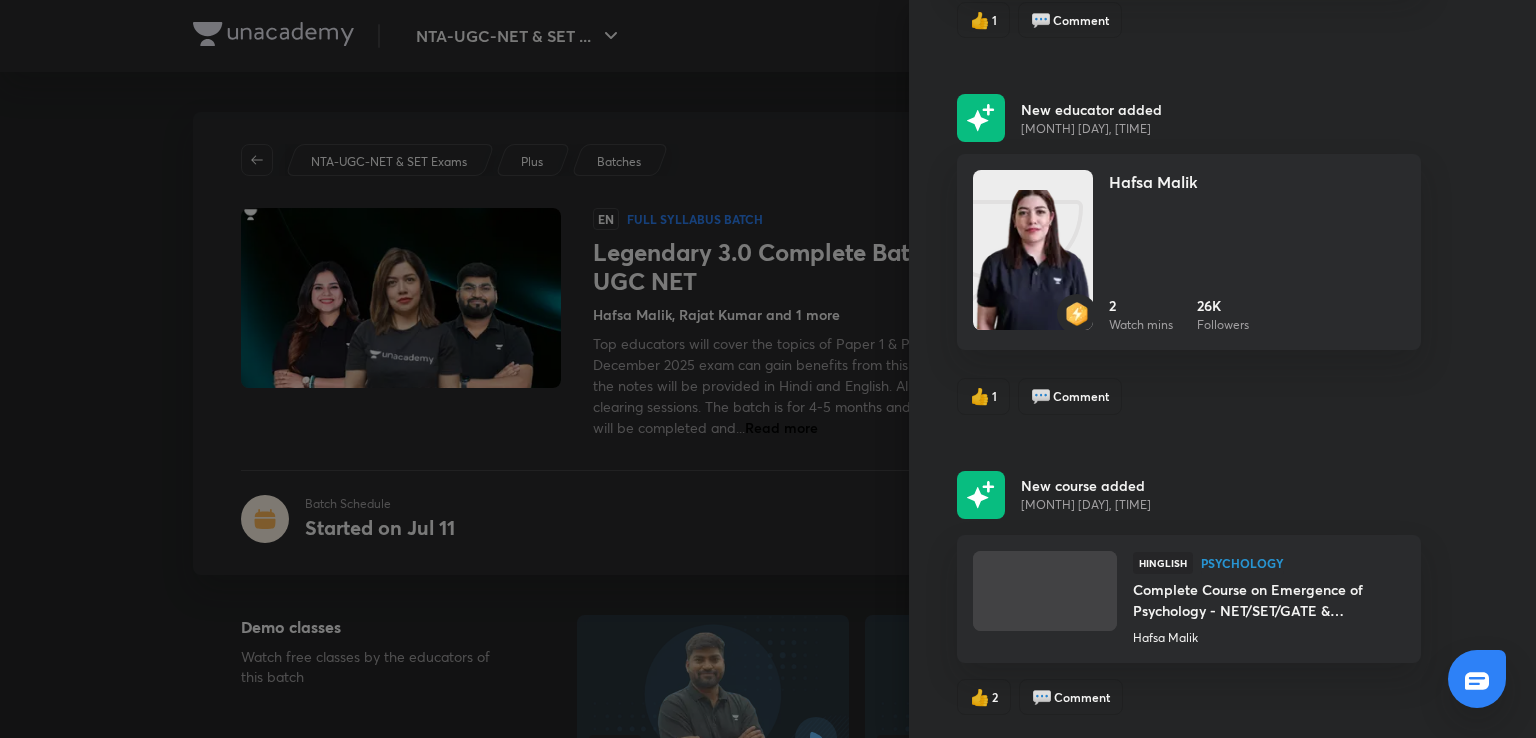 scroll, scrollTop: 0, scrollLeft: 0, axis: both 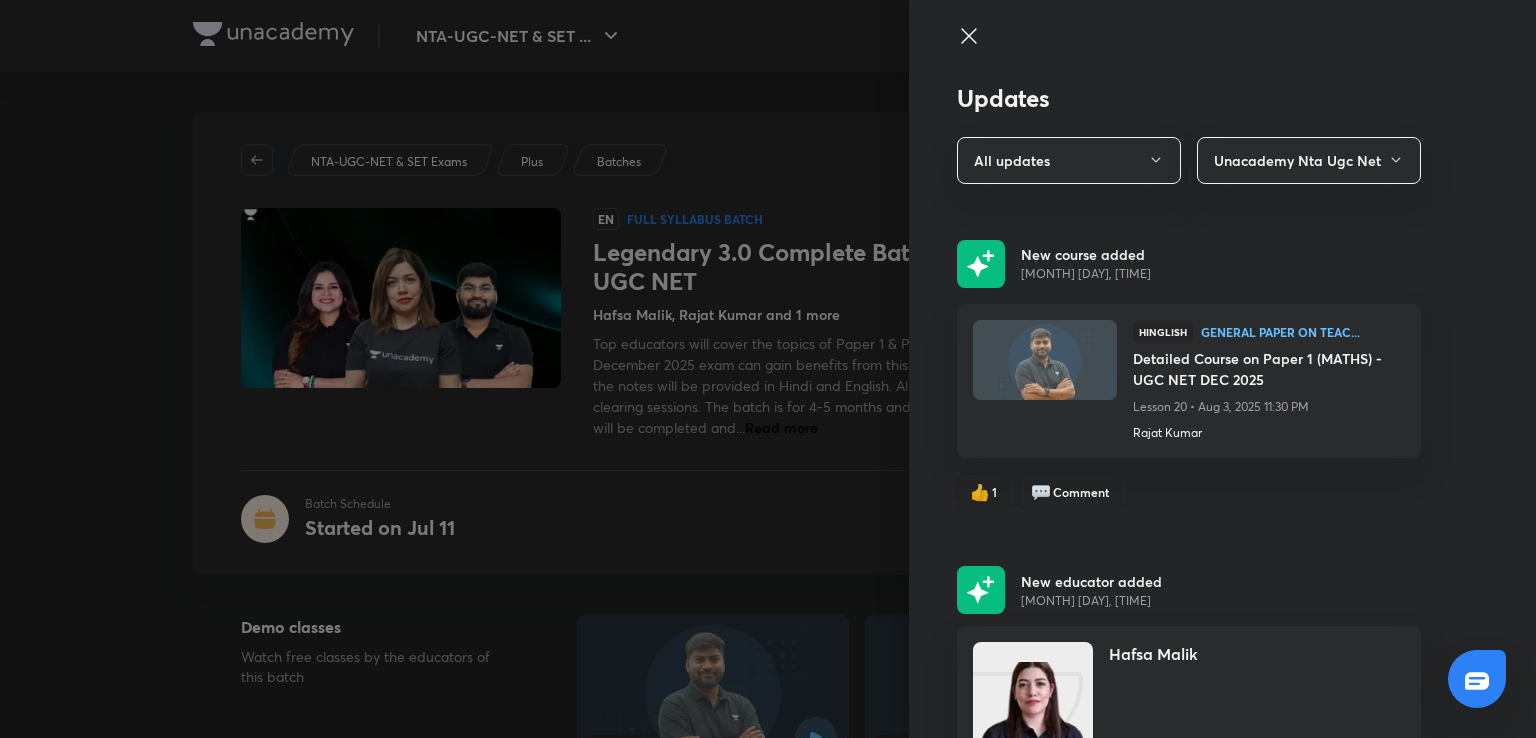 click at bounding box center [768, 369] 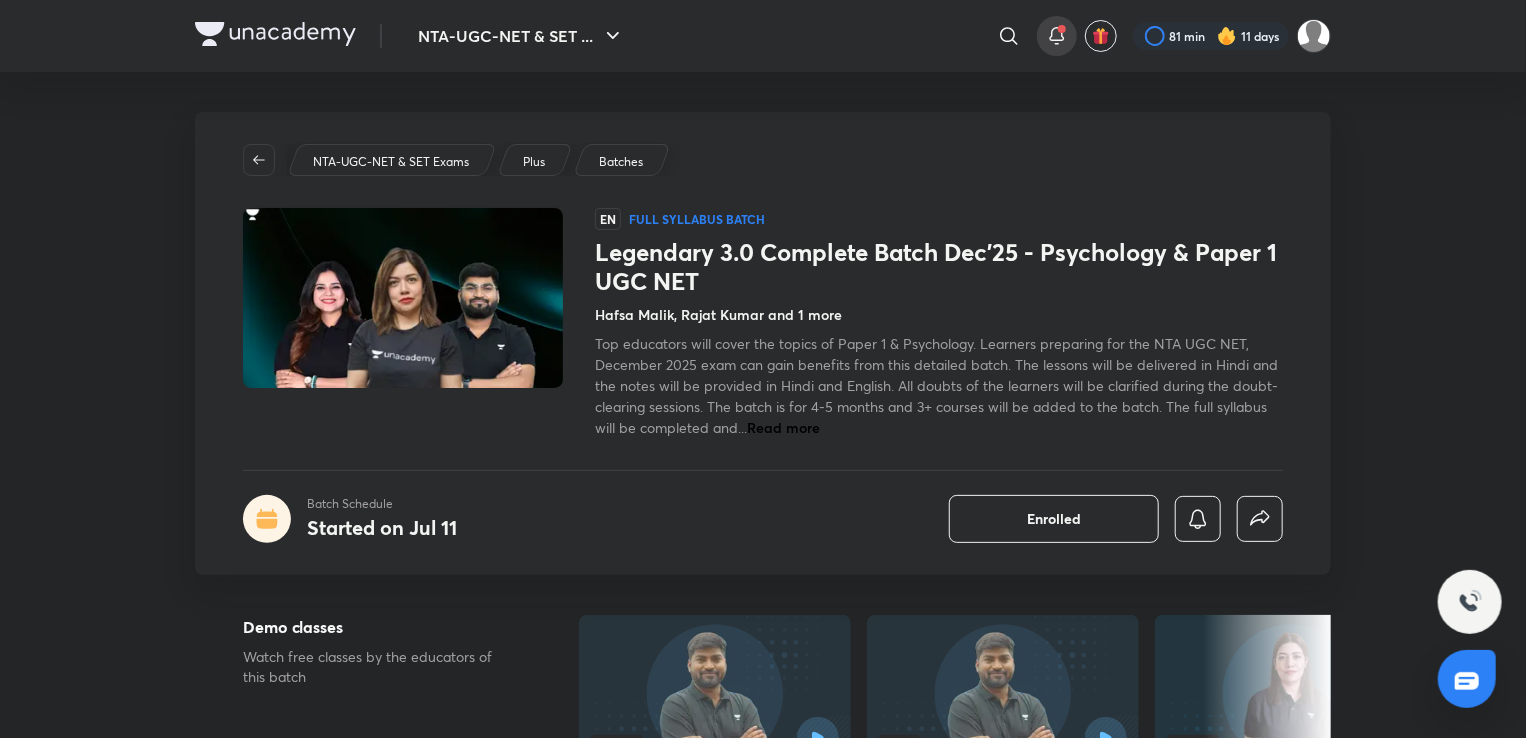 click at bounding box center (1057, 36) 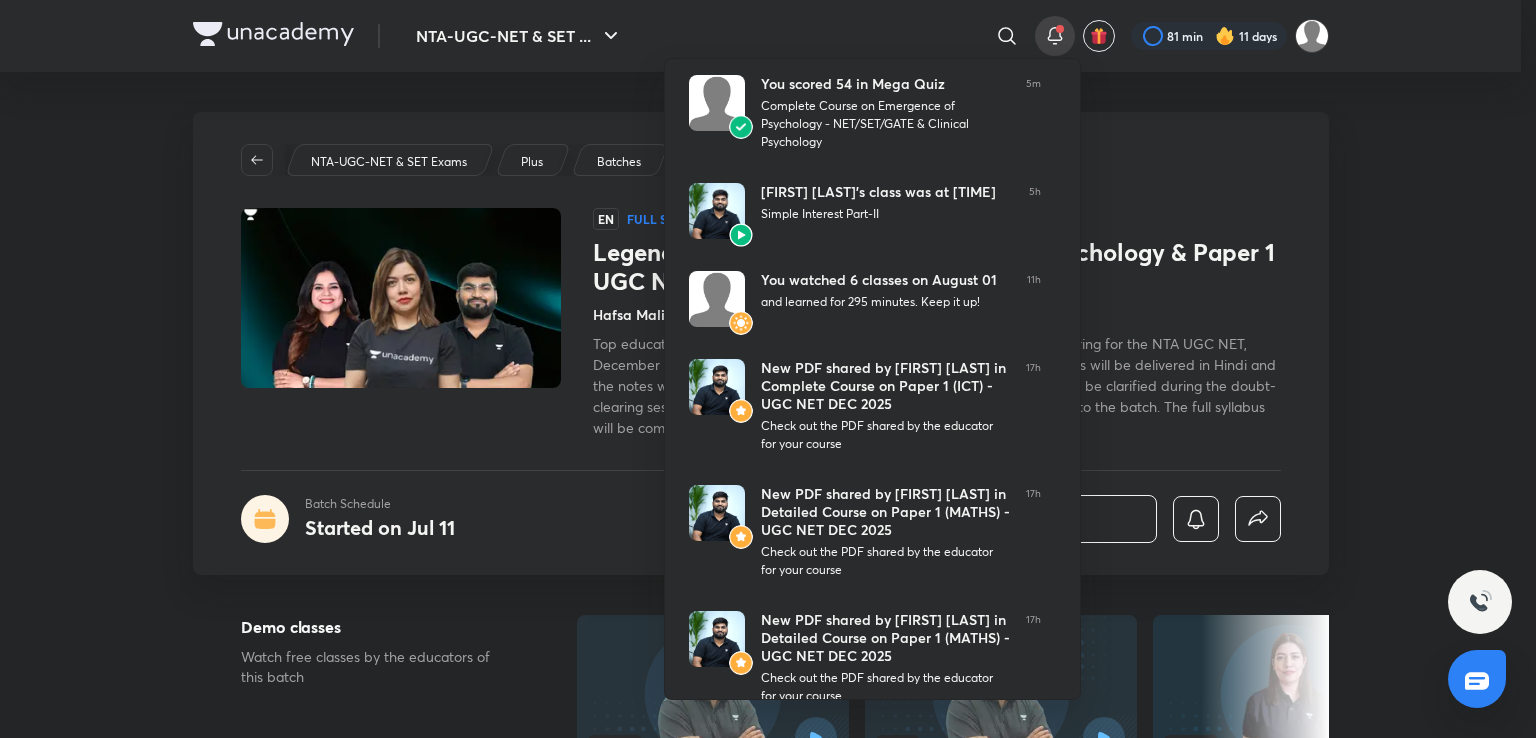 click on "NTA-UGC-NET & SET  ... ​ 81 min 11 days Legendary 3.0 Complete Batch Dec'25 - Psychology & Paper 1 UGC NET Batch Schedule Started on Jul 11 Enrolled NTA-UGC-NET & SET Exams Plus Batches EN Full Syllabus Batch Legendary 3.0 Complete Batch Dec'25 - Psychology & Paper 1 UGC NET  Hafsa Malik, Rajat Kumar and 1 more Top educators will cover the topics of Paper 1 & Psychology. Learners preparing for the NTA UGC NET, December 2025 exam can gain benefits from this detailed batch. The lessons will be delivered in Hindi and the notes will be provided in Hindi and English. All doubts of the learners will be clarified during the doubt-clearing sessions. The batch is for 4-5 months and 3+ courses will be added to the batch. The full syllabus will be completed and...  Read more Batch Schedule Started on Jul 11 Enrolled Demo classes   Watch free classes by the educators of this batch   2.5K Hinglish General Paper on Teaching Top 30 PYQs | Research Aptitude Paper 1 | UGC NET JUNE 2025 Rajat Kumar 11th Mar • 1h    1K" at bounding box center (768, 2394) 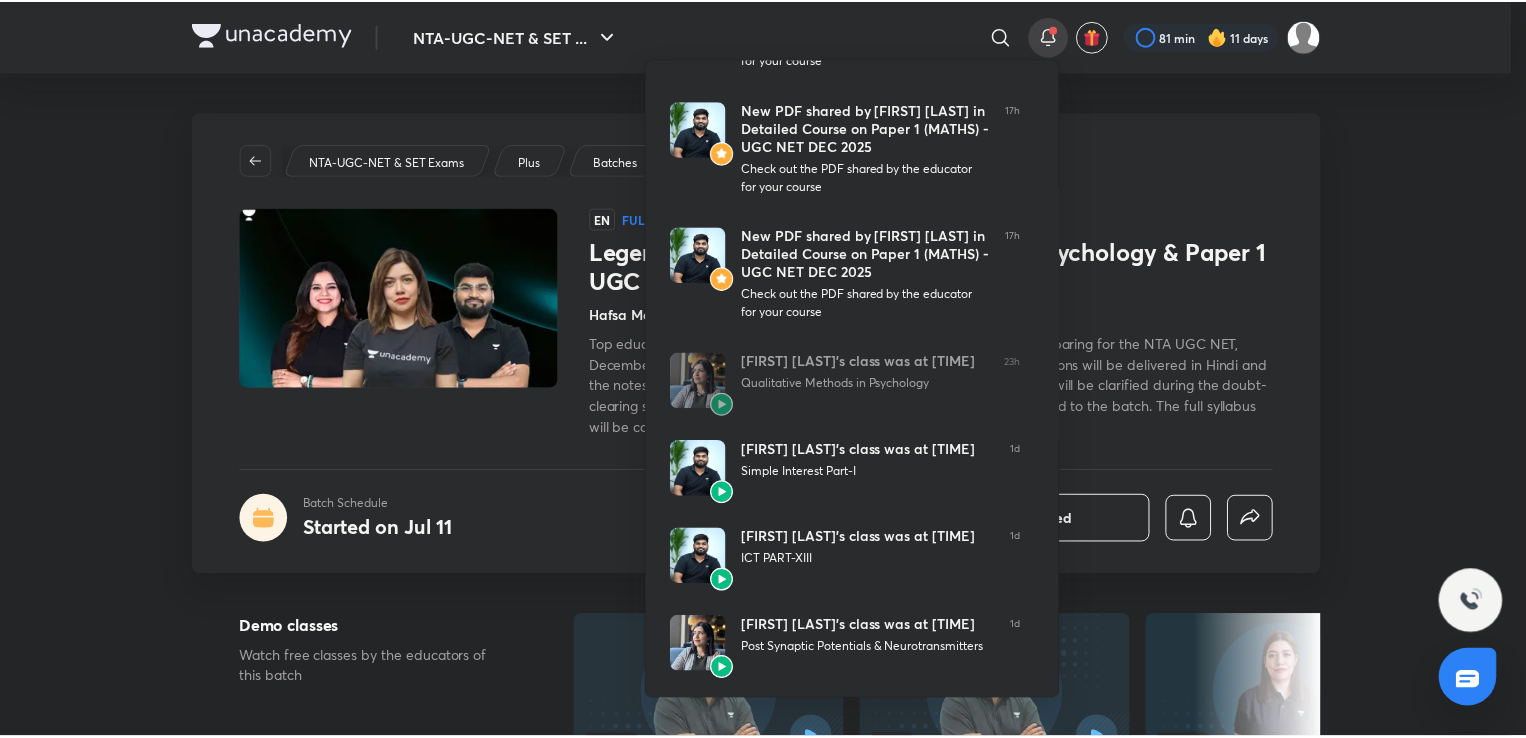 scroll, scrollTop: 424, scrollLeft: 0, axis: vertical 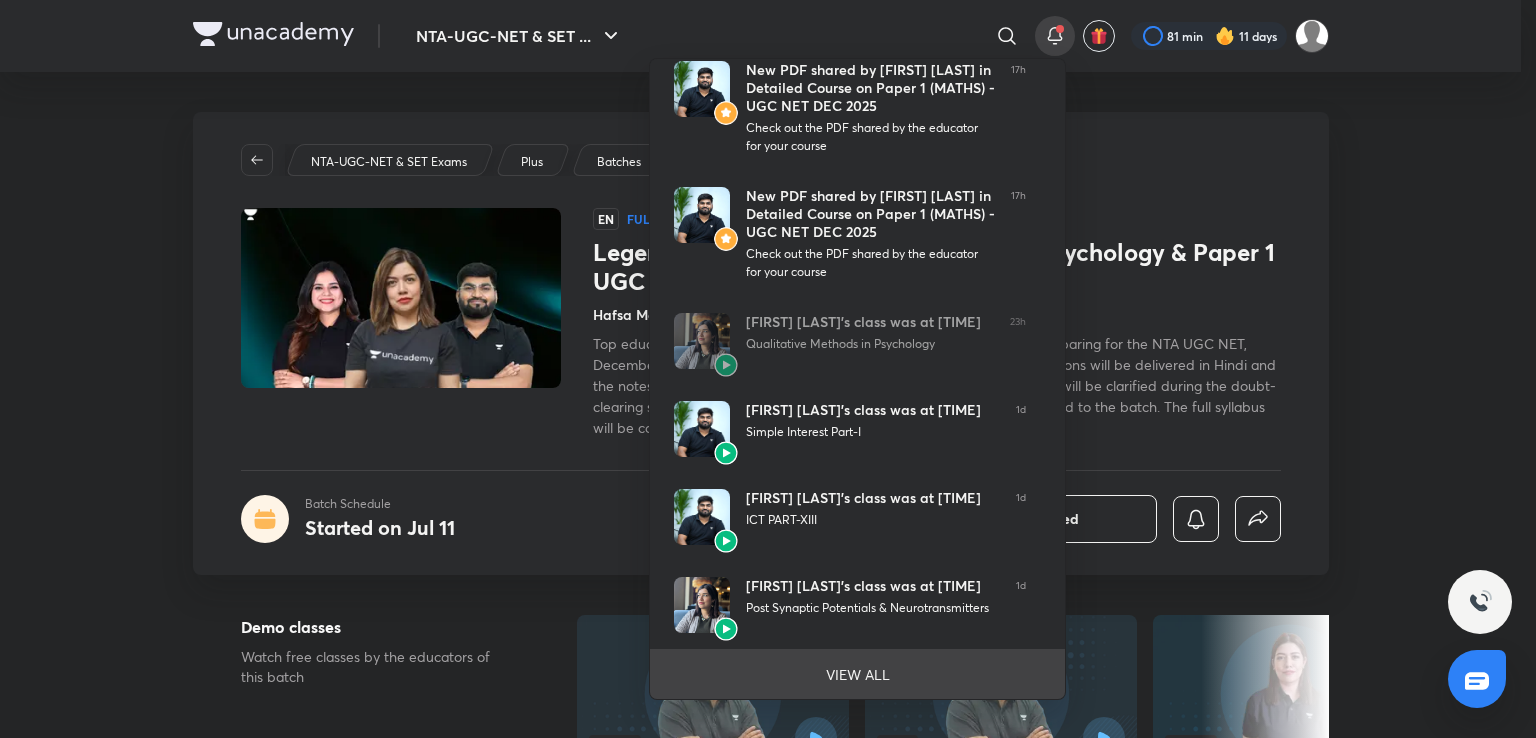 click on "VIEW ALL" at bounding box center (858, 674) 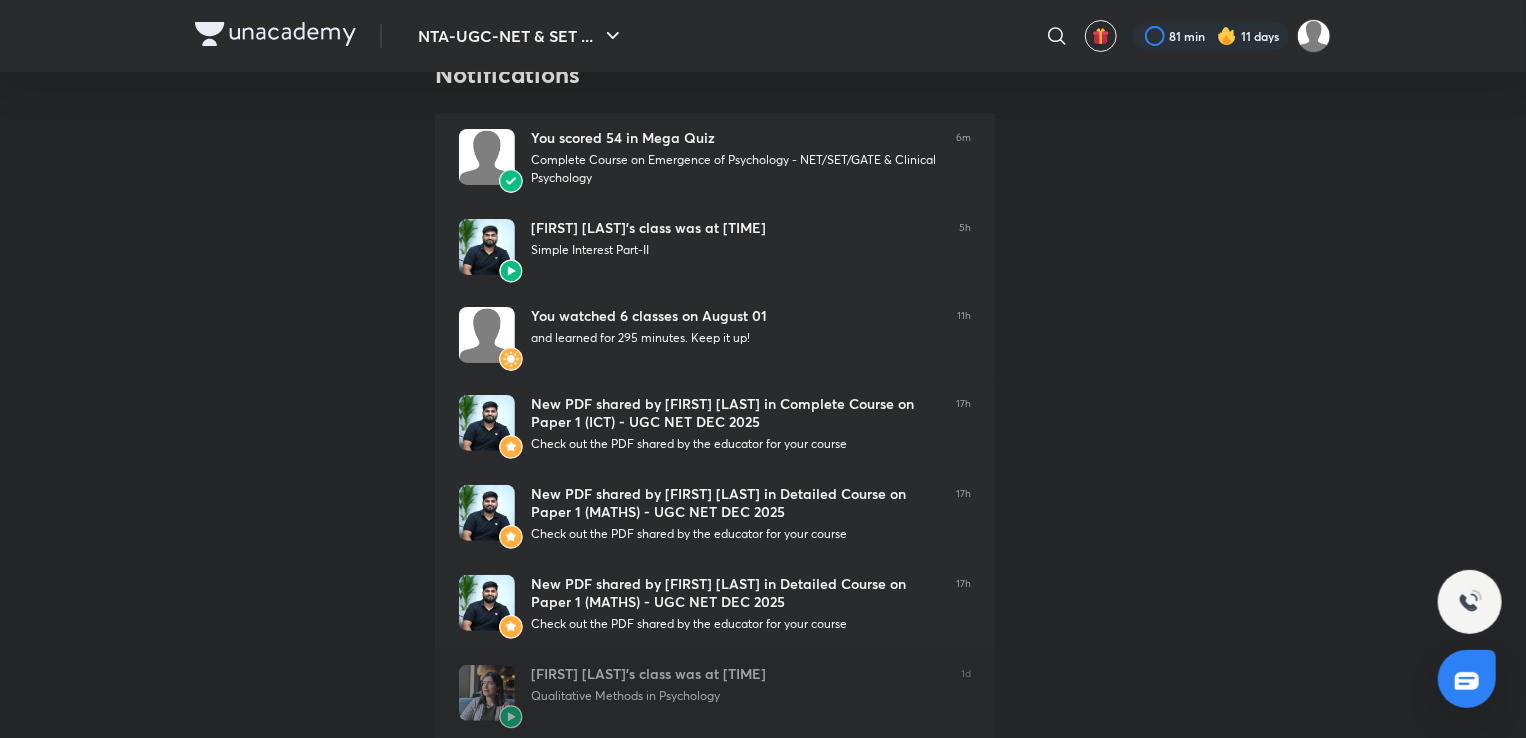 scroll, scrollTop: 0, scrollLeft: 0, axis: both 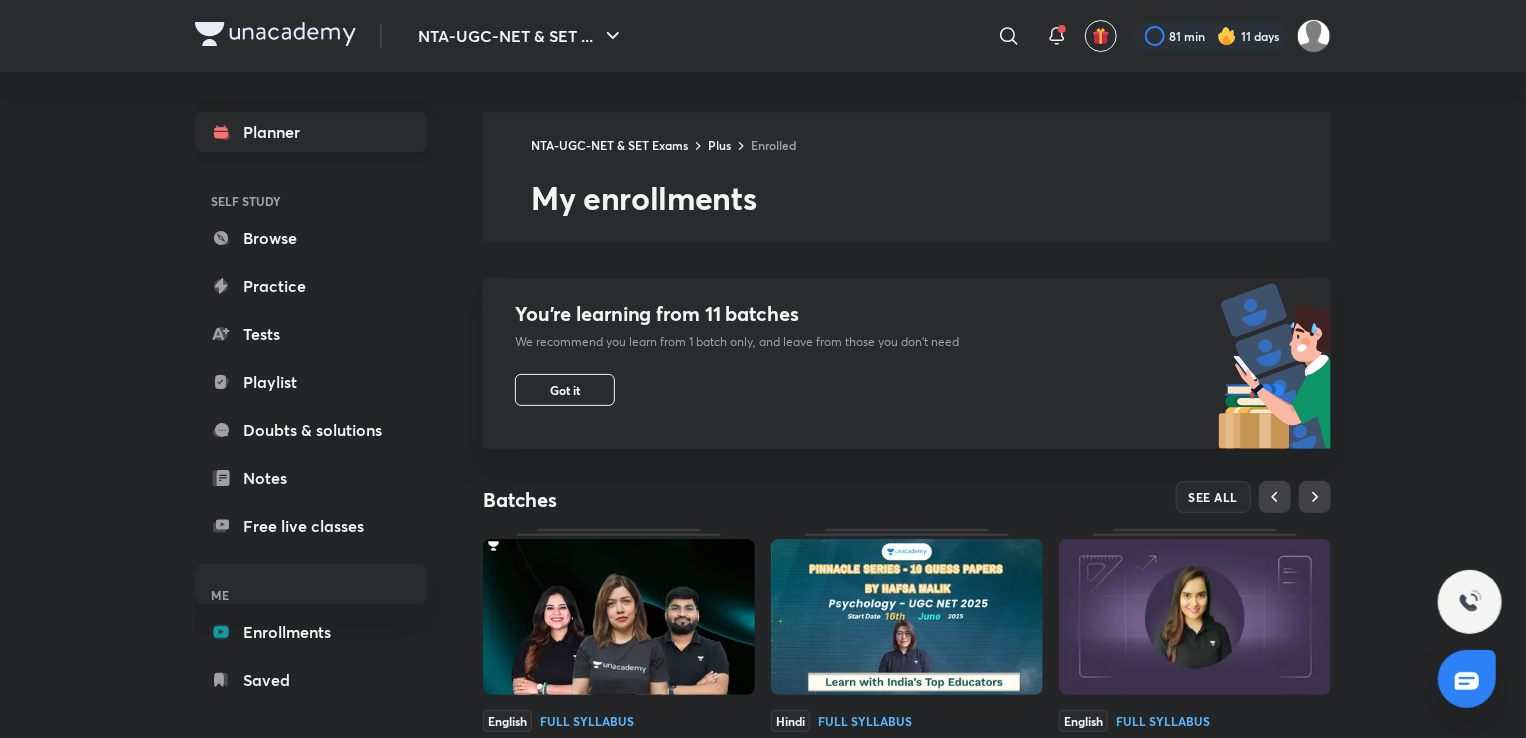 click on "Planner" at bounding box center [311, 132] 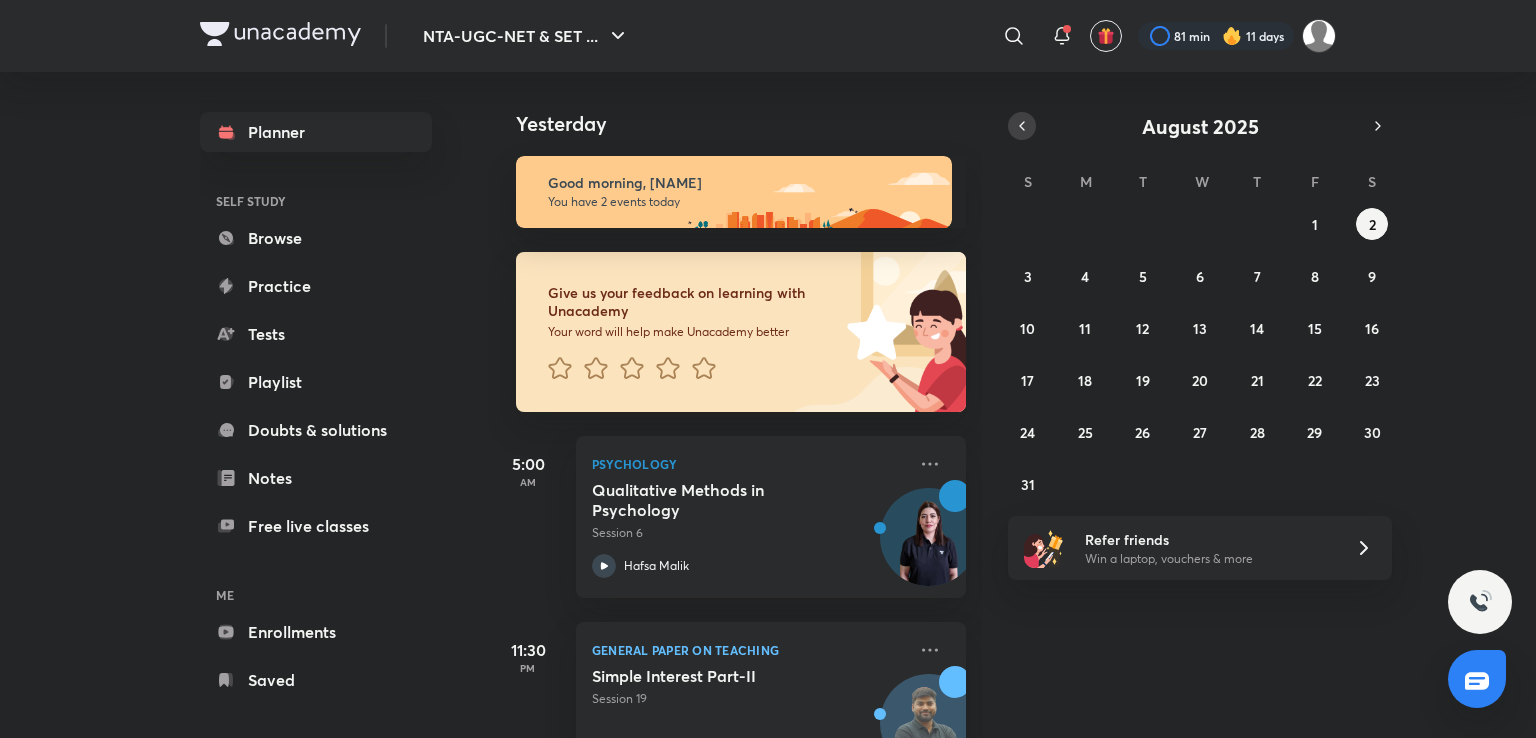 click 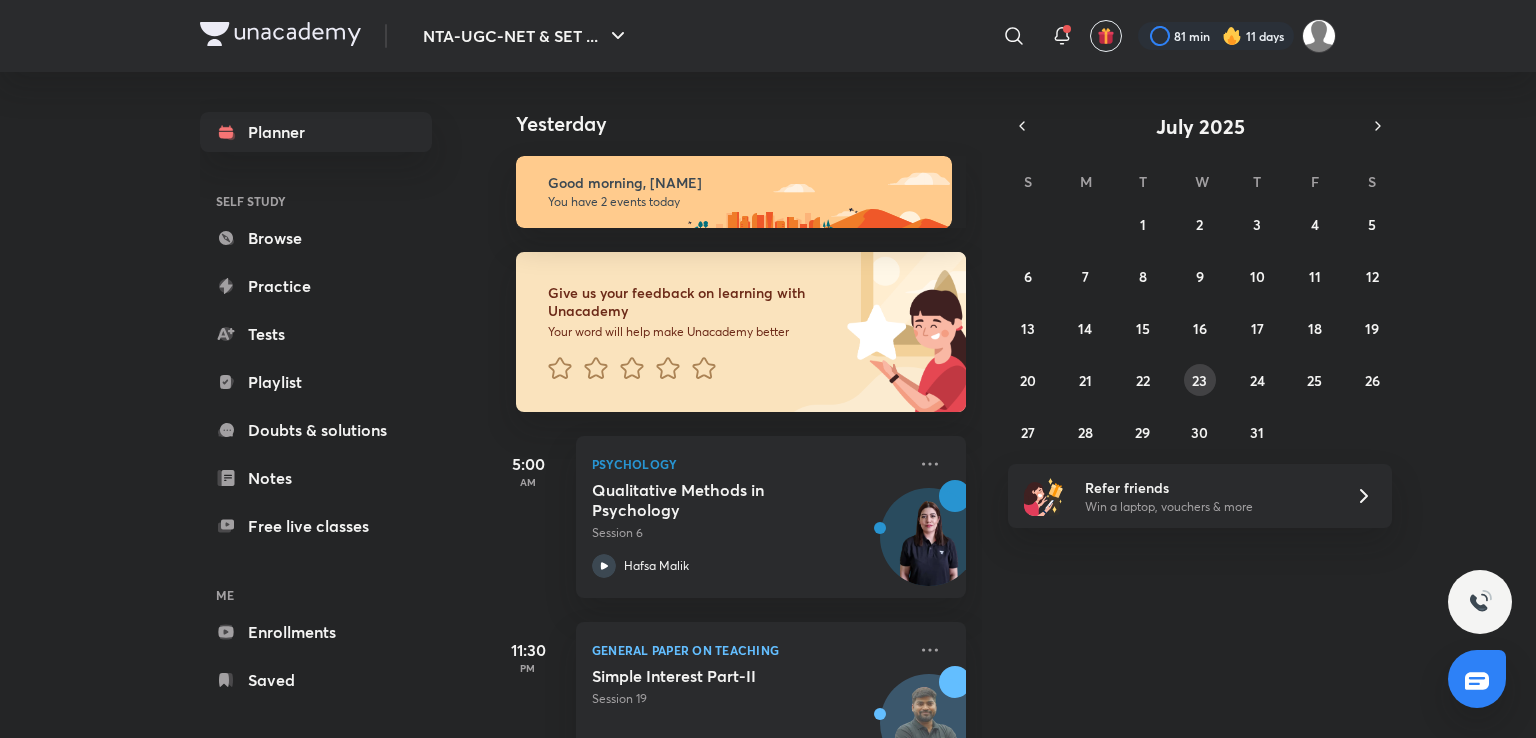 click on "23" at bounding box center (1199, 380) 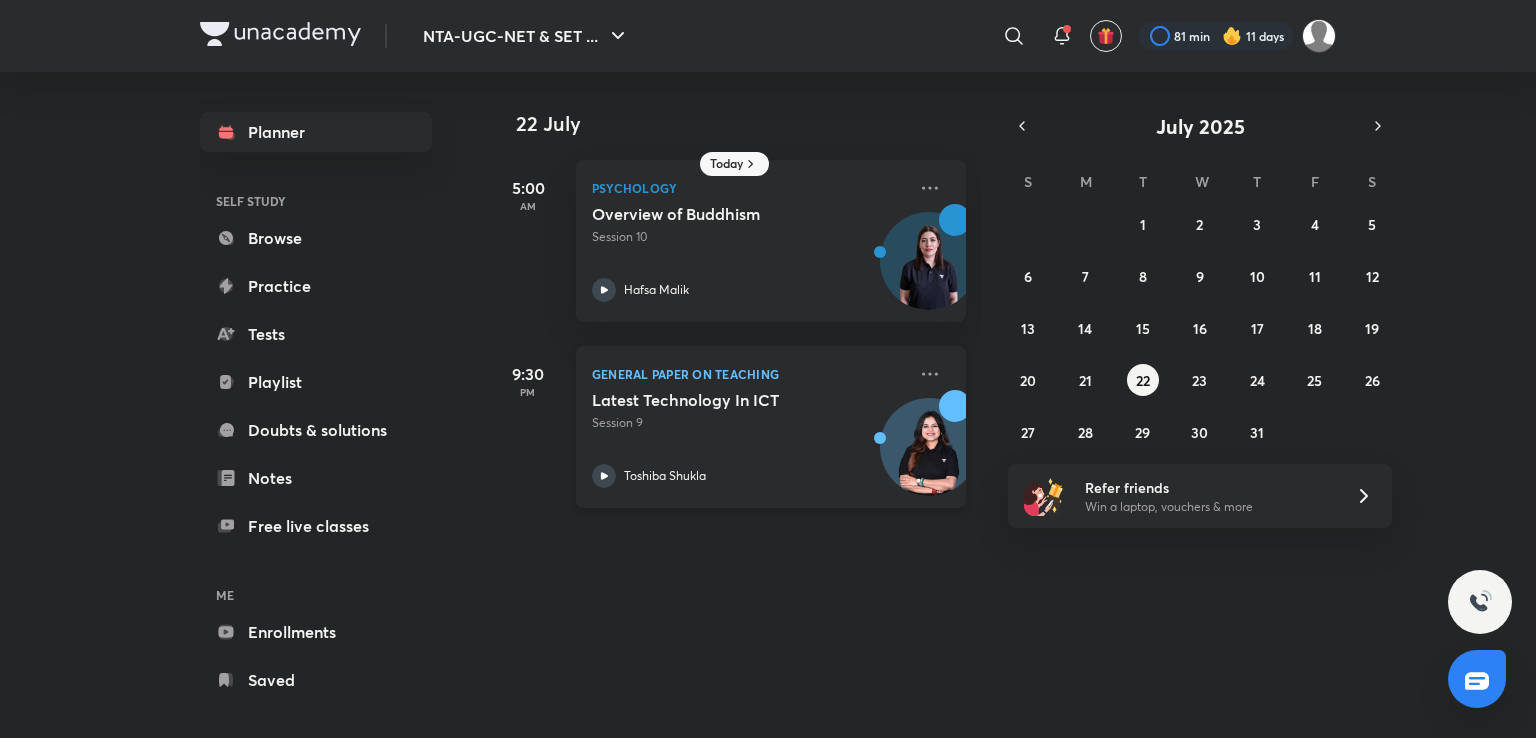 click on "Latest Technology In ICT Session 9" at bounding box center (749, 411) 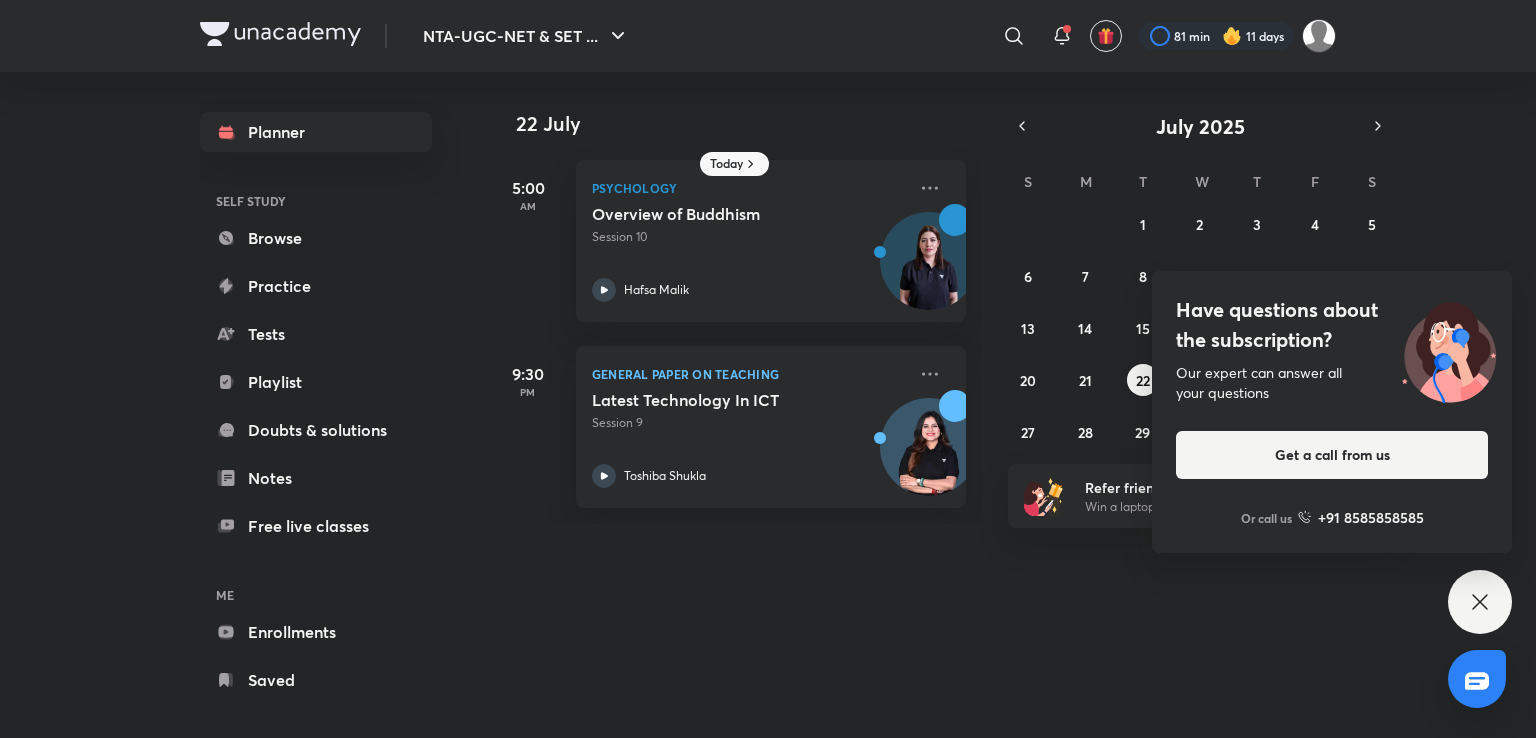click on "Have questions about the subscription? Our expert can answer all your questions Get a call from us Or call us +91 8585858585" at bounding box center (1480, 602) 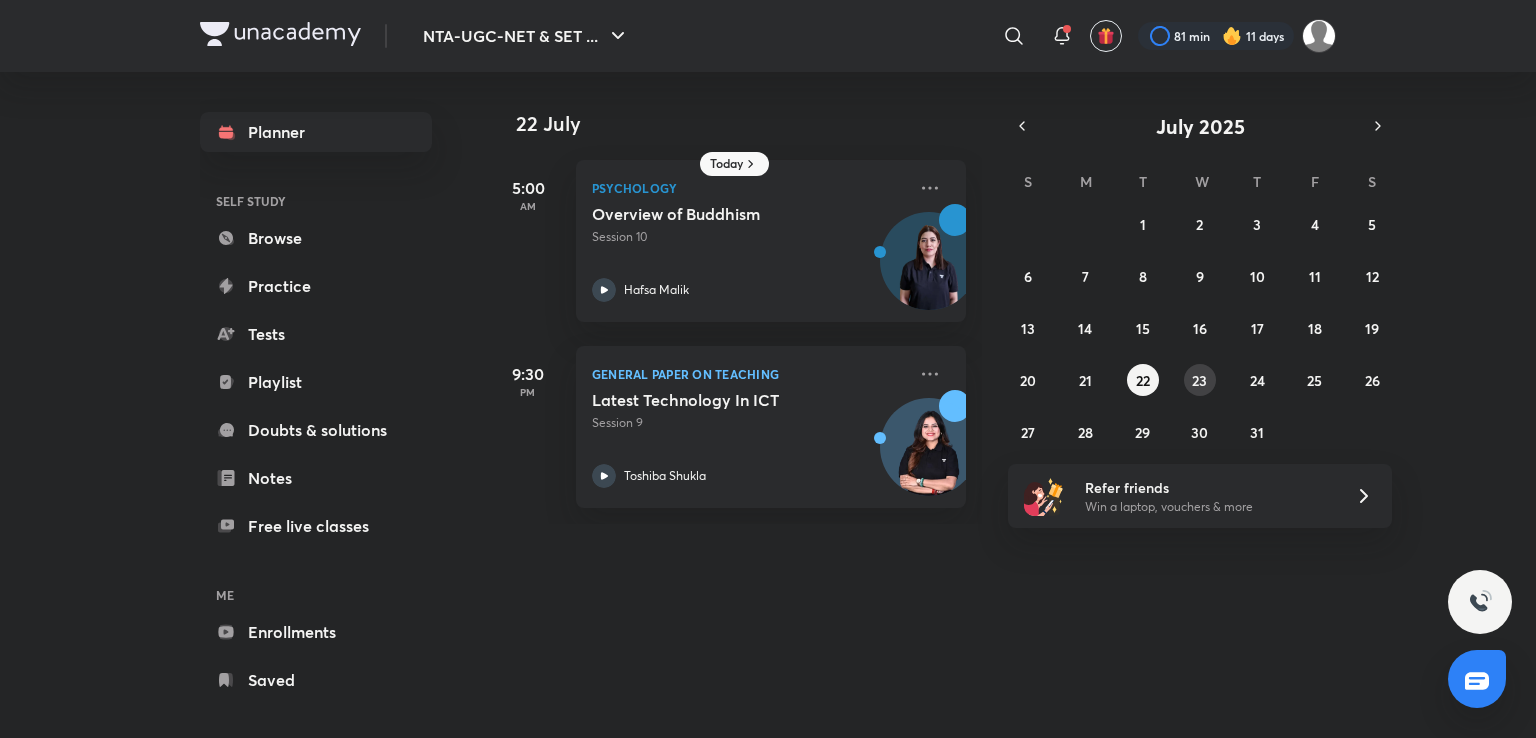 click on "23" at bounding box center (1199, 380) 